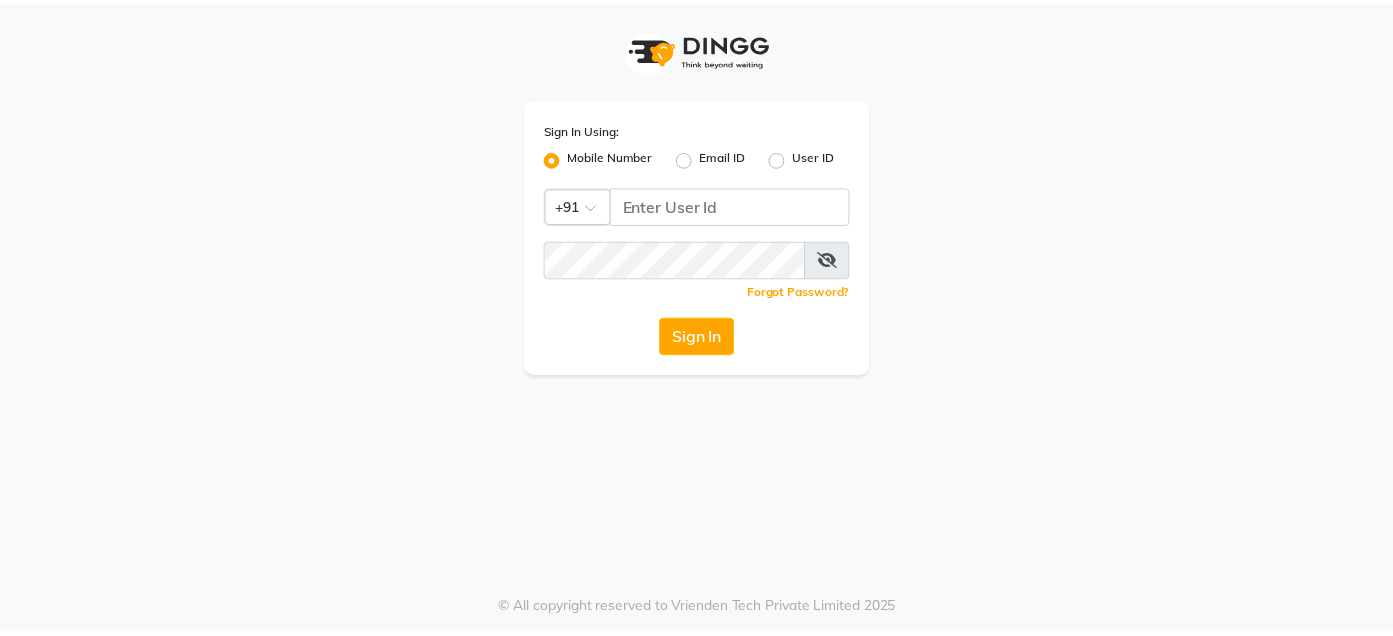 scroll, scrollTop: 0, scrollLeft: 0, axis: both 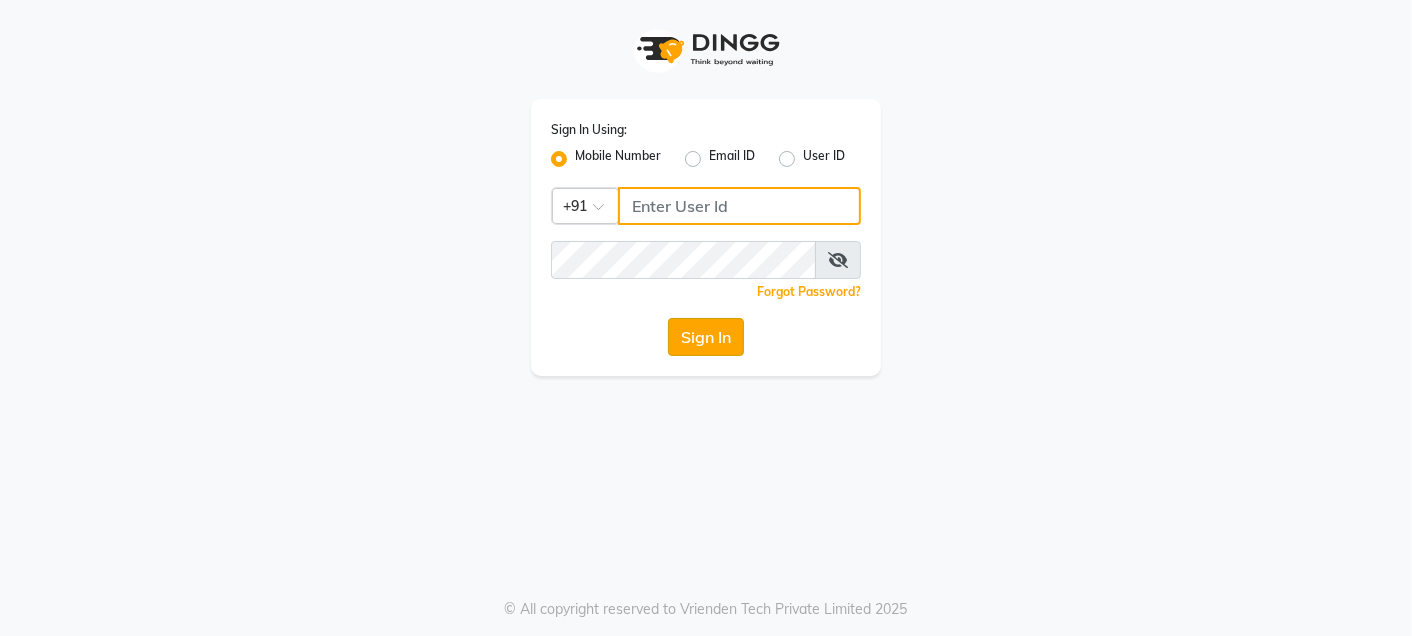 type on "[PHONE]" 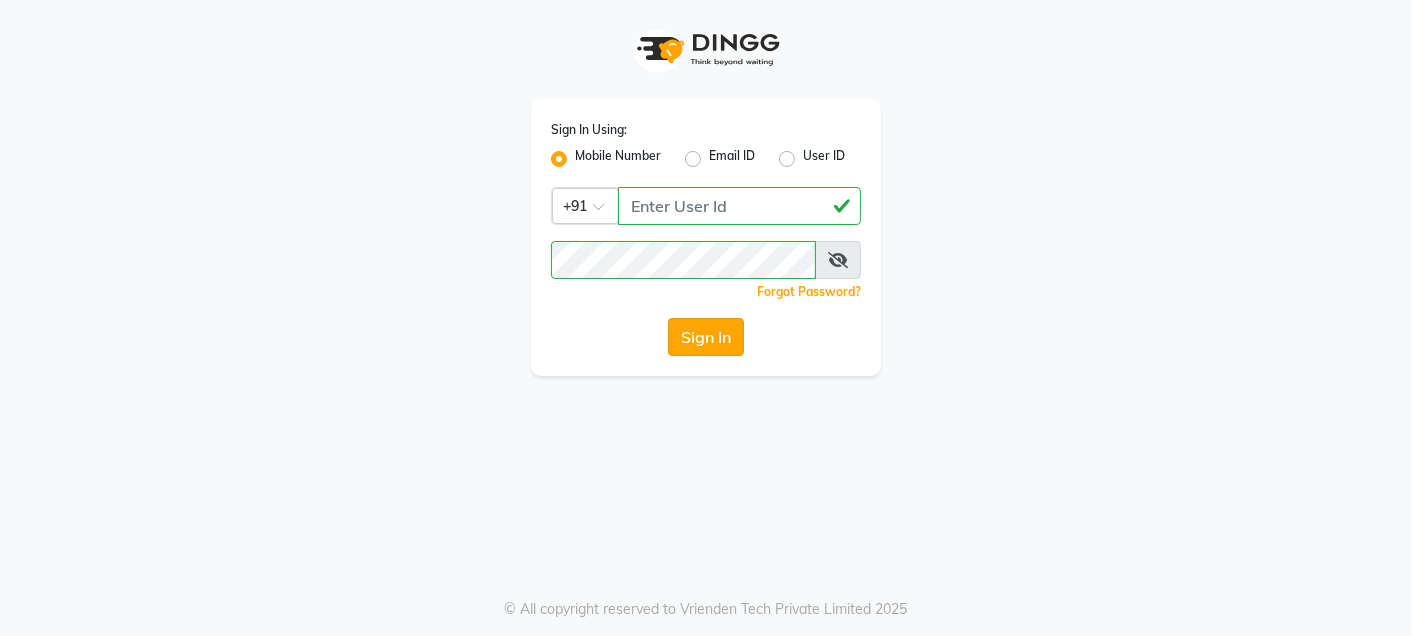 click on "Sign In" 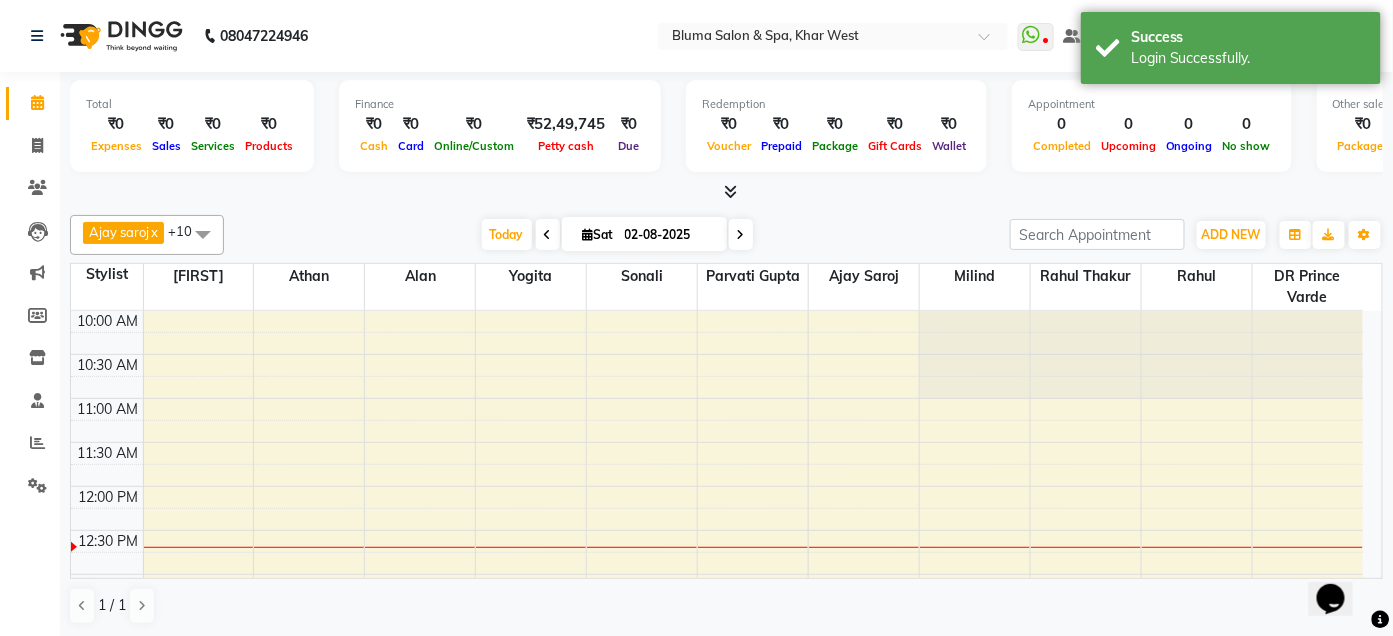 scroll, scrollTop: 0, scrollLeft: 0, axis: both 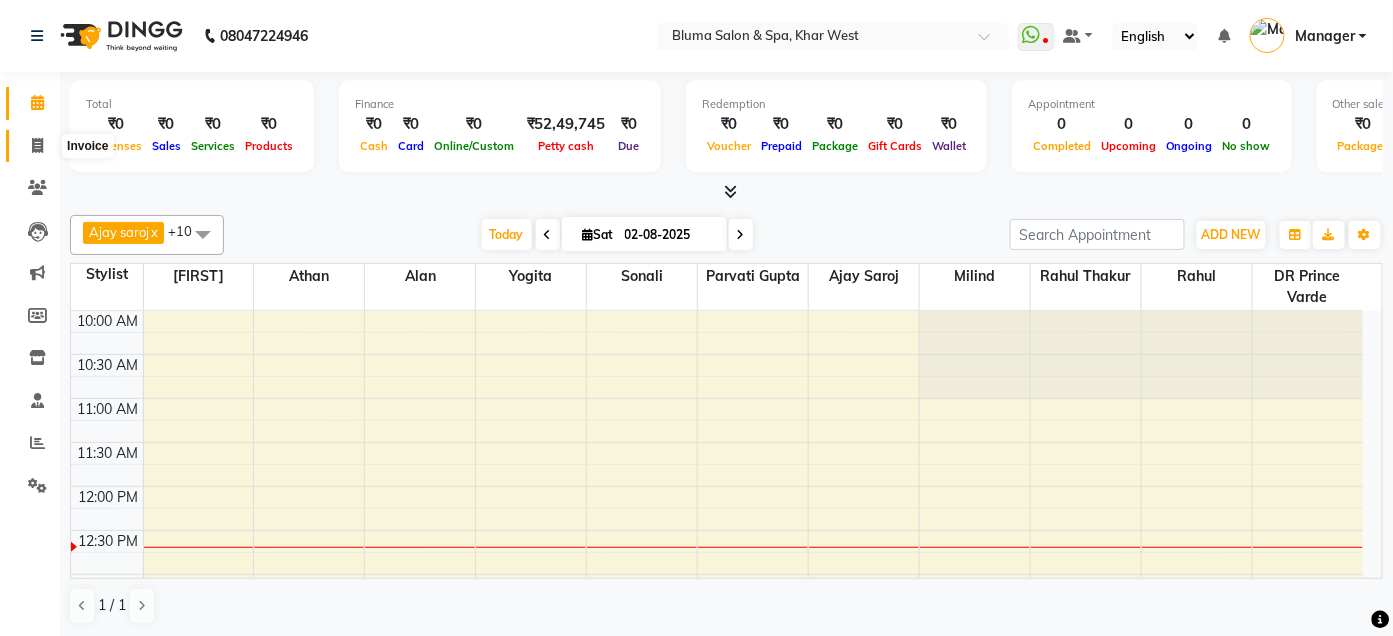 click 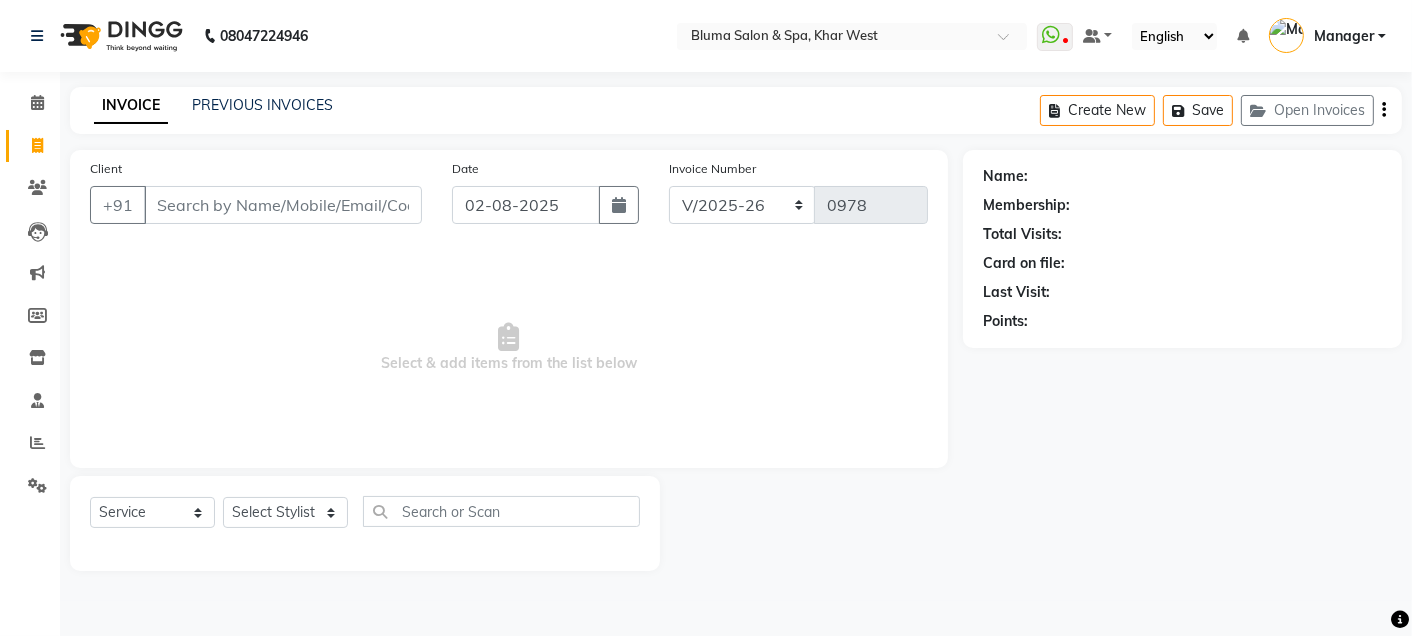click on "Client" at bounding box center (283, 205) 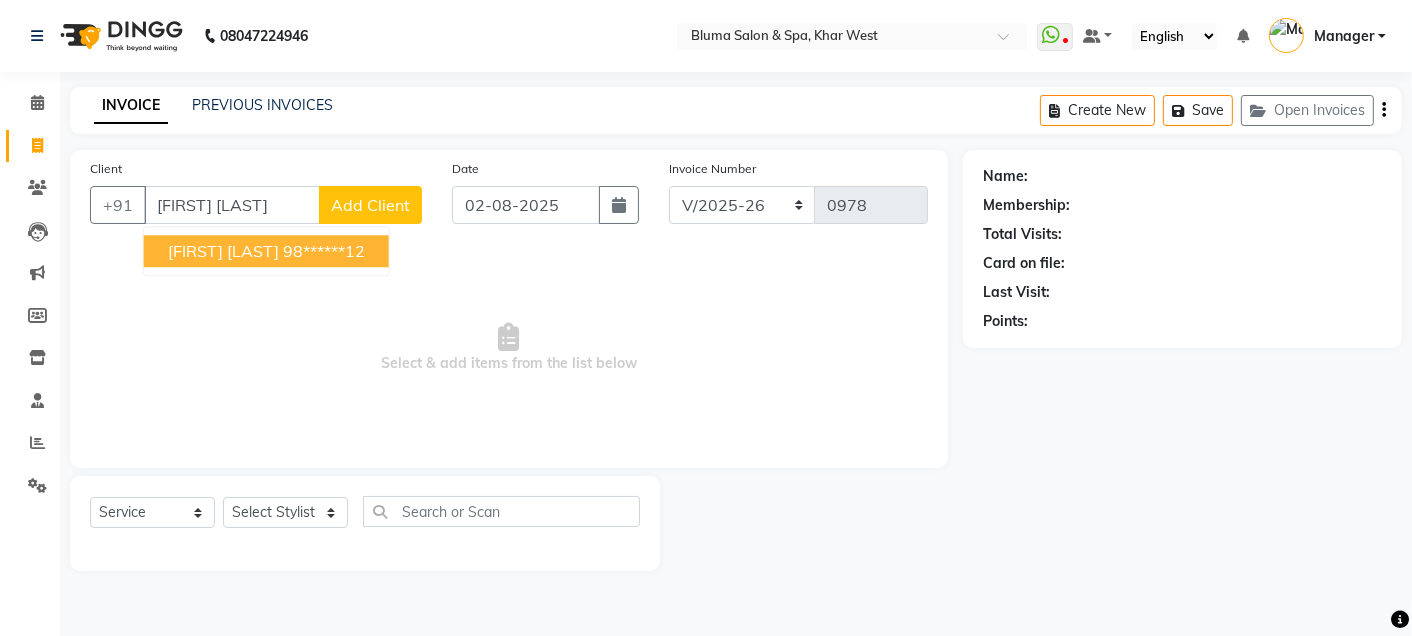 click on "98******12" at bounding box center (324, 251) 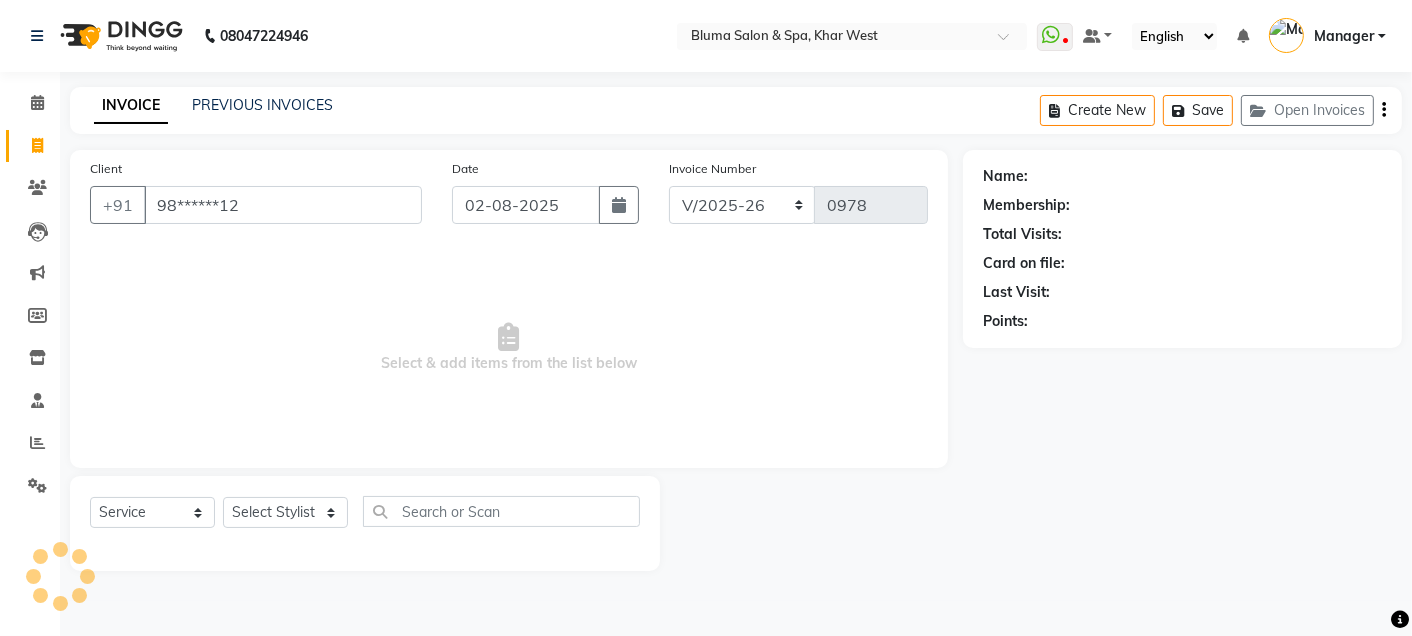 type on "98******12" 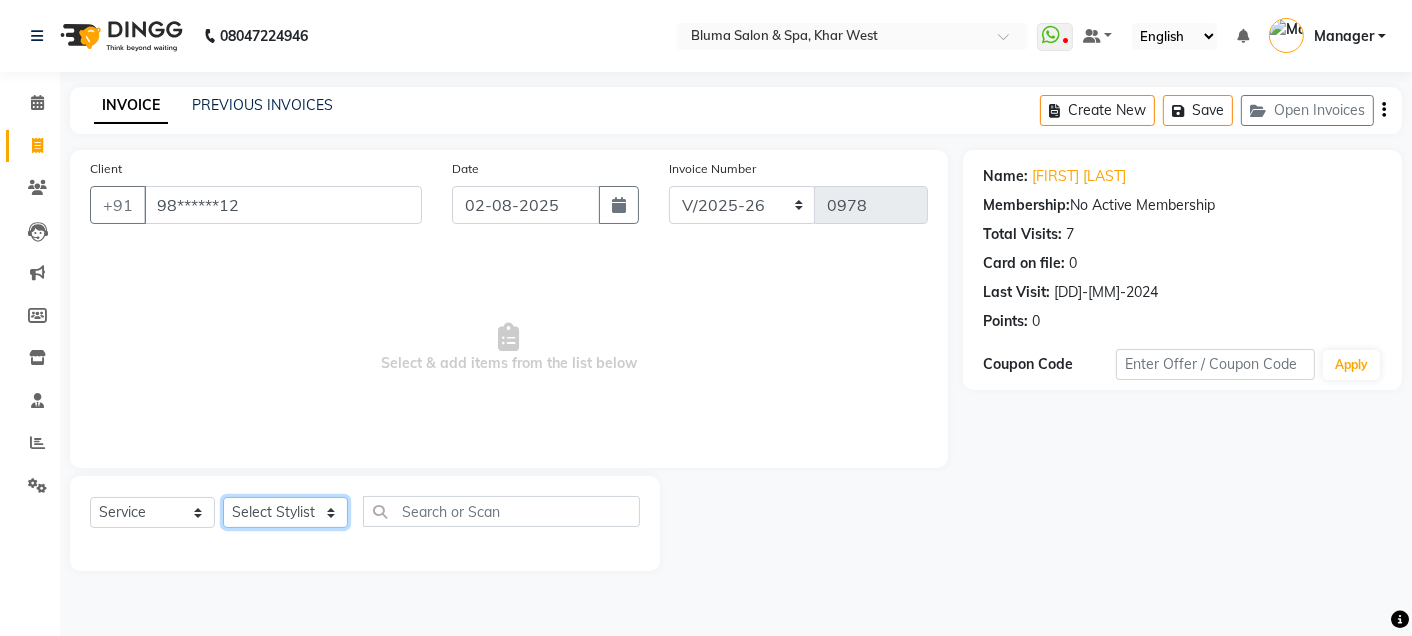 click on "Select Stylist Admin Ajay saroj Alan Athan  DR Prince Varde Manager milind Nasir  PAM parvati gupta  pooja loke Rahul rahul thakur rajesh patel sonali yogita" 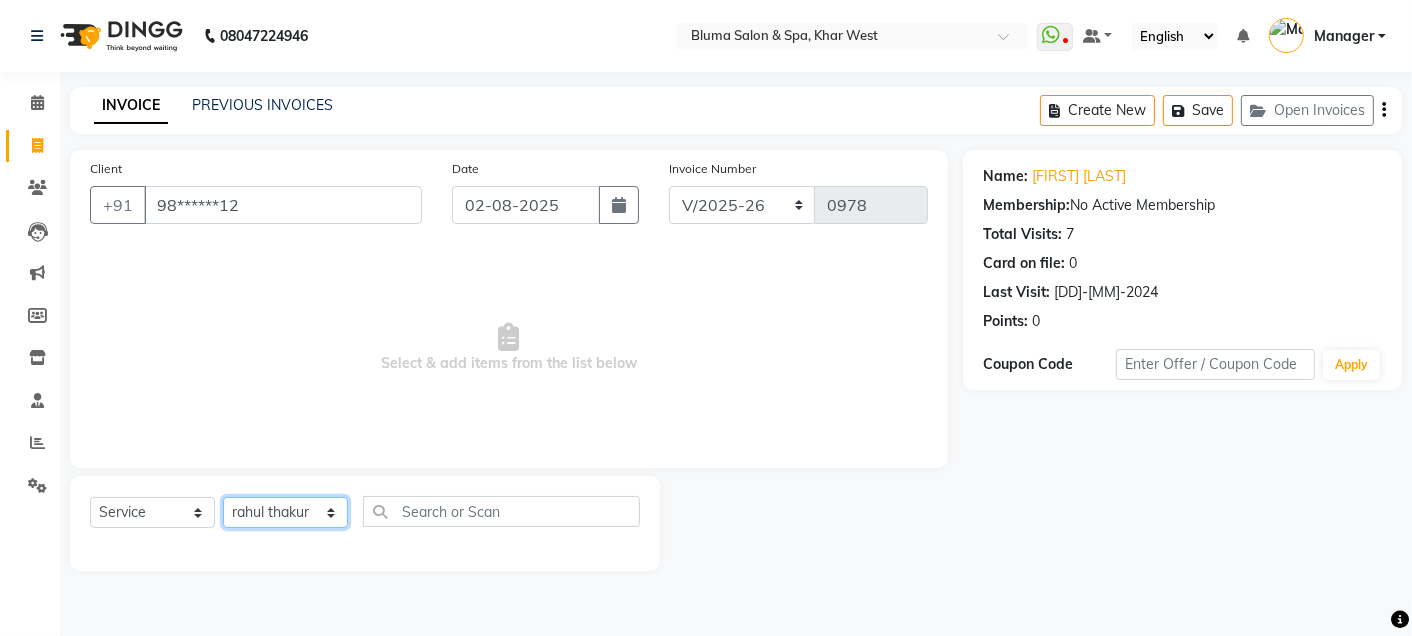 click on "Select Stylist Admin Ajay saroj Alan Athan  DR Prince Varde Manager milind Nasir  PAM parvati gupta  pooja loke Rahul rahul thakur rajesh patel sonali yogita" 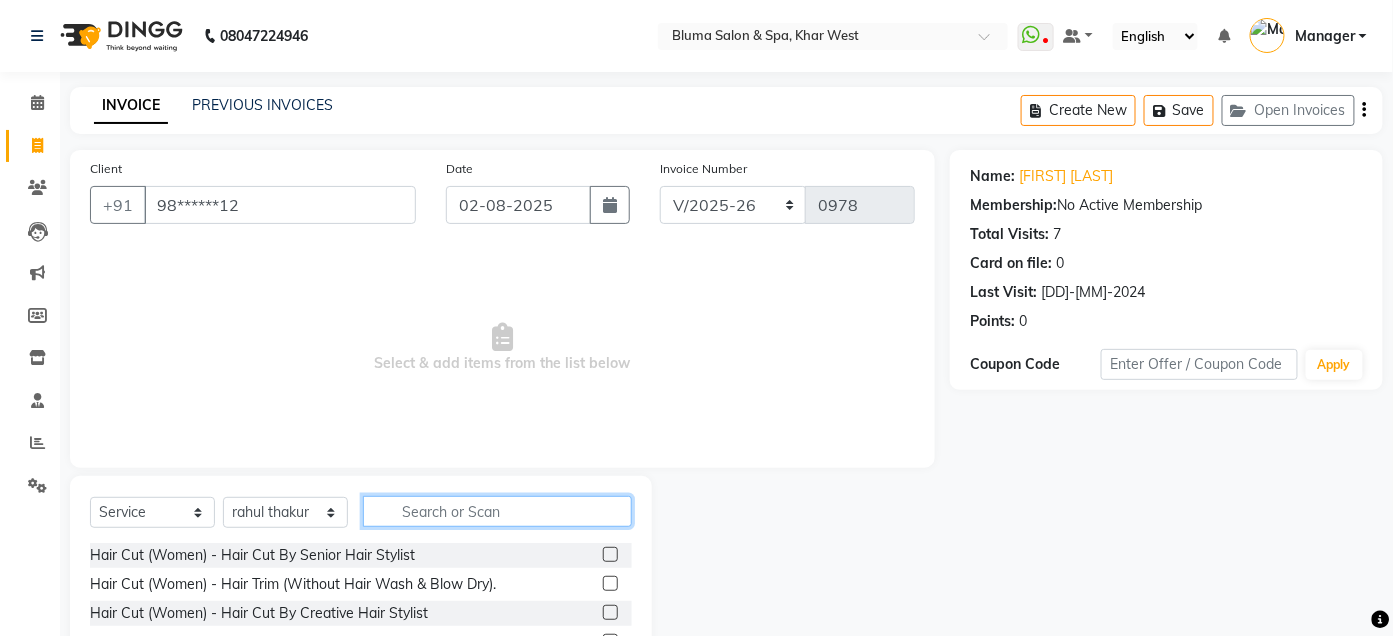 click 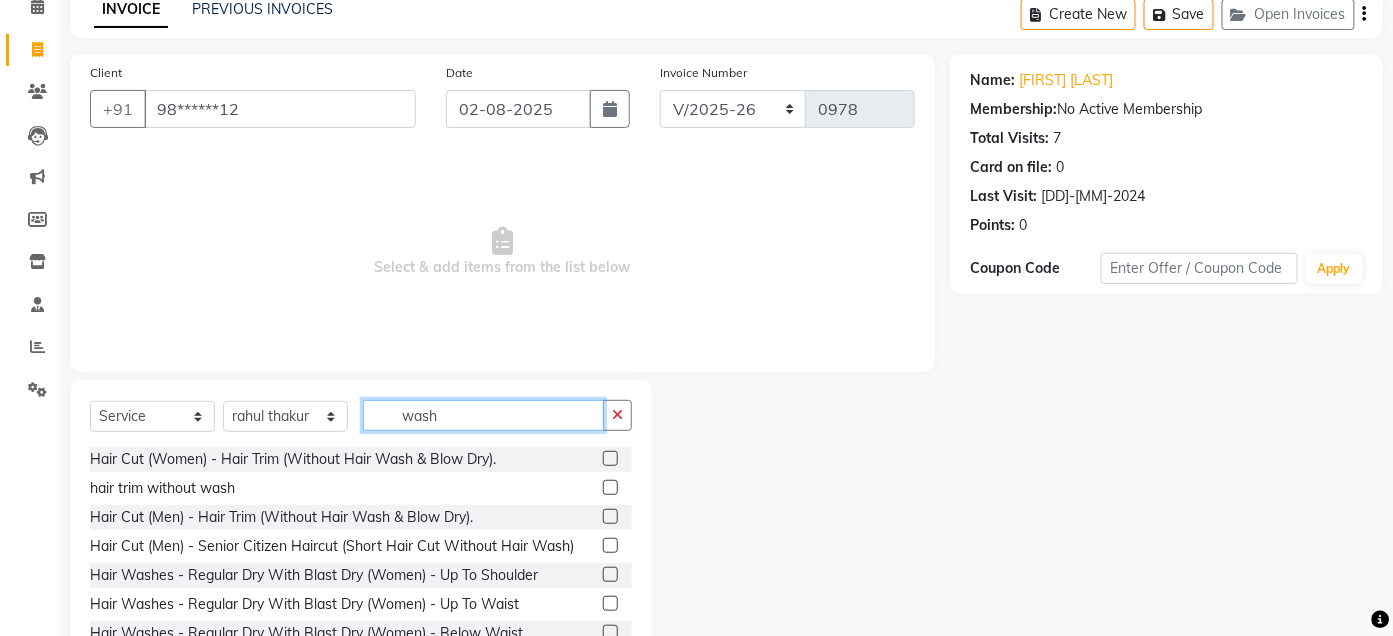 scroll, scrollTop: 164, scrollLeft: 0, axis: vertical 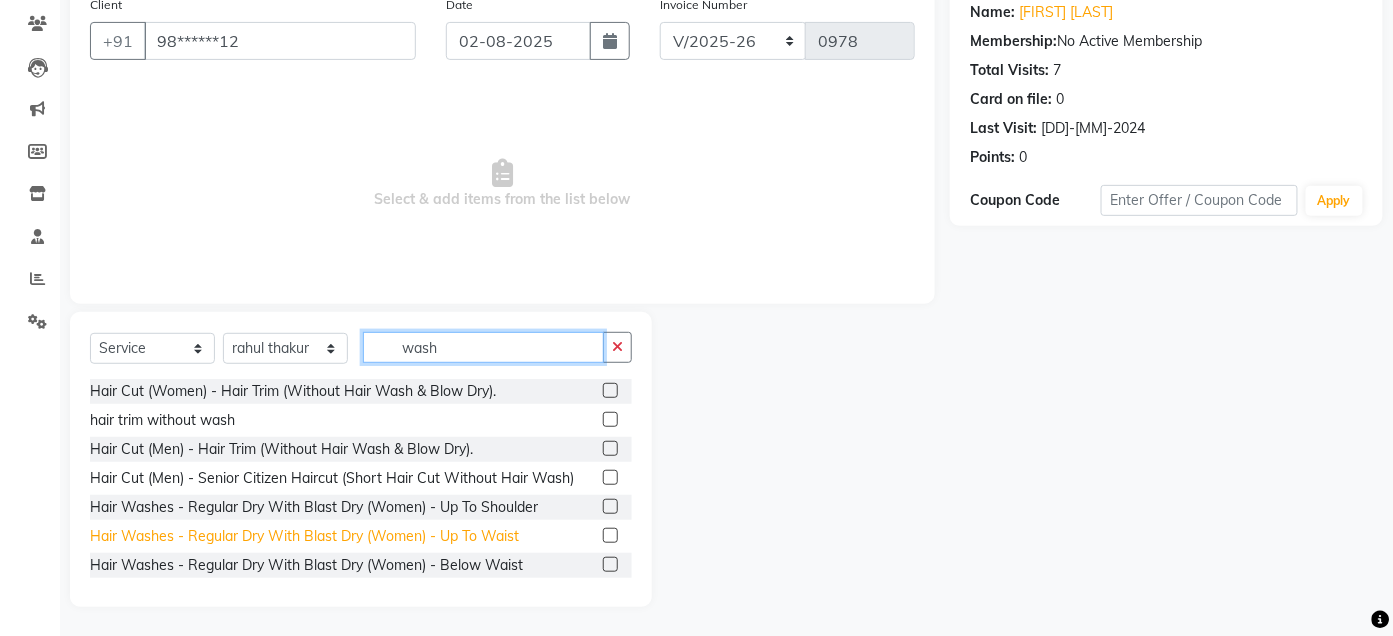 type on "wash" 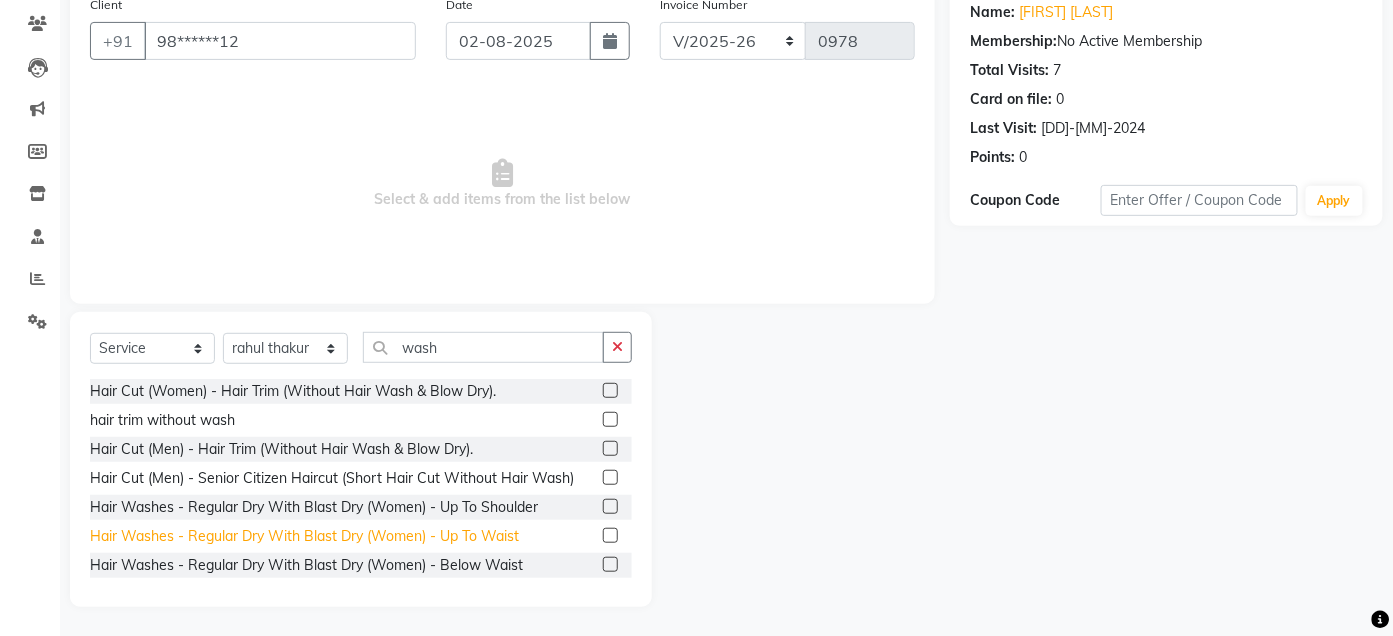 click on "Hair Washes - Regular Dry With Blast Dry (Women) - Up To Waist" 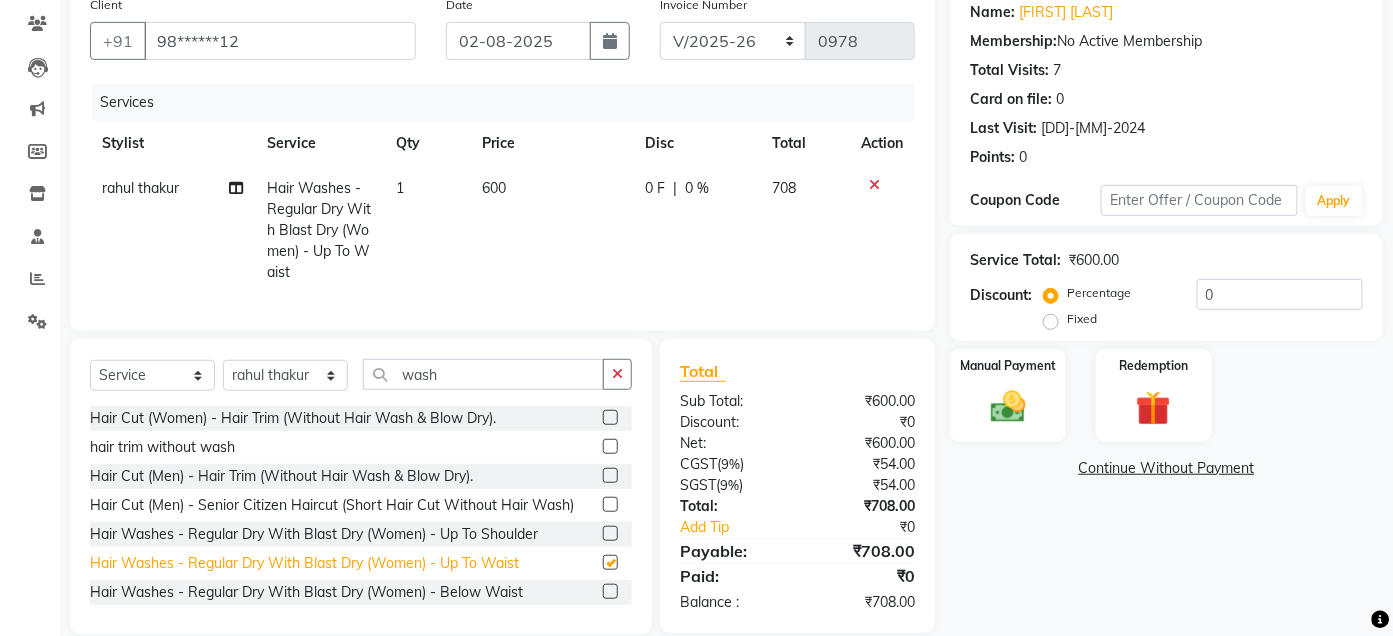 checkbox on "false" 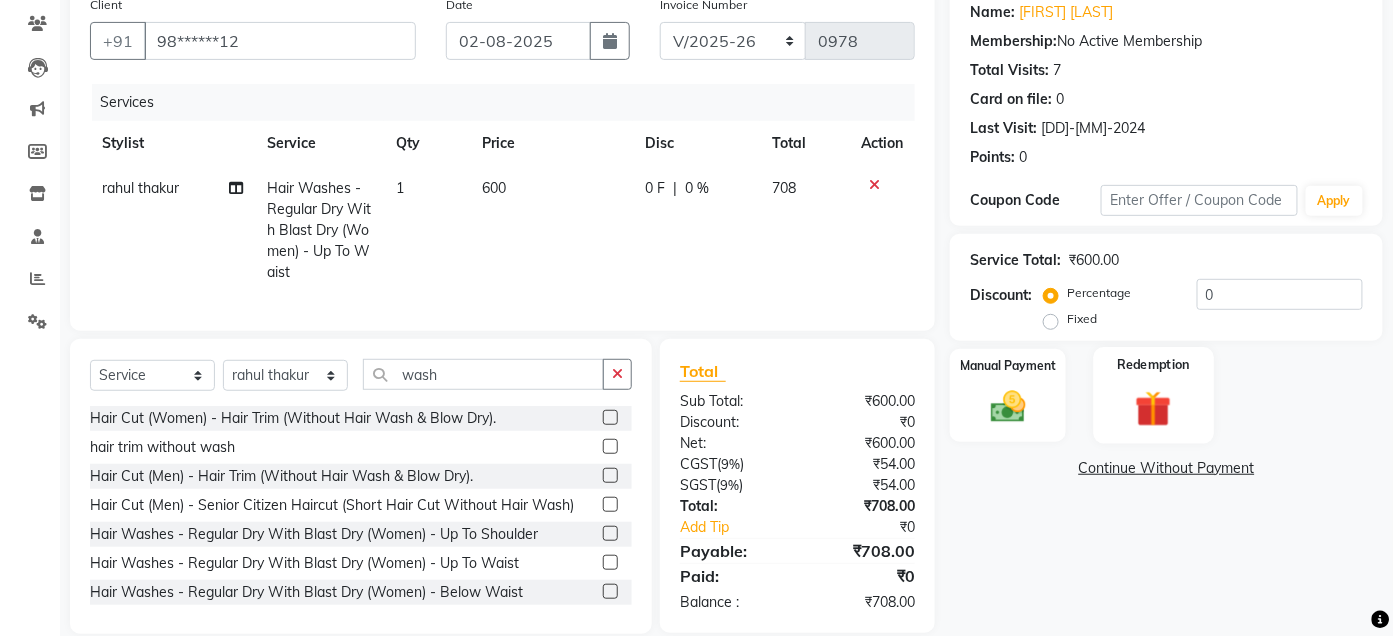click 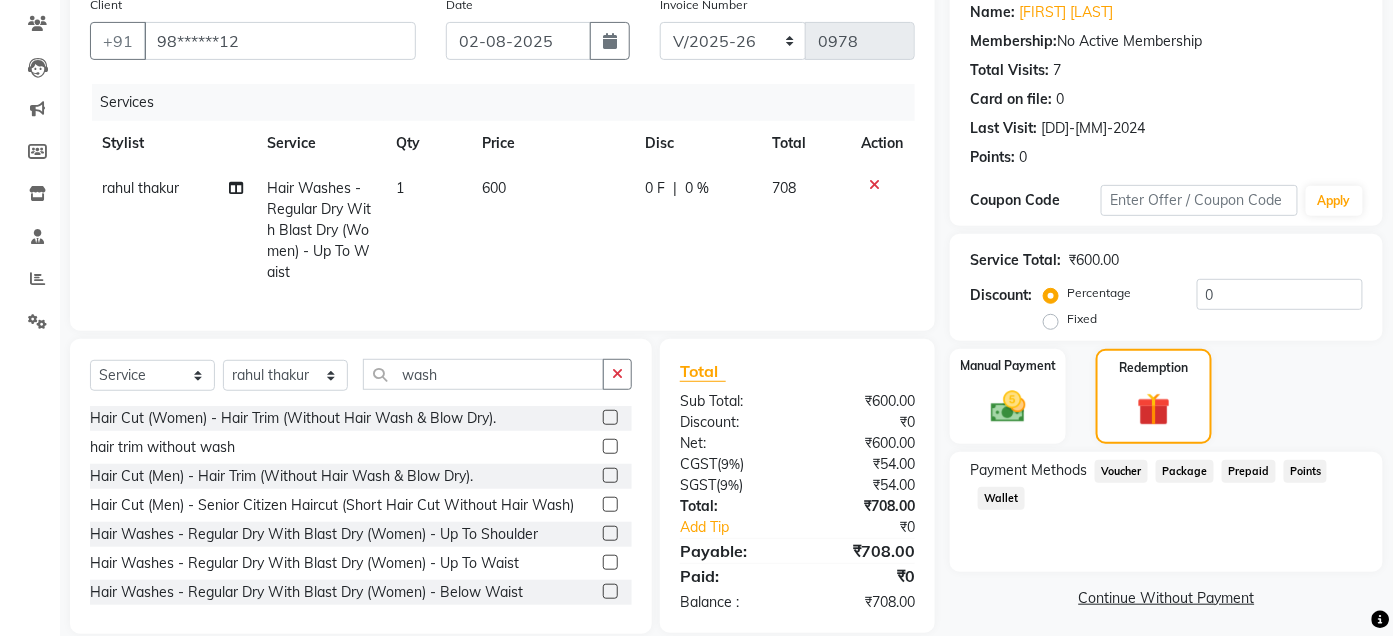click on "Voucher" 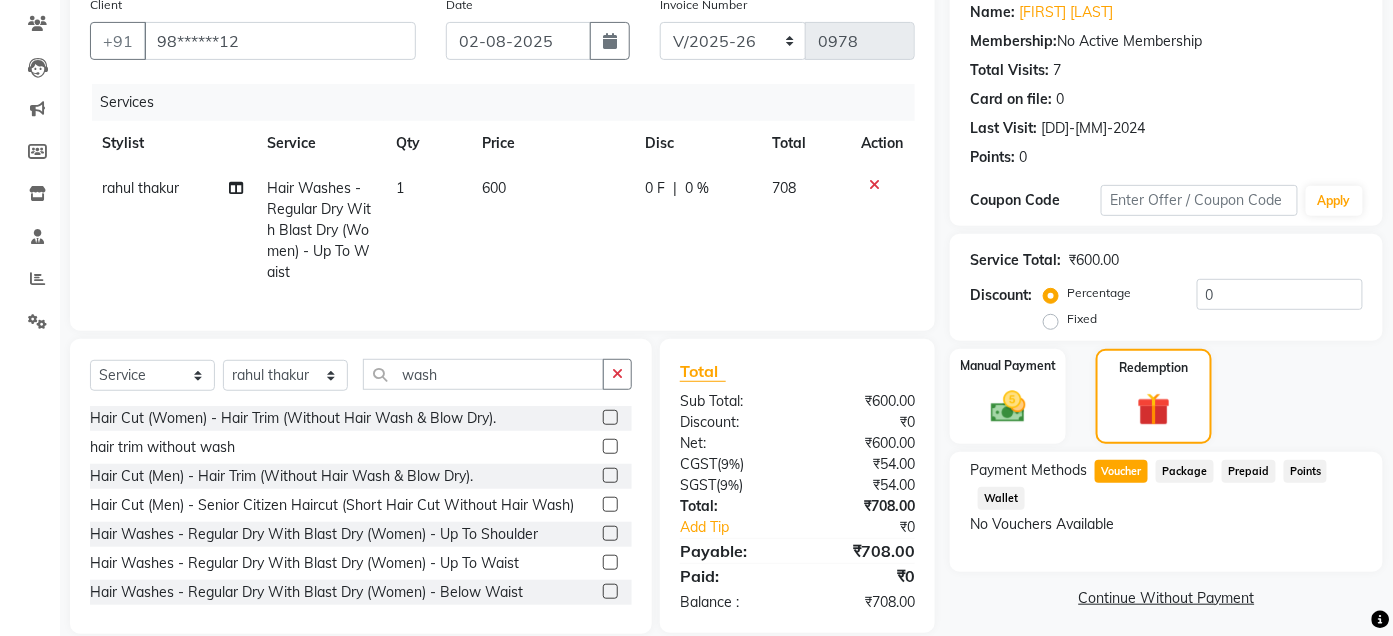 click on "Package" 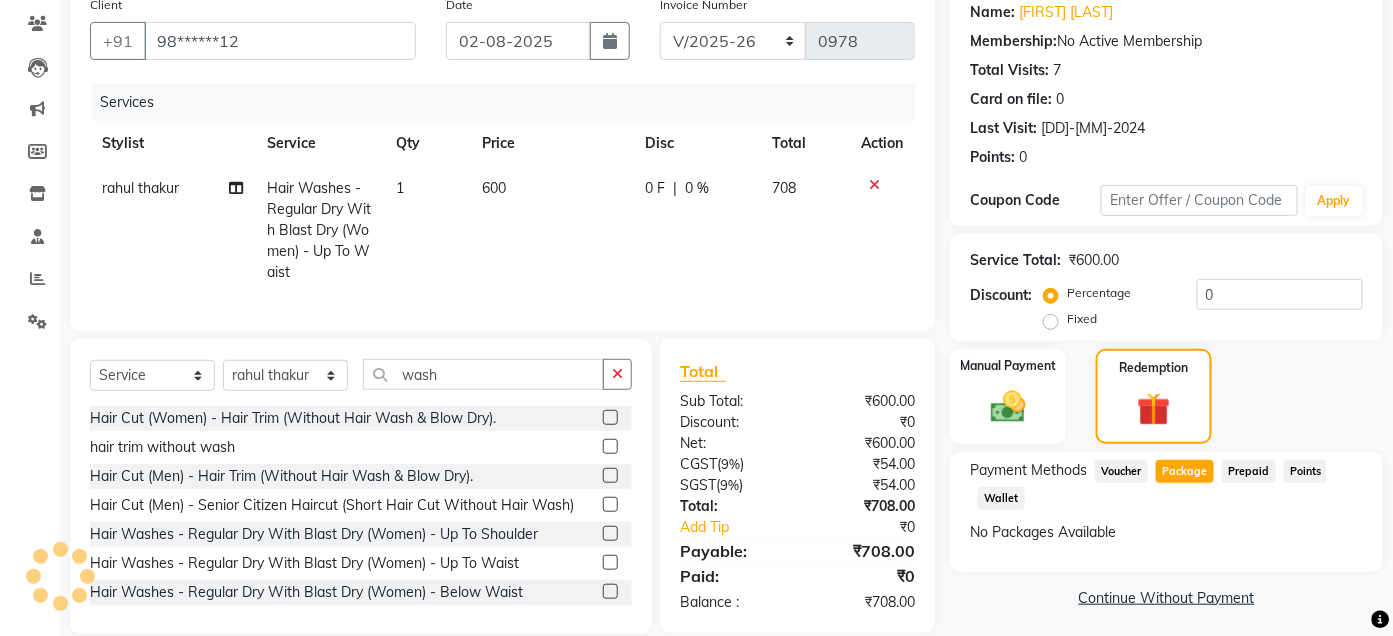 click on "Prepaid" 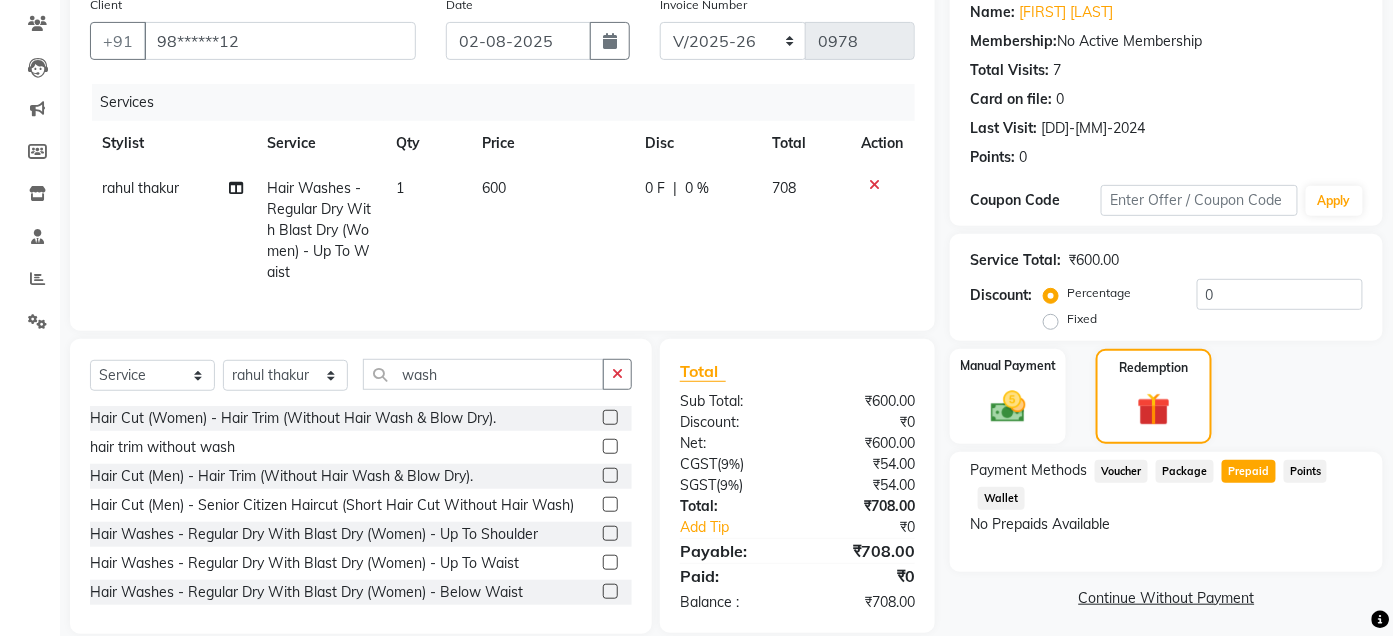 click on "Points" 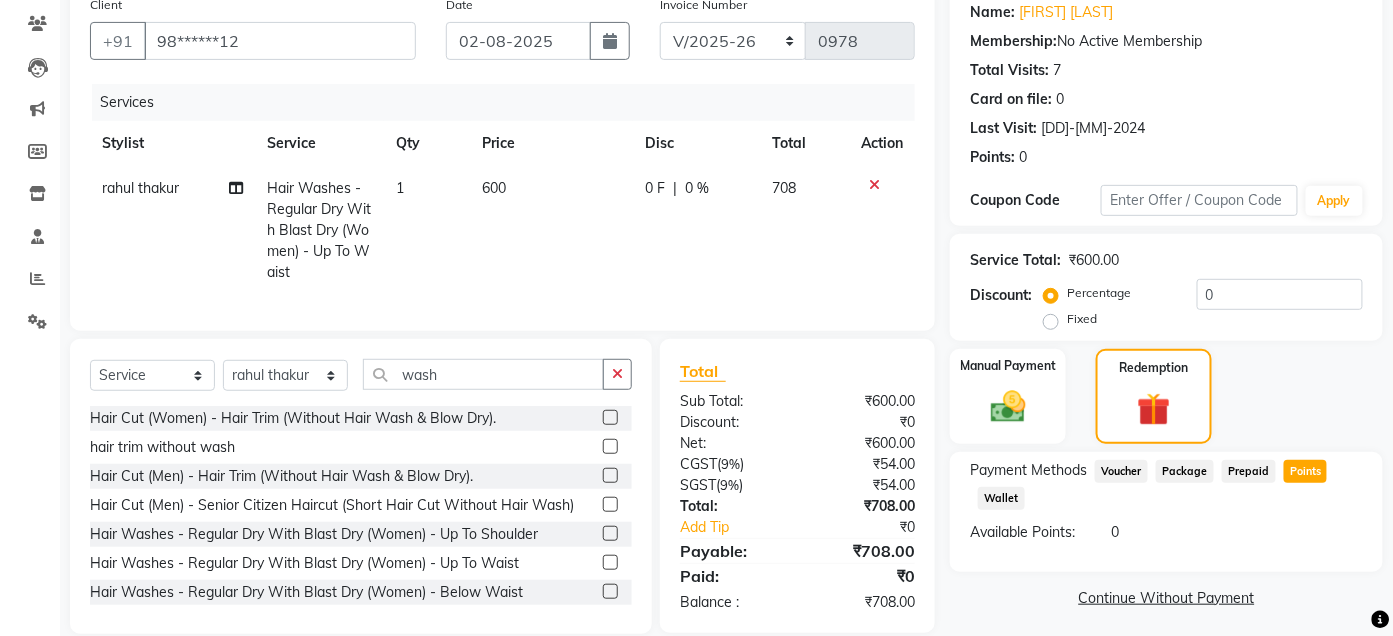 click on "Wallet" 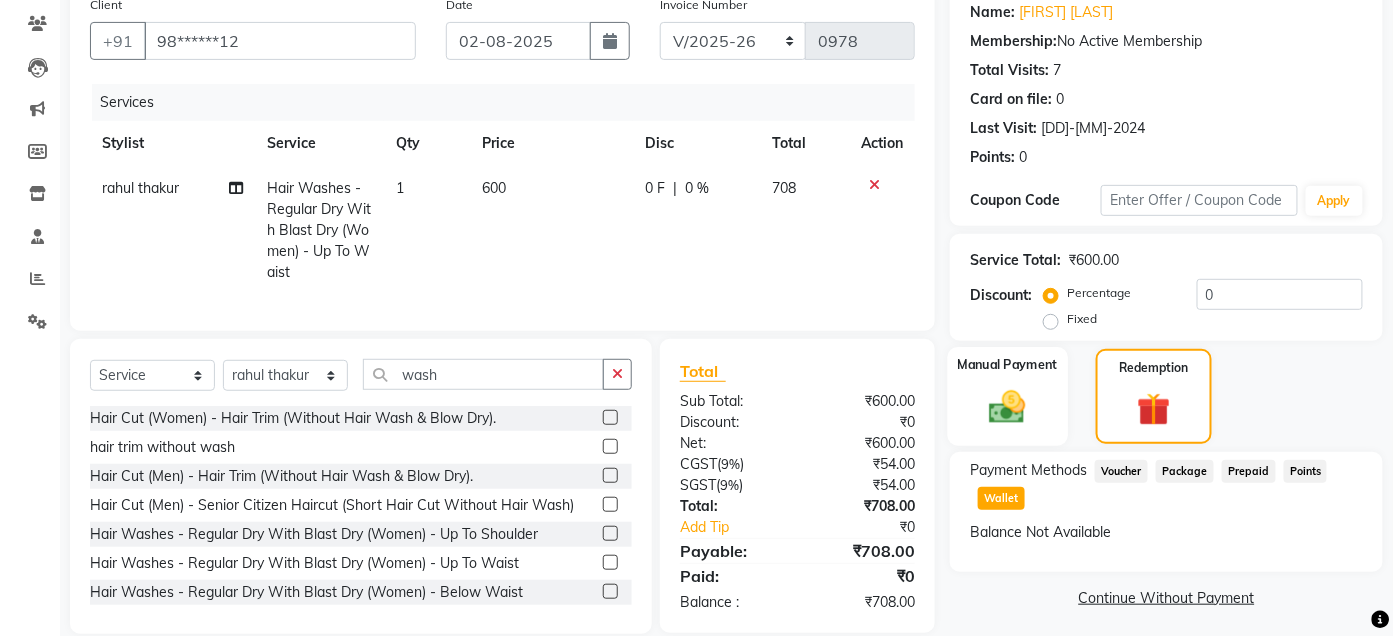 click 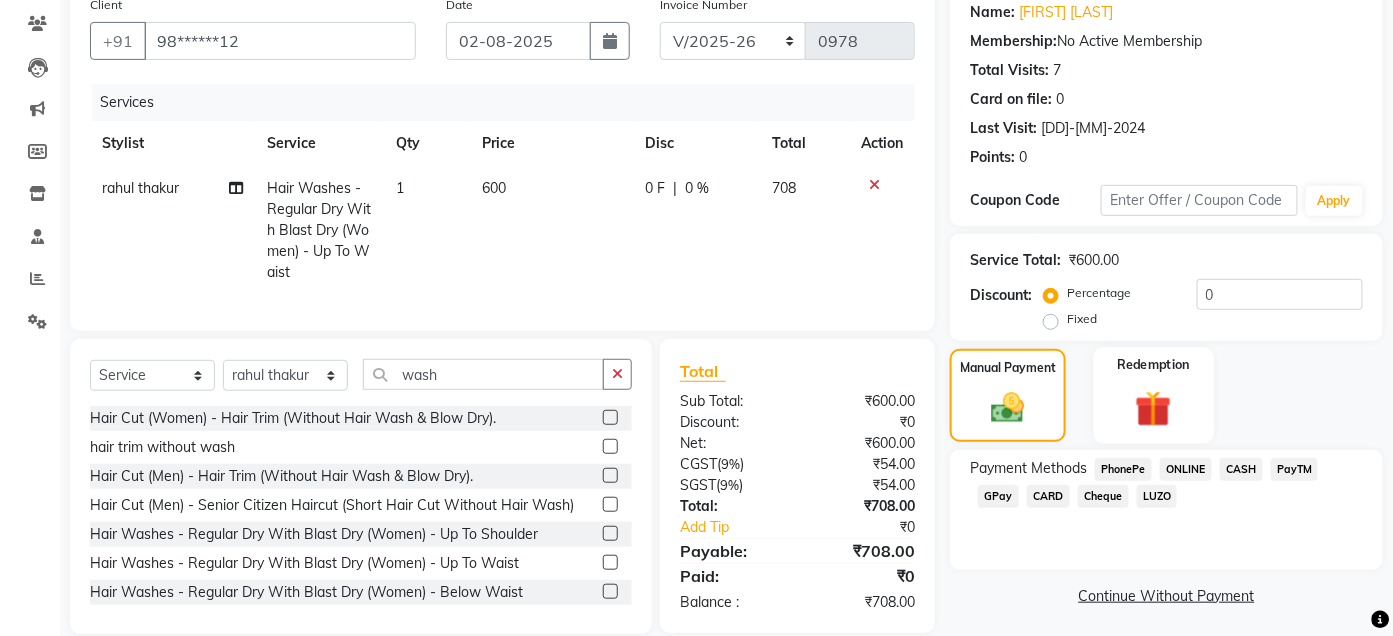 click 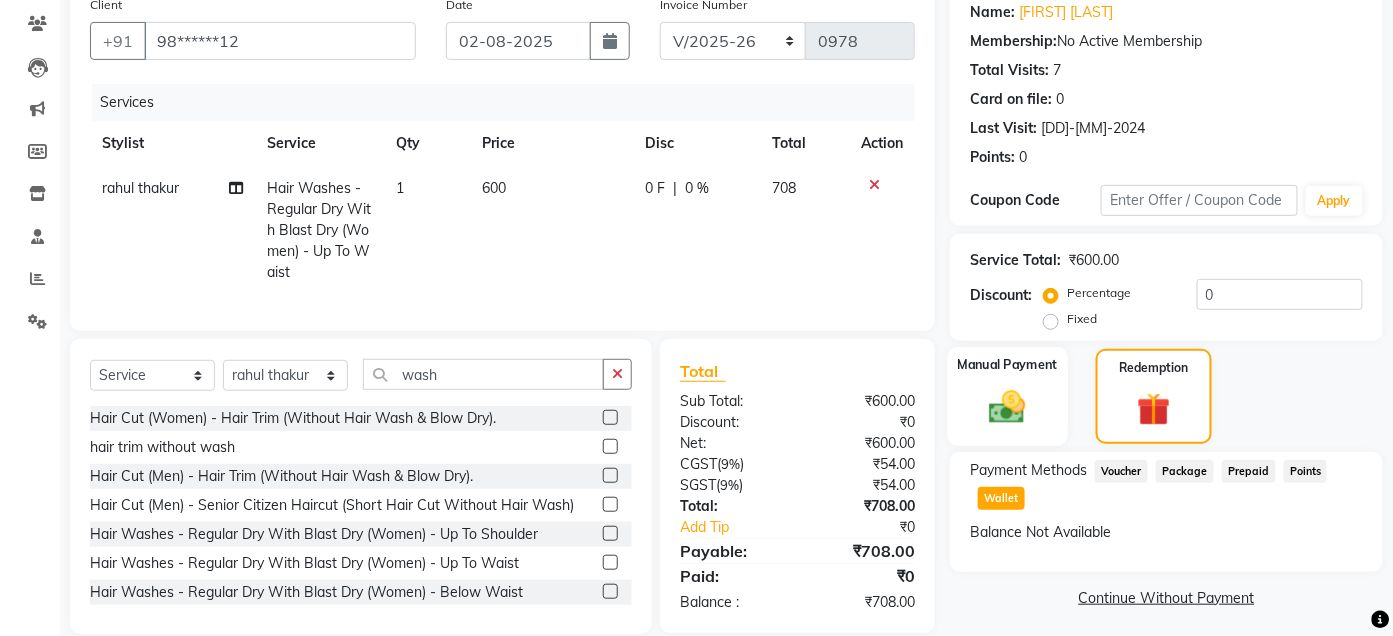 click 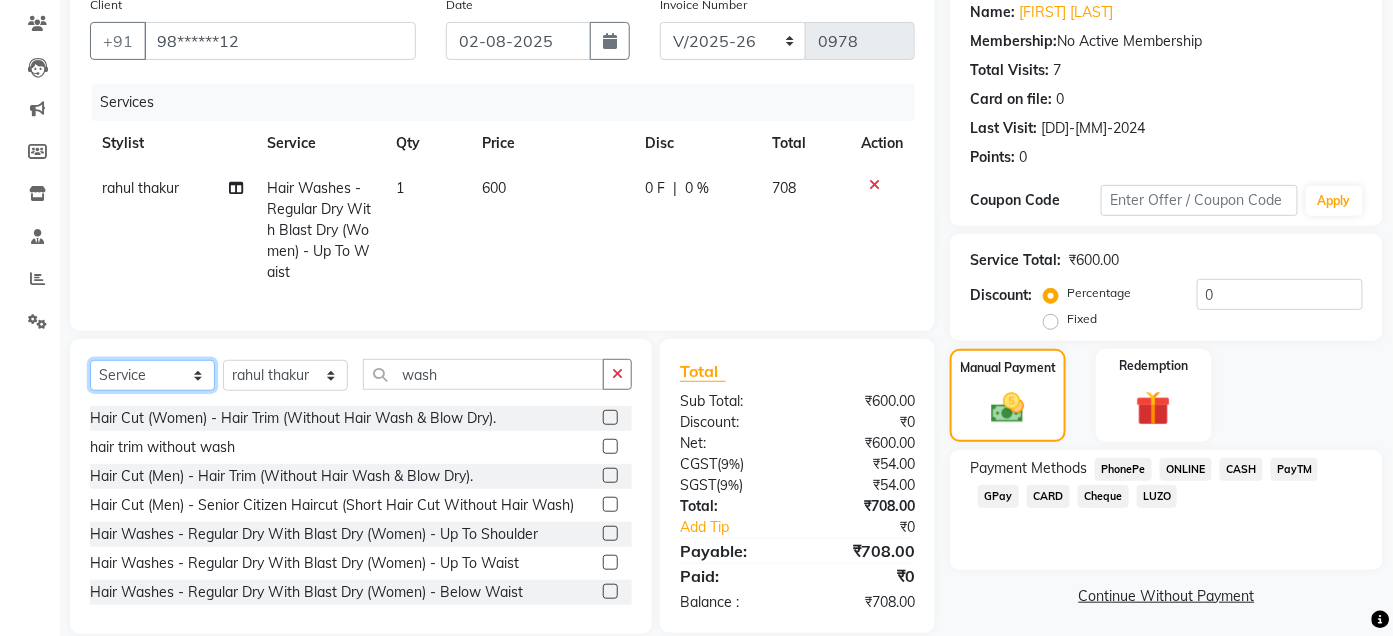 click on "Select  Service  Product  Membership  Package Voucher Prepaid Gift Card" 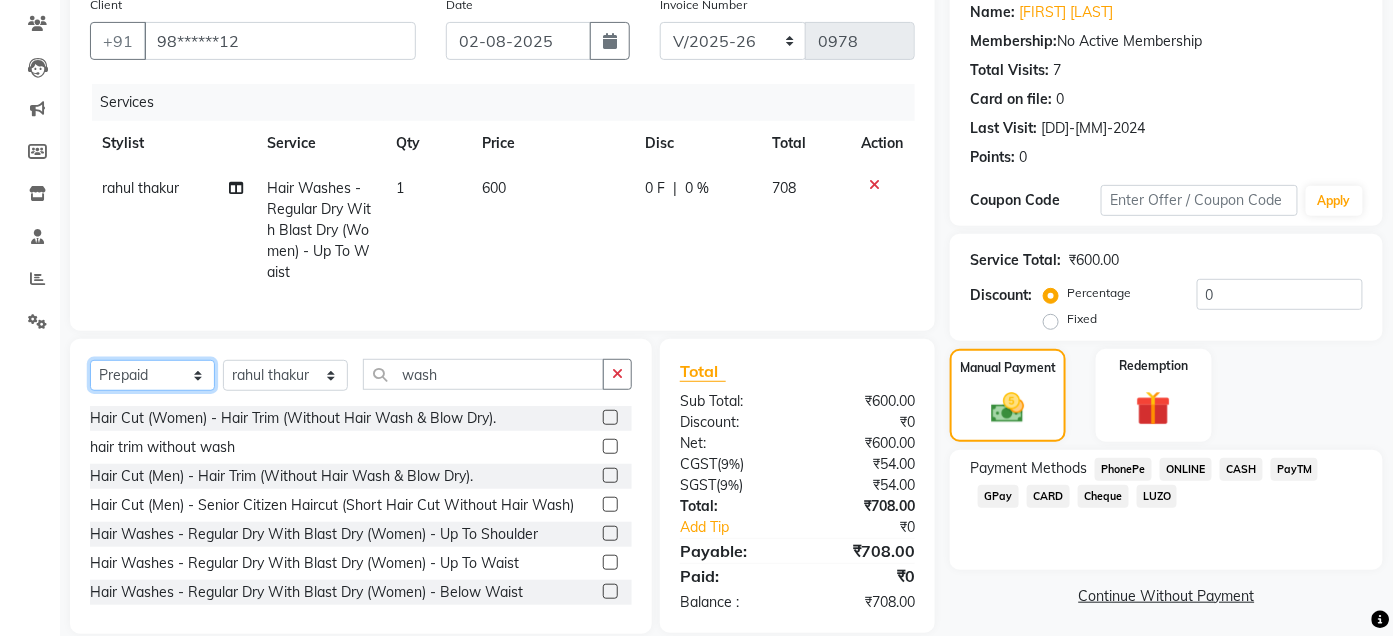 click on "Select  Service  Product  Membership  Package Voucher Prepaid Gift Card" 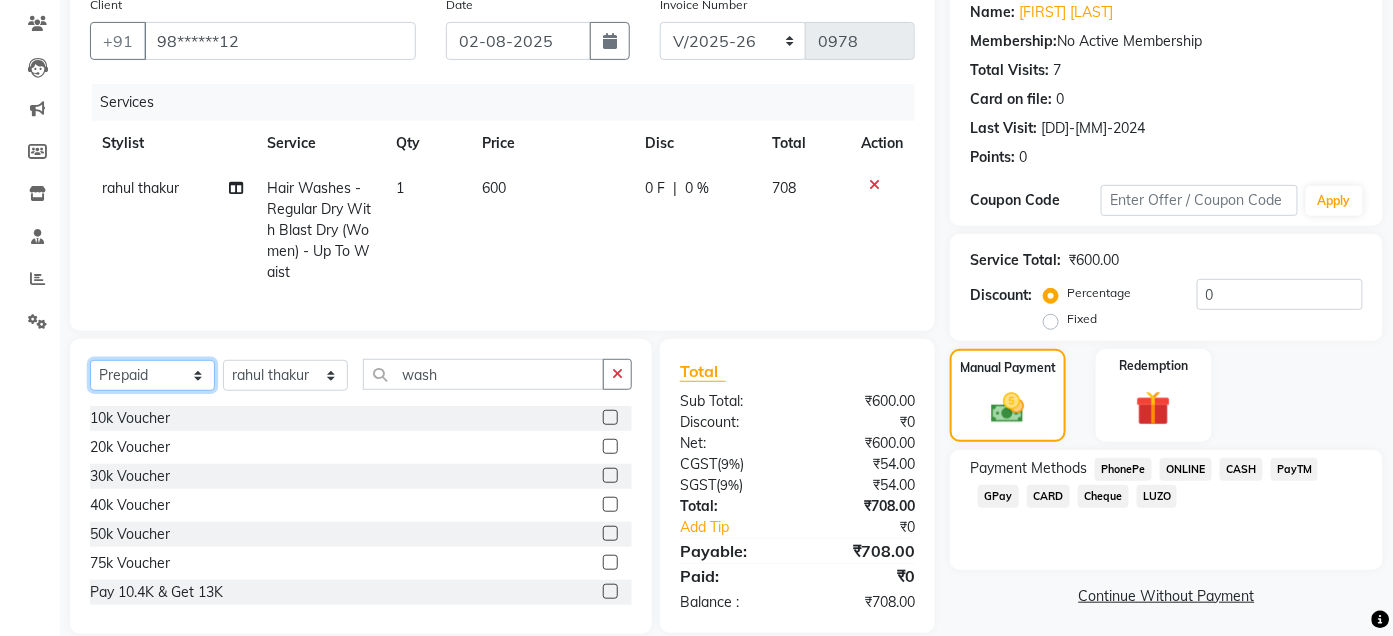 click on "Select  Service  Product  Membership  Package Voucher Prepaid Gift Card" 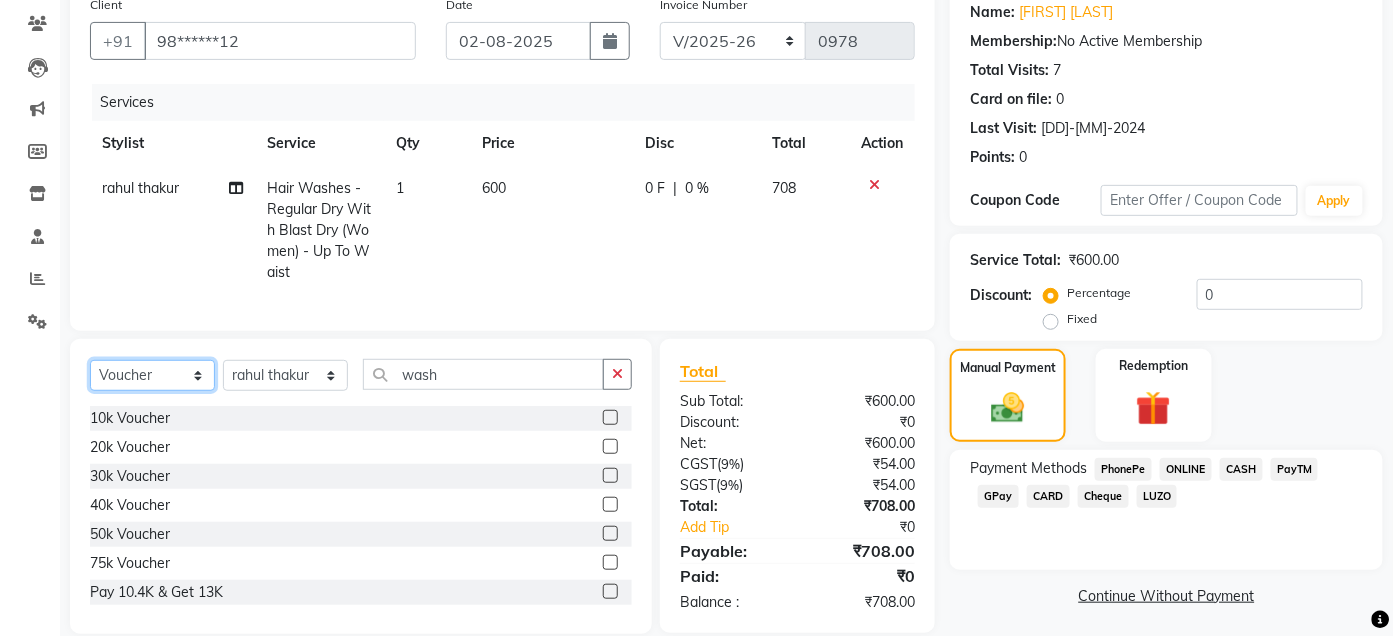 click on "Select  Service  Product  Membership  Package Voucher Prepaid Gift Card" 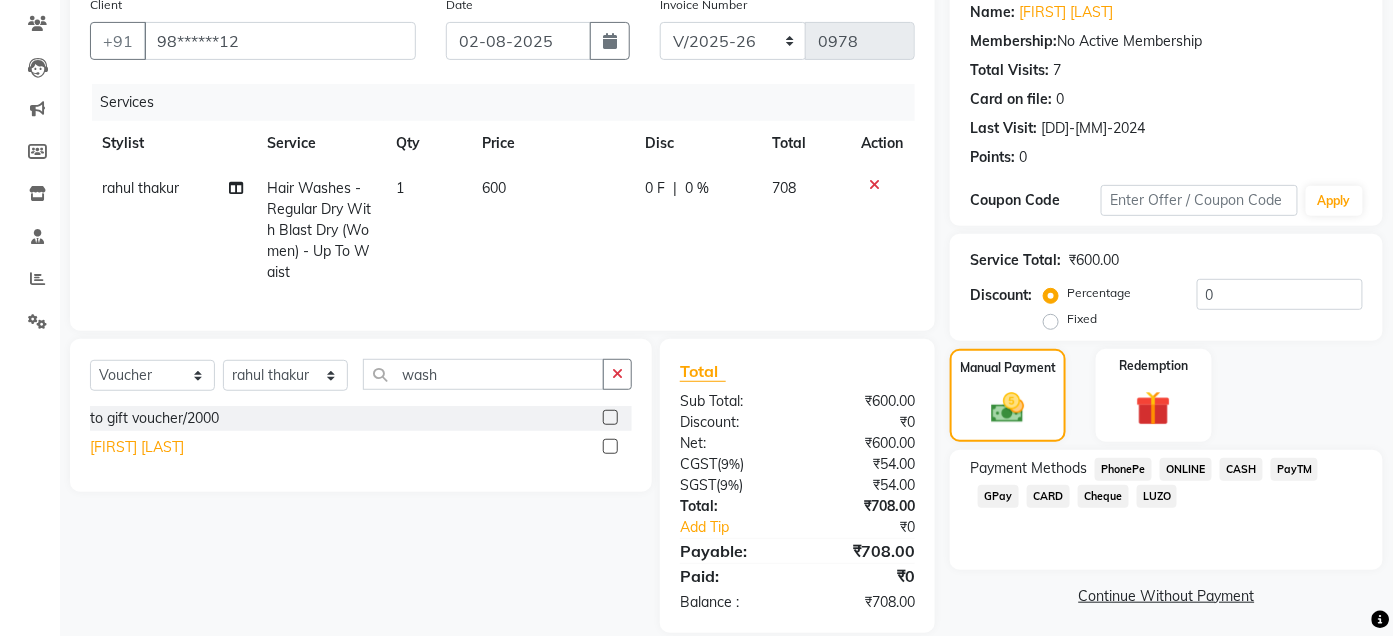 click on "[FIRST] [LAST]" 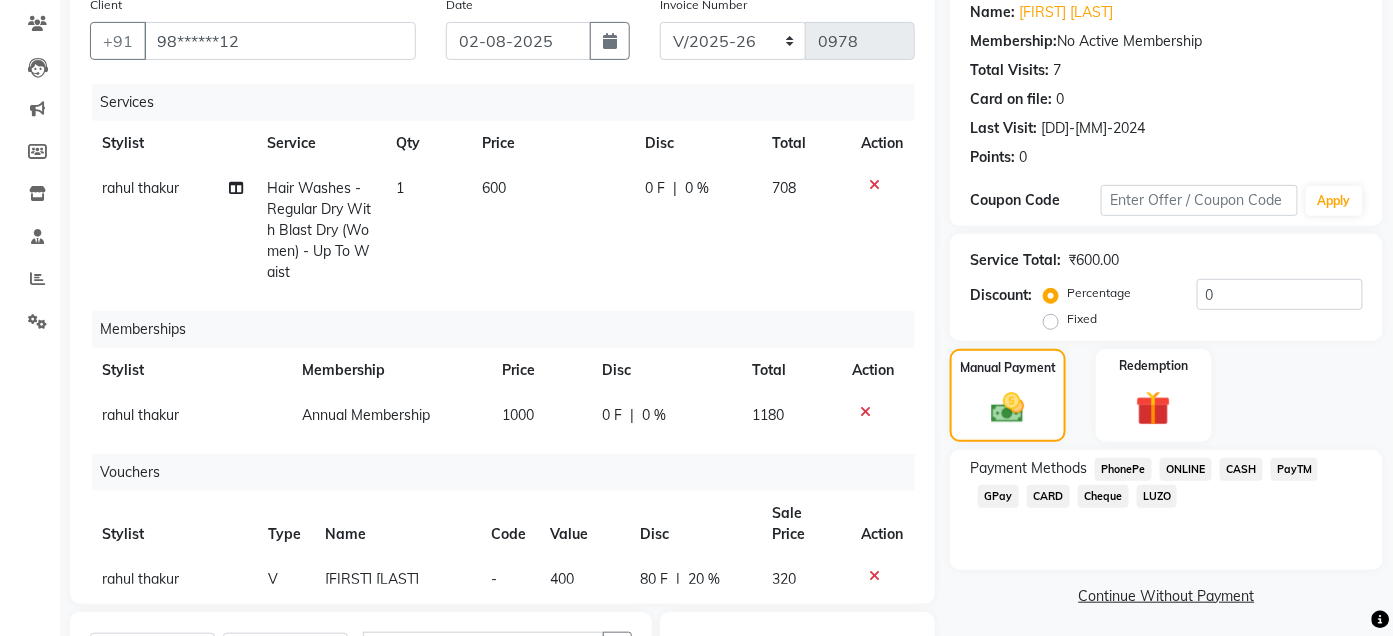 click 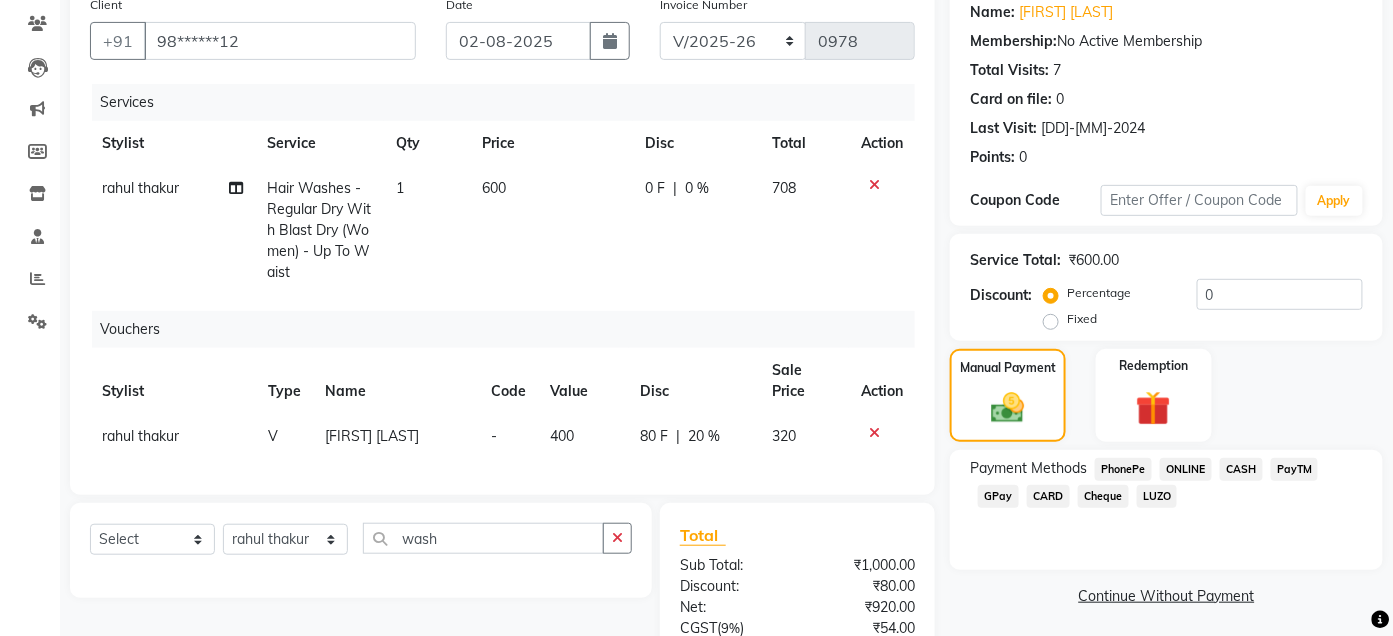 click 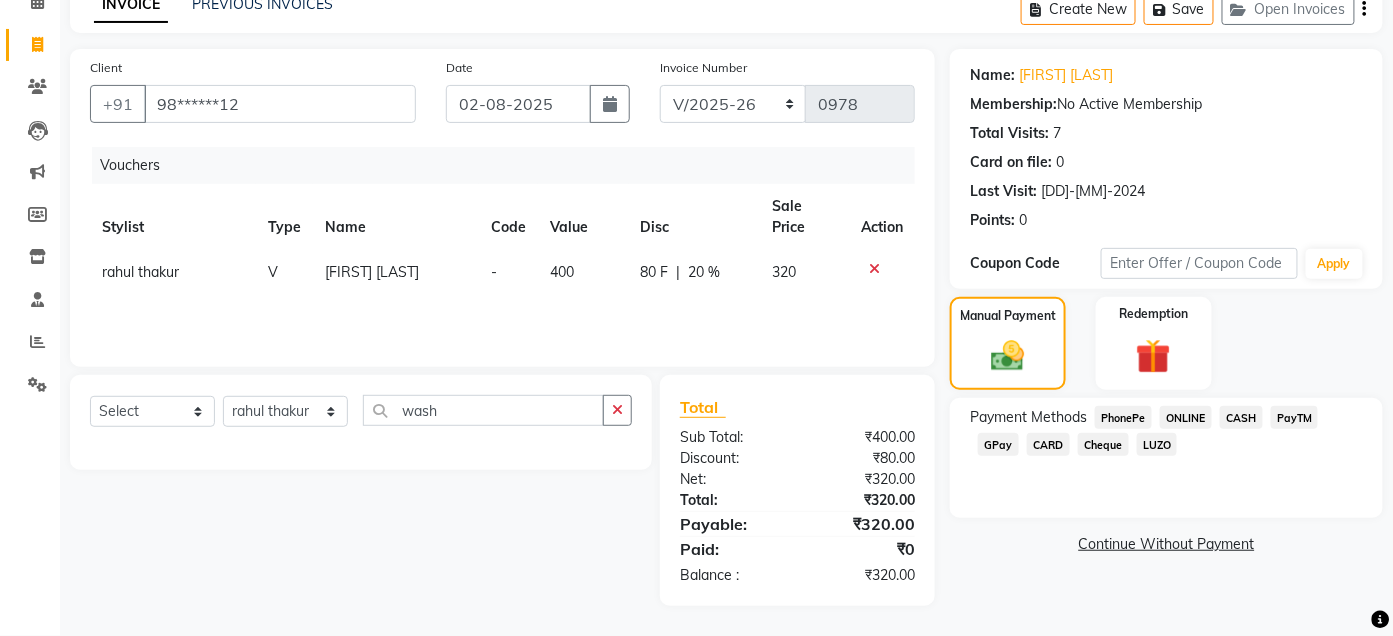 scroll, scrollTop: 100, scrollLeft: 0, axis: vertical 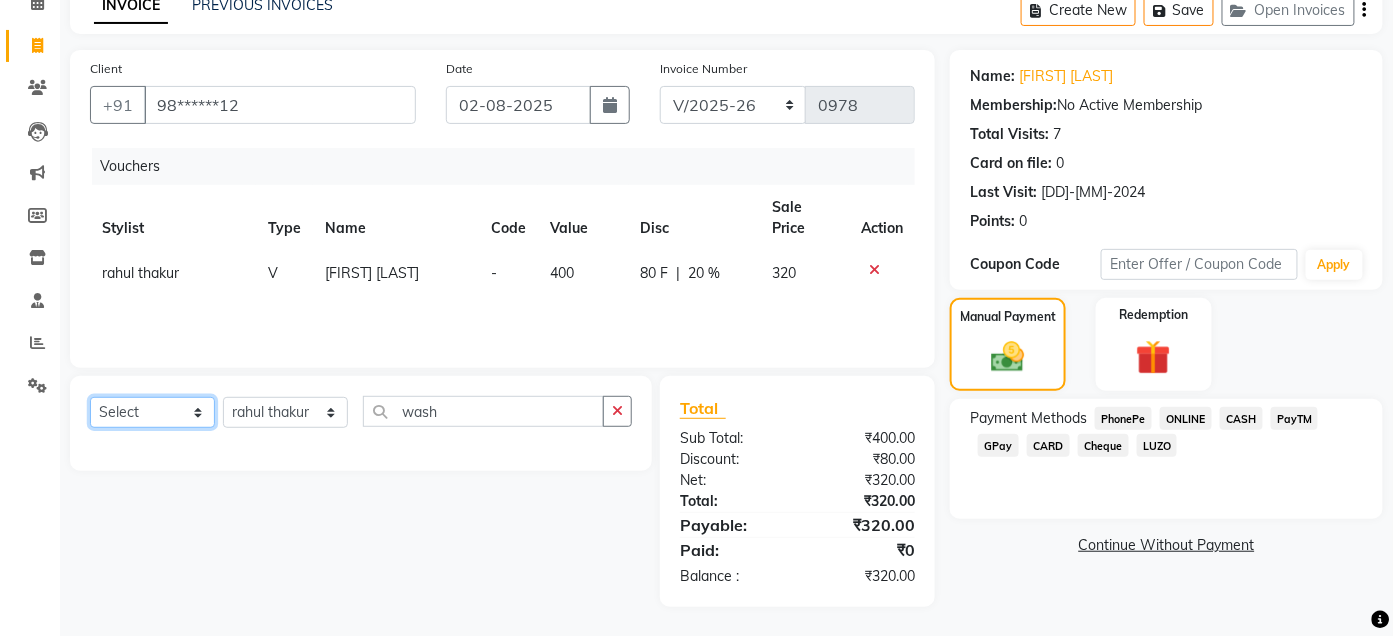 click on "Select  Service  Product  Membership  Package Voucher Prepaid Gift Card" 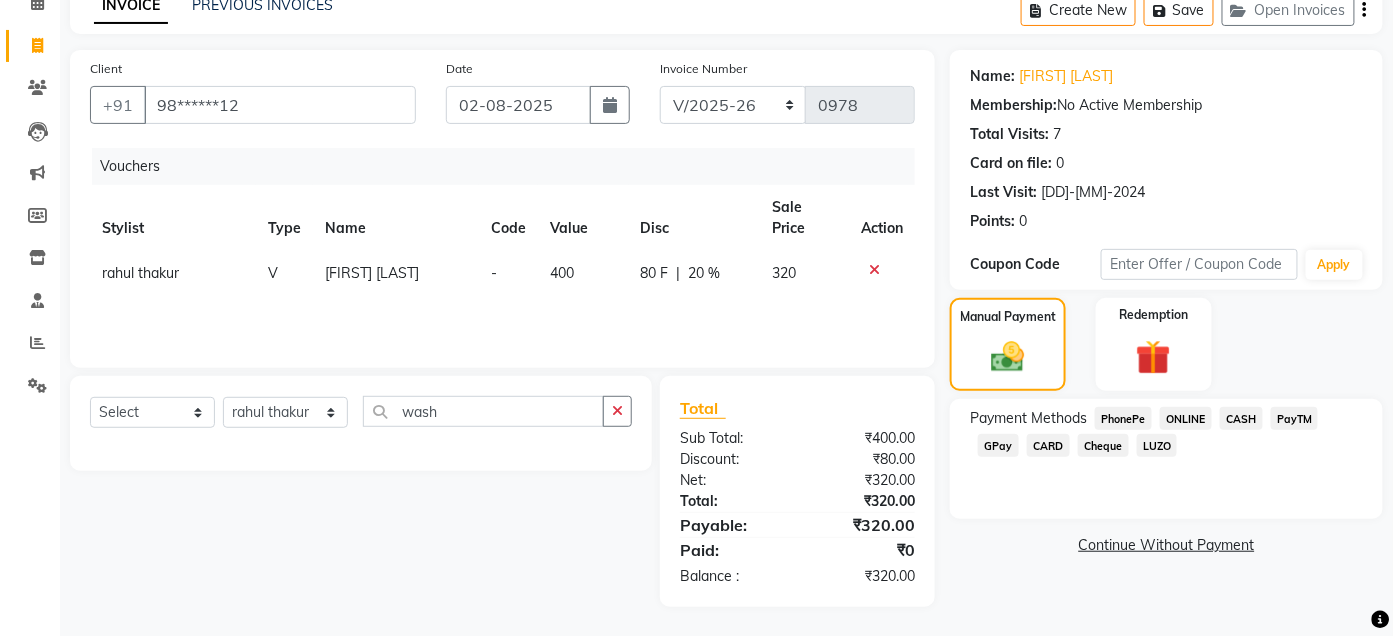 click 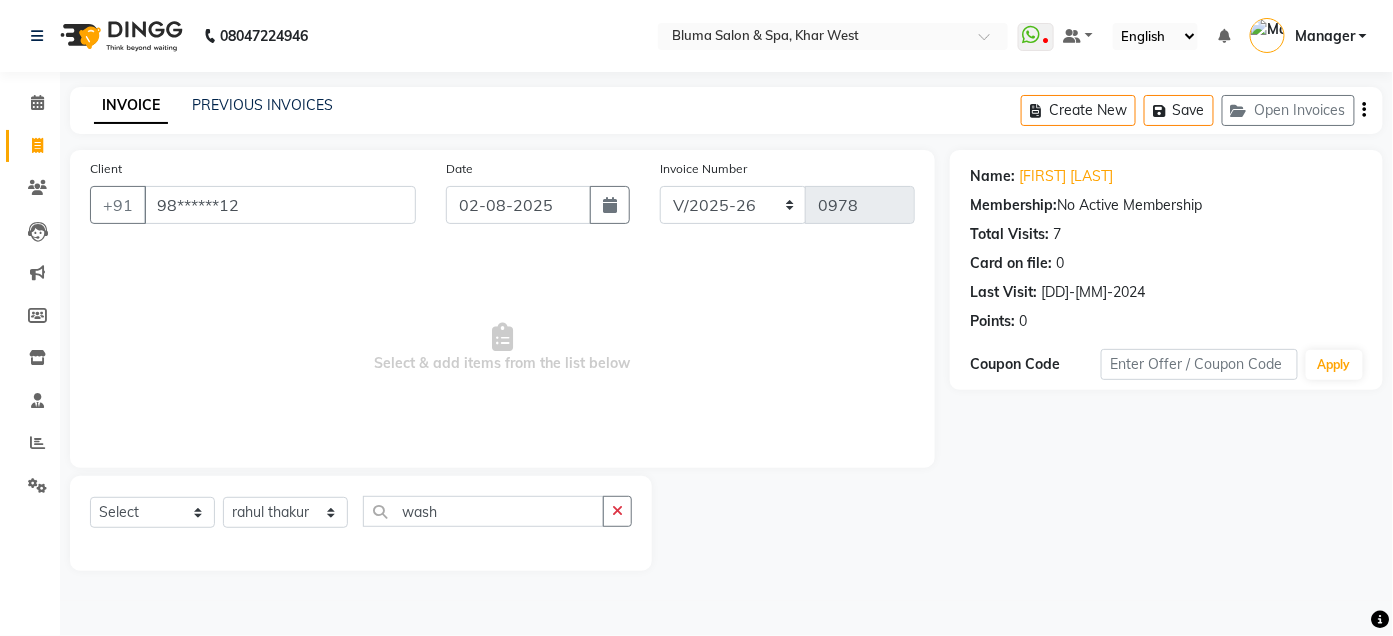 scroll, scrollTop: 0, scrollLeft: 0, axis: both 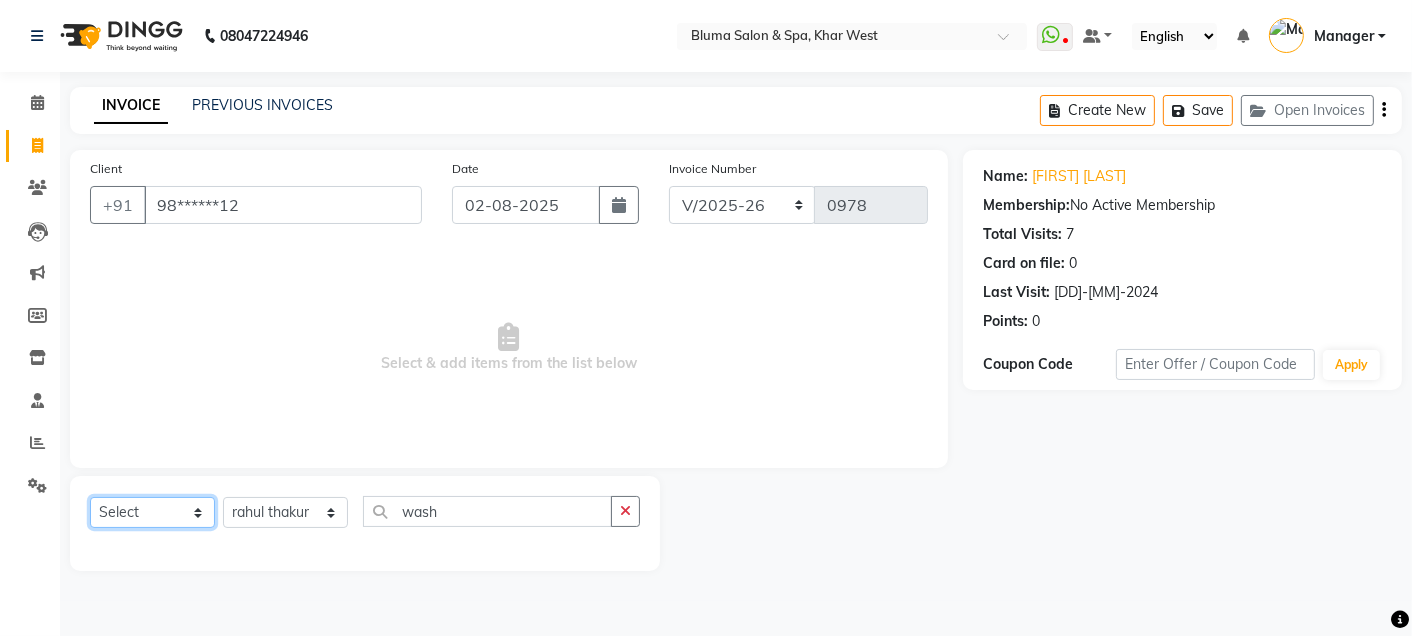 click on "Select  Service  Product  Membership  Package Voucher Prepaid Gift Card" 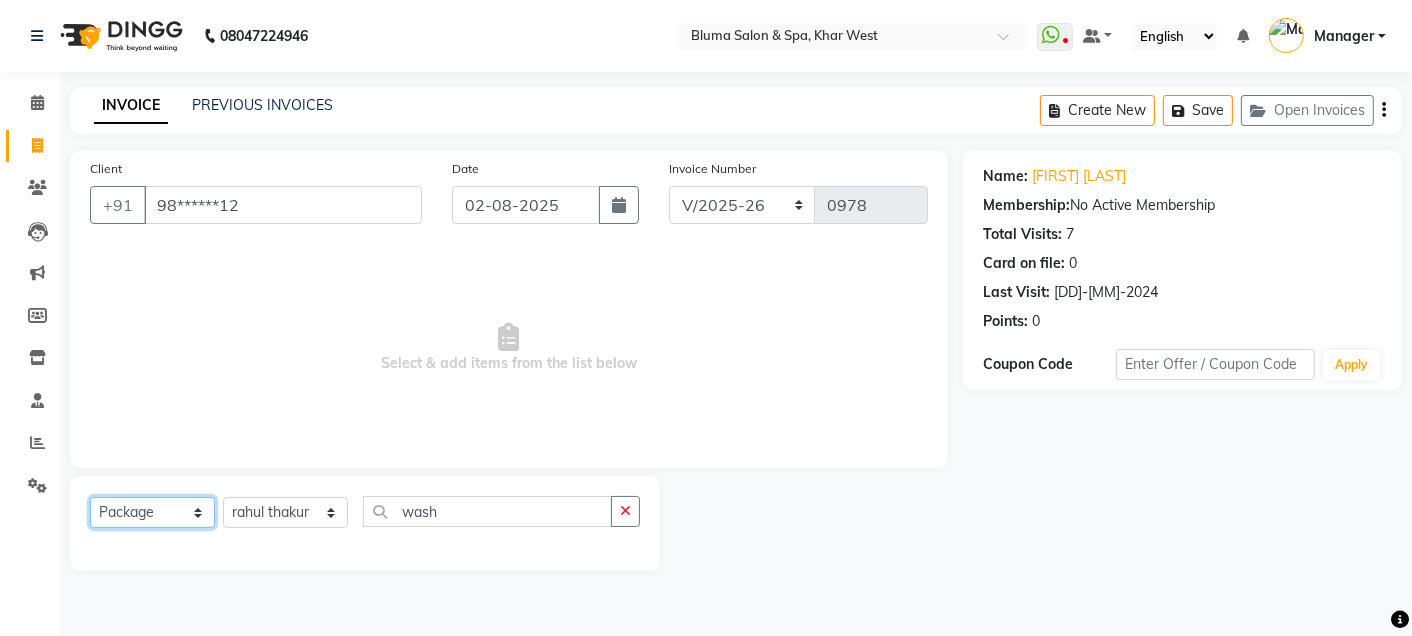 click on "Select  Service  Product  Membership  Package Voucher Prepaid Gift Card" 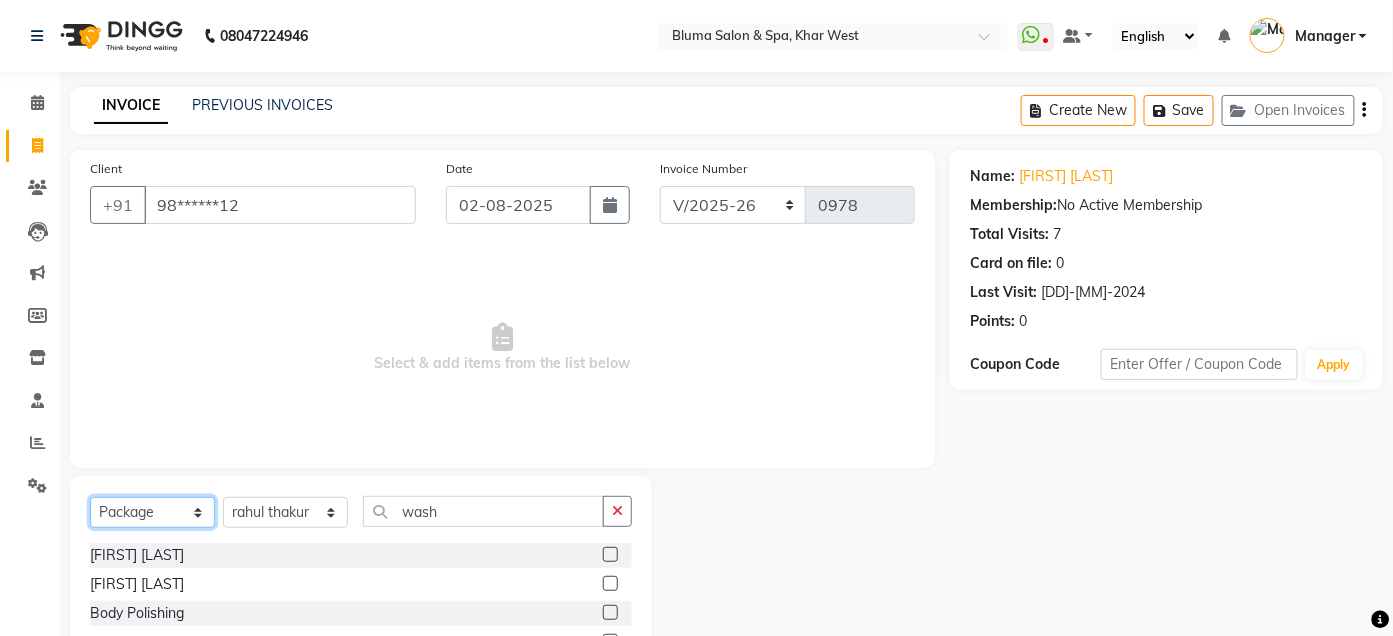 click on "Select  Service  Product  Membership  Package Voucher Prepaid Gift Card" 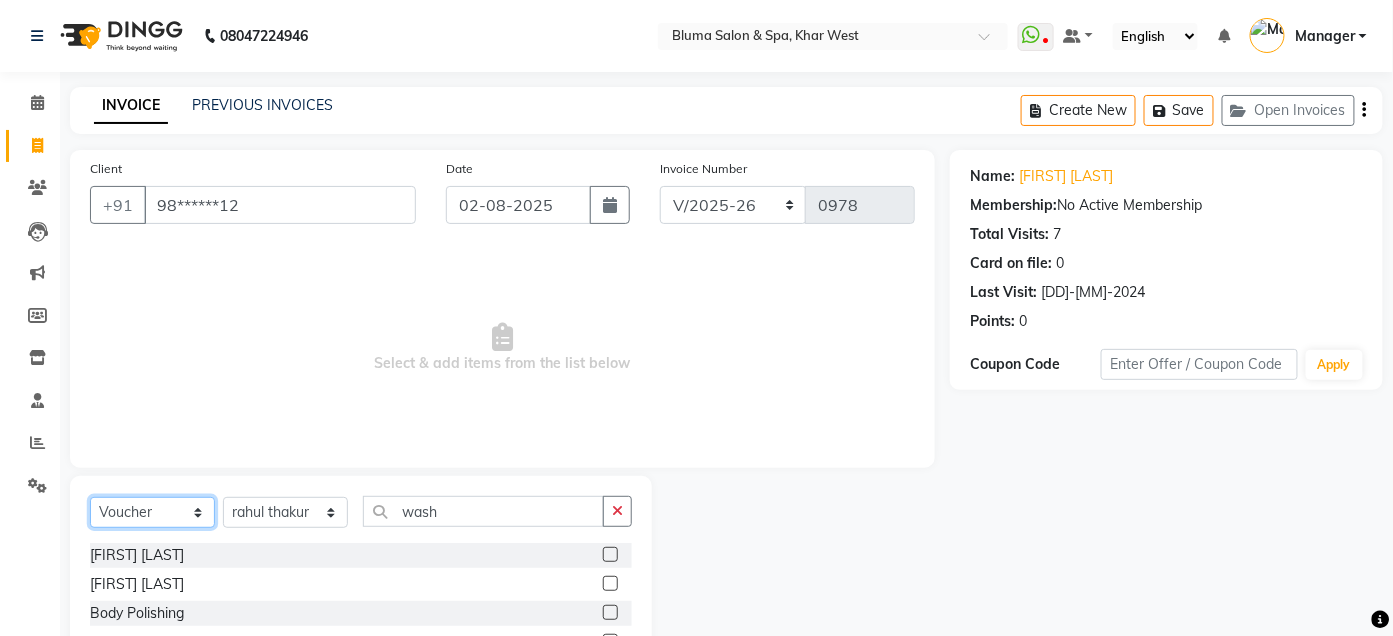 click on "Select  Service  Product  Membership  Package Voucher Prepaid Gift Card" 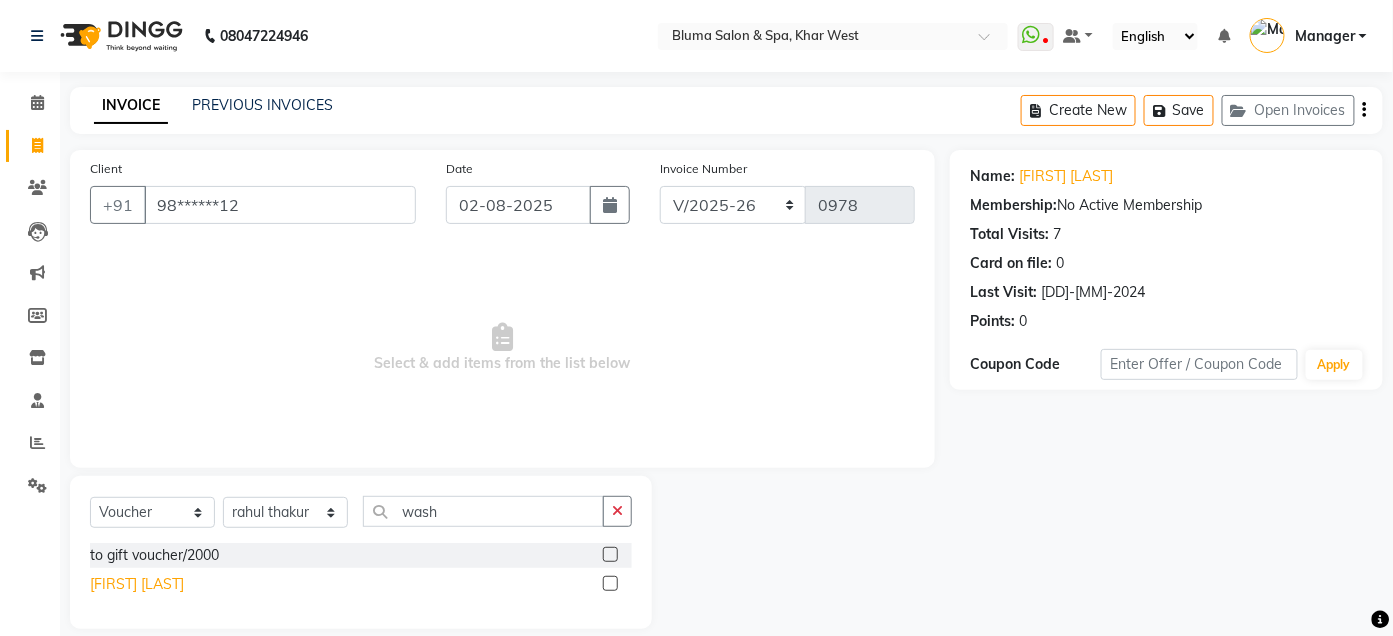 click on "[FIRST] [LAST]" 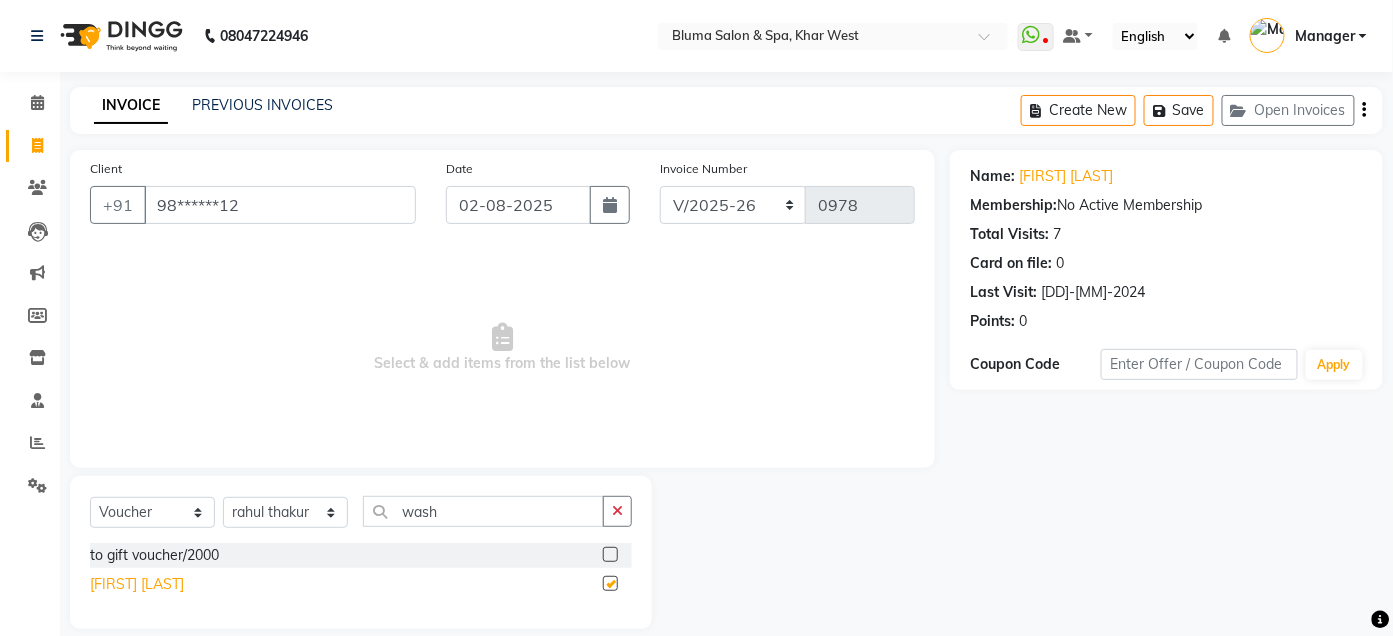 select on "select" 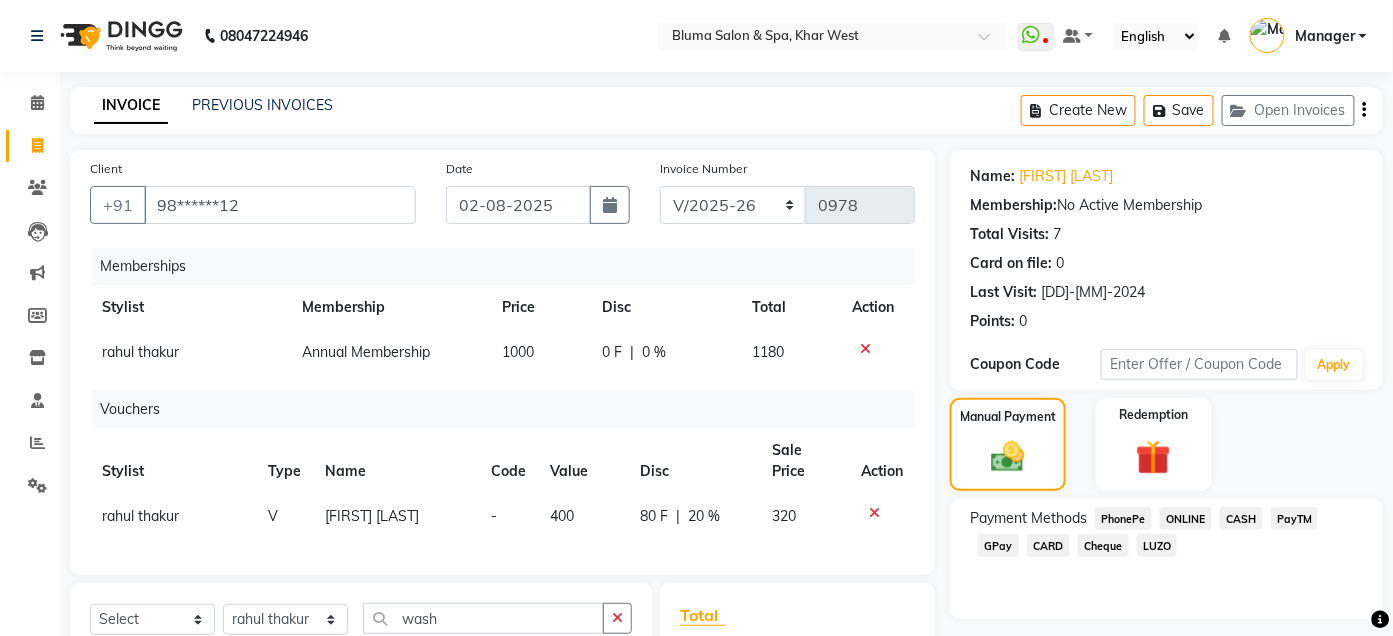click 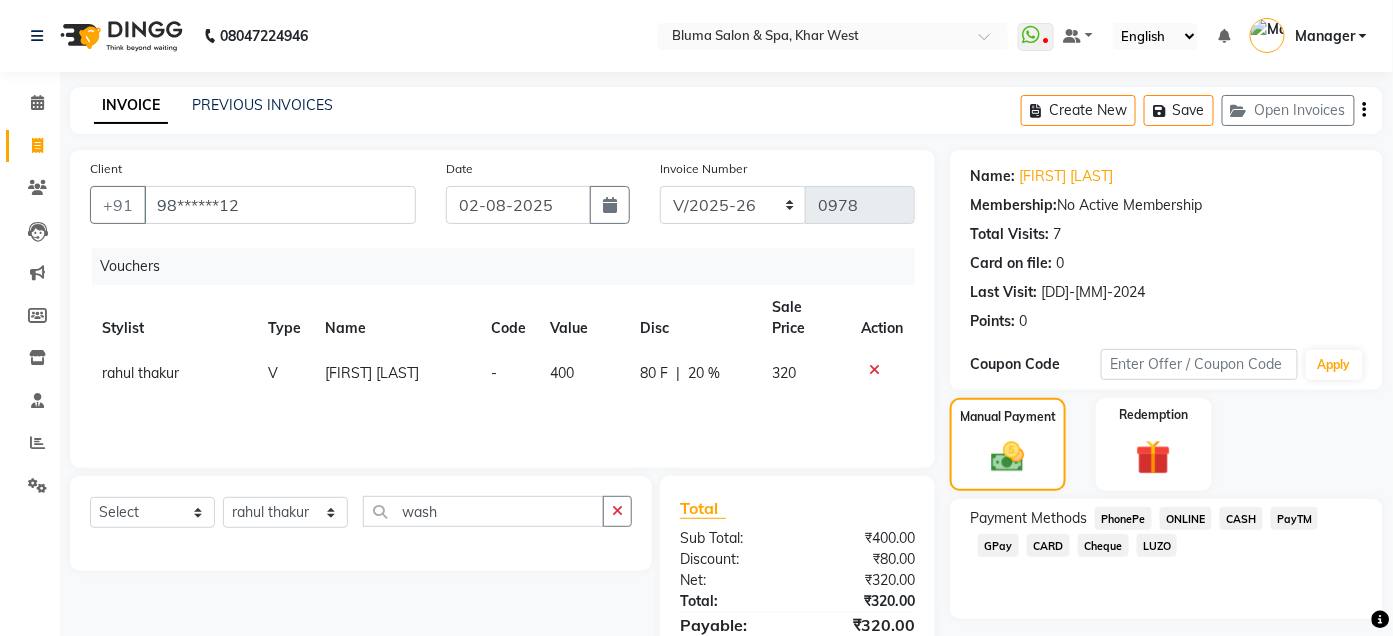 click on "Action" 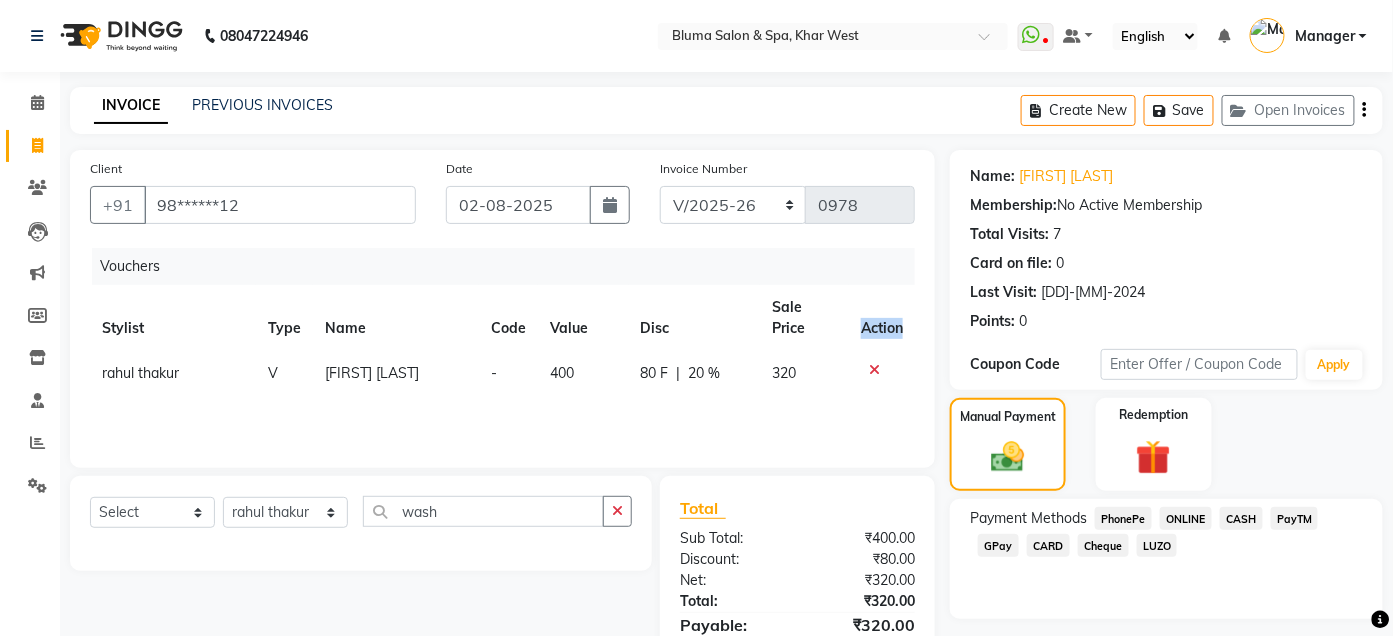 click on "Action" 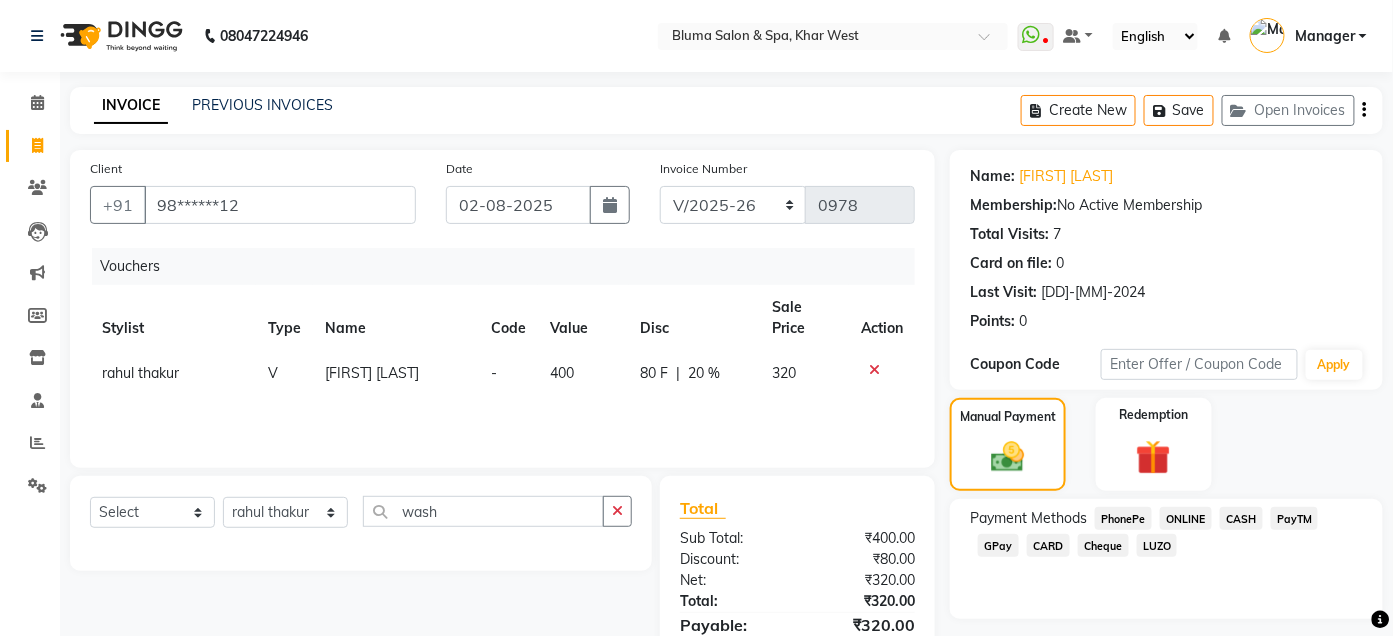 click 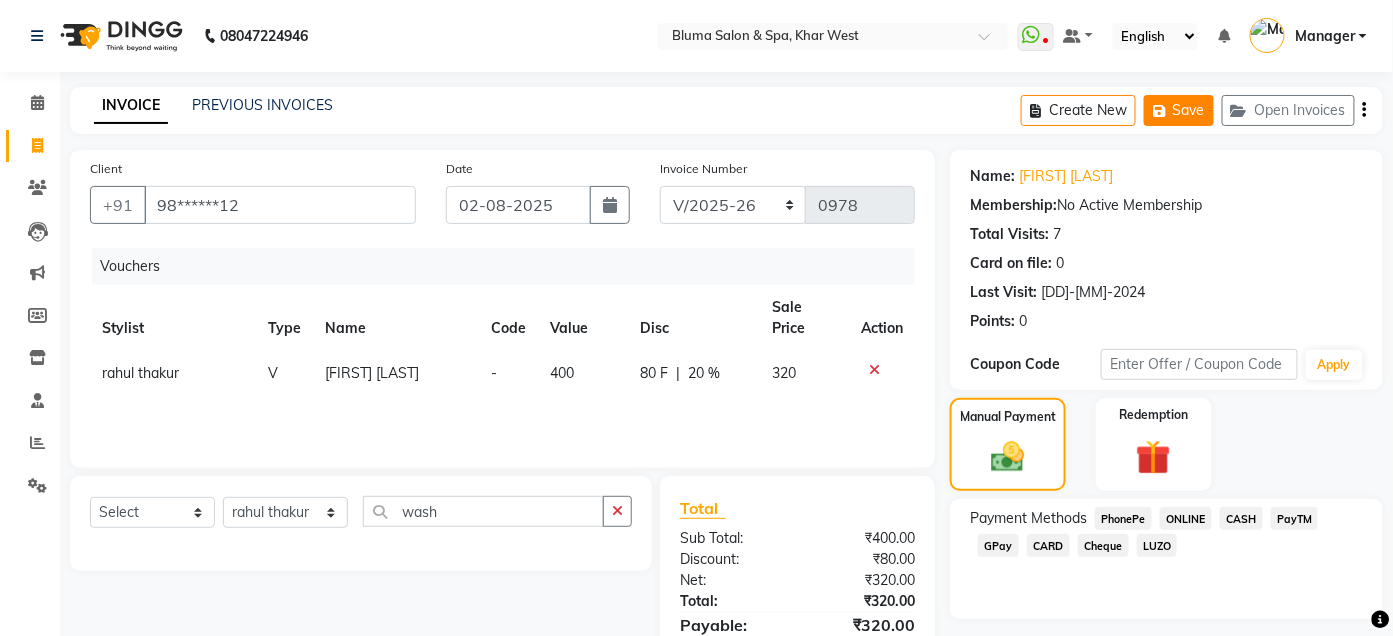 click on "Save" 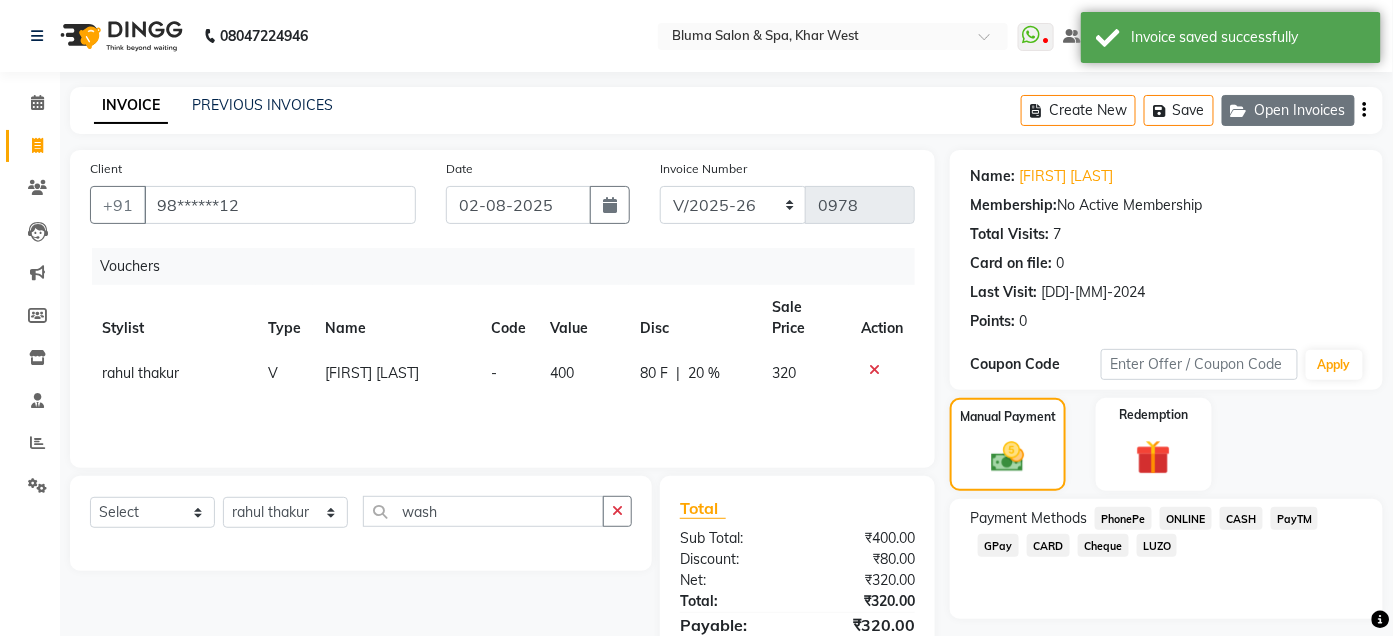 click on "Open Invoices" 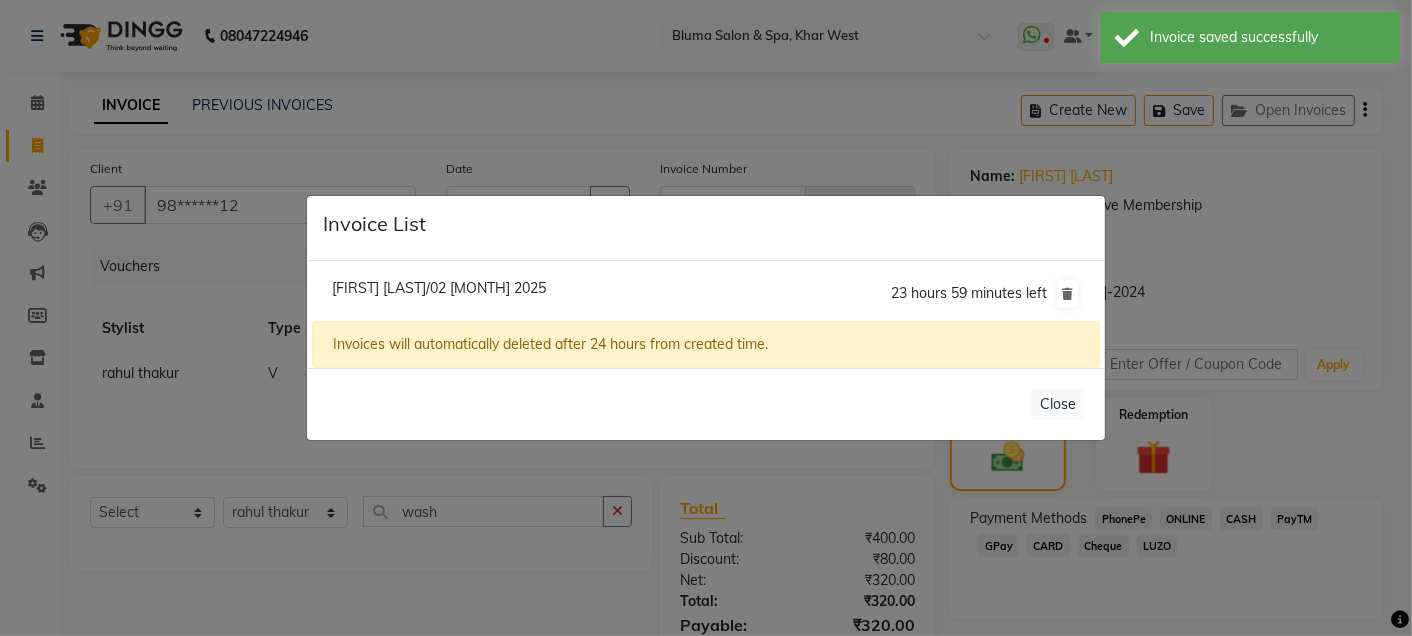 click on "Invoice List  [FIRST] [LAST]/02 [MONTH] 2025  23 hours 59 minutes left  Invoices will automatically deleted after 24 hours from created time.   Close" 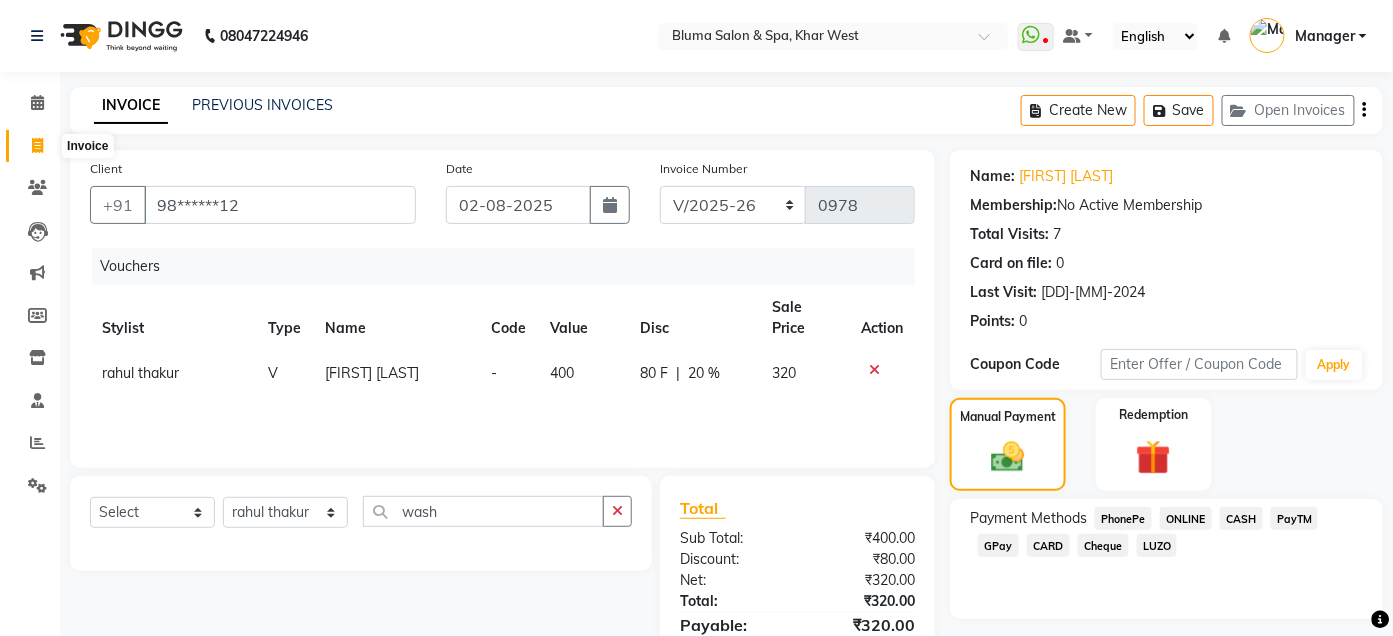click 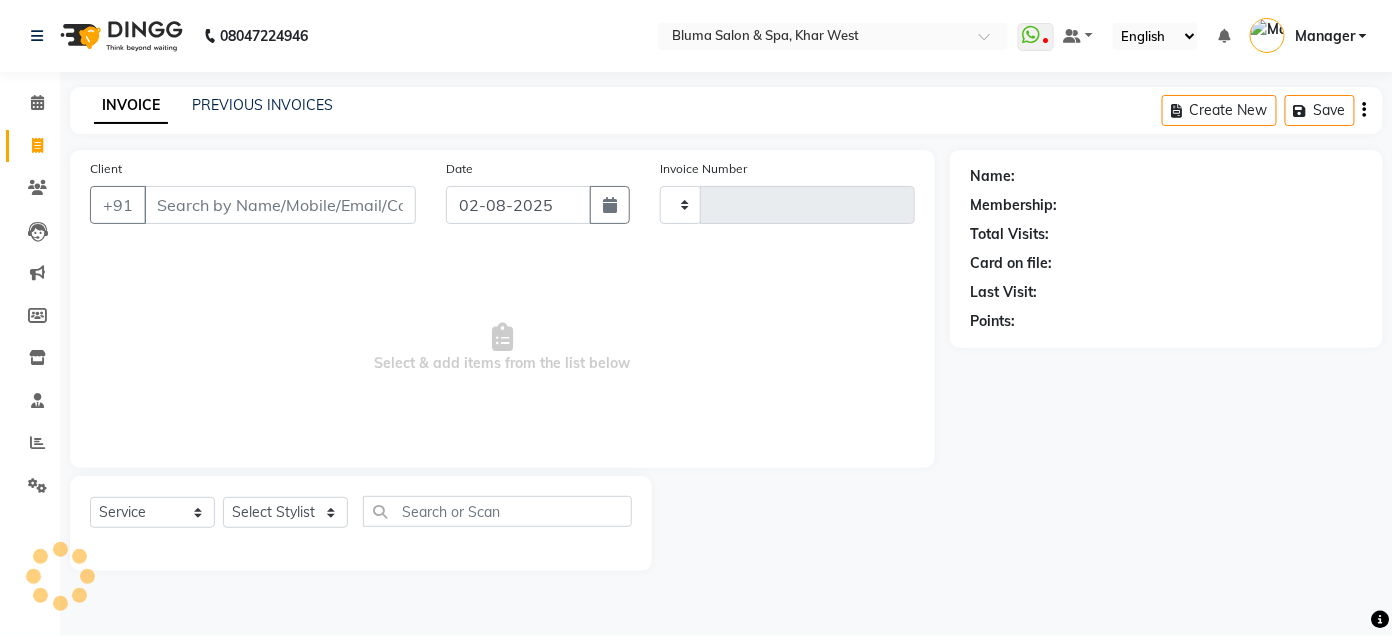 type on "0978" 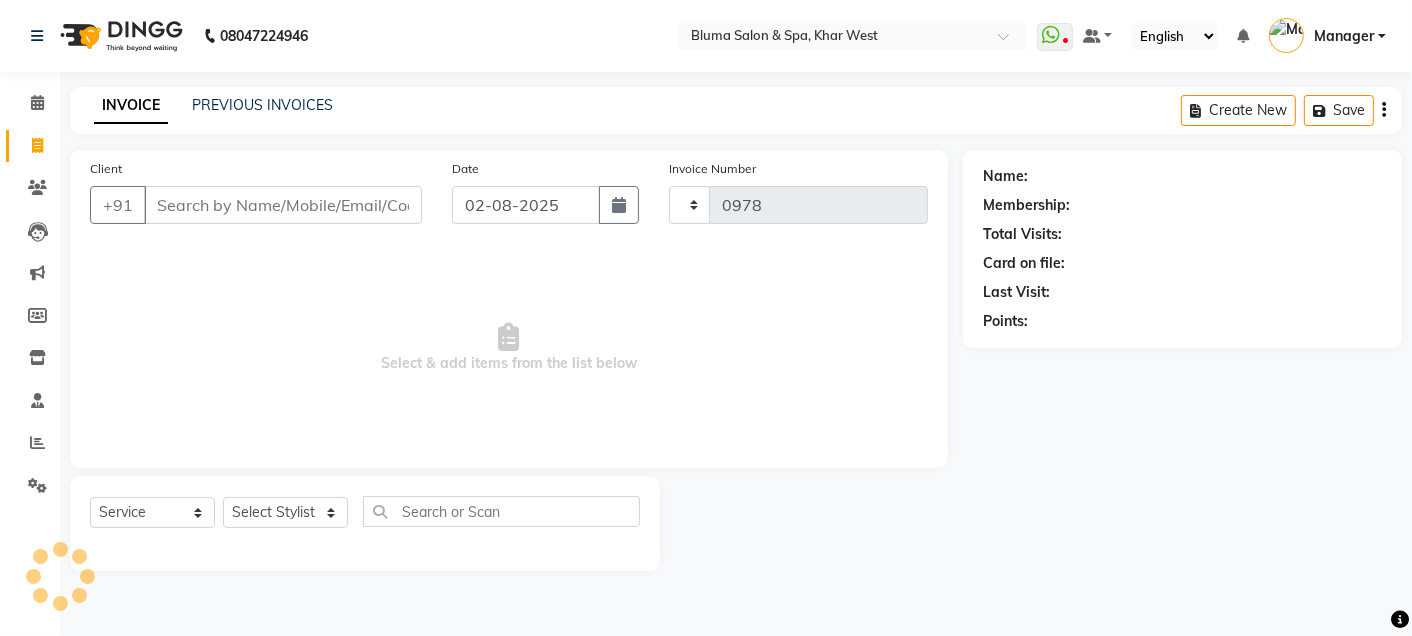 select on "3653" 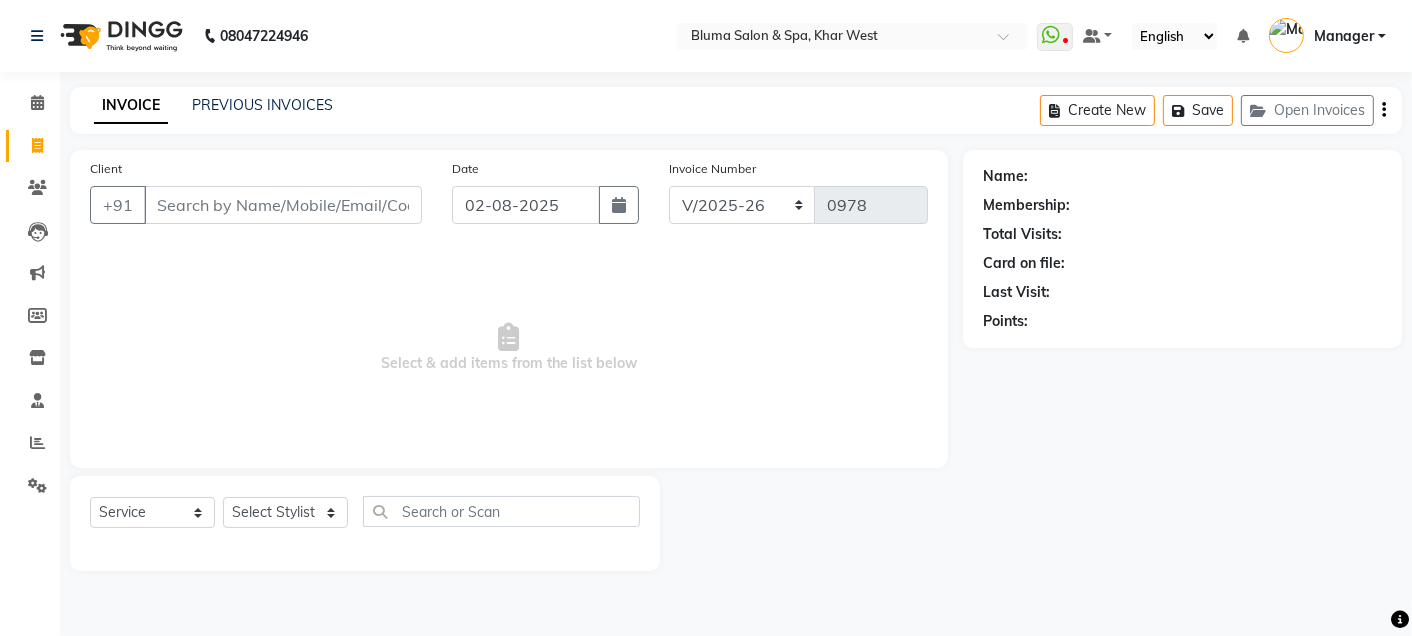 click on "Client" at bounding box center [283, 205] 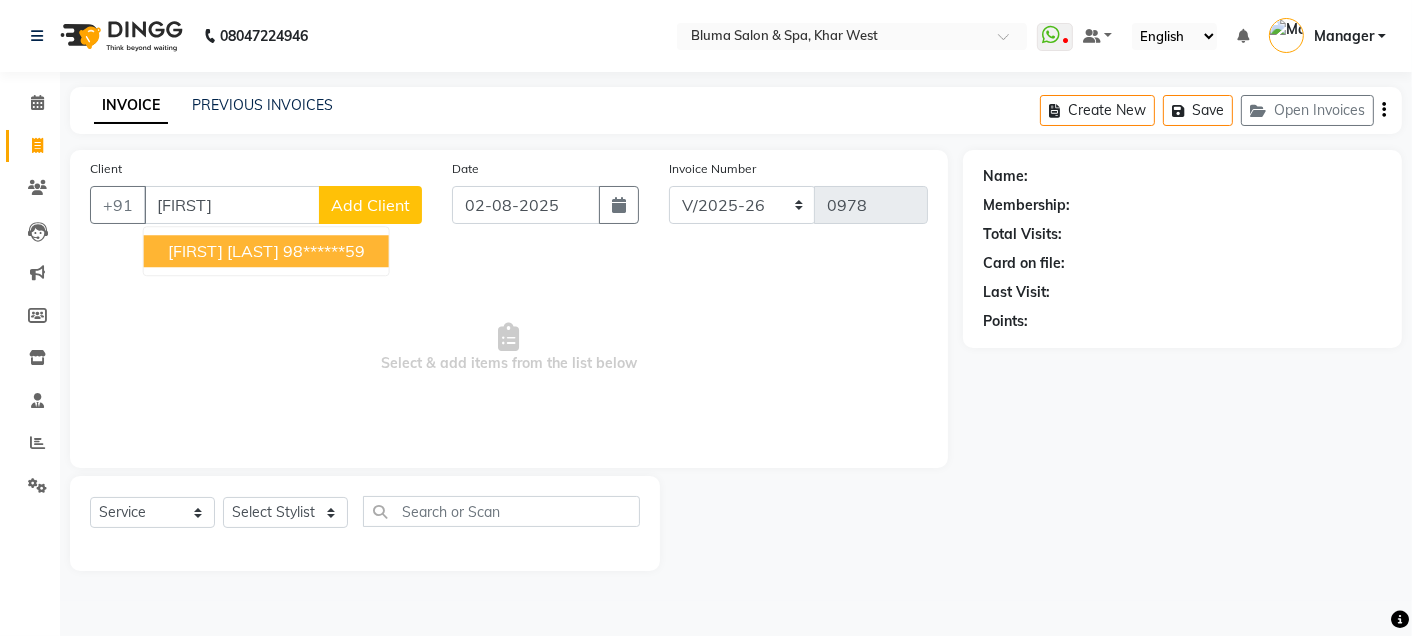 click on "[FIRST] [LAST]" at bounding box center [223, 251] 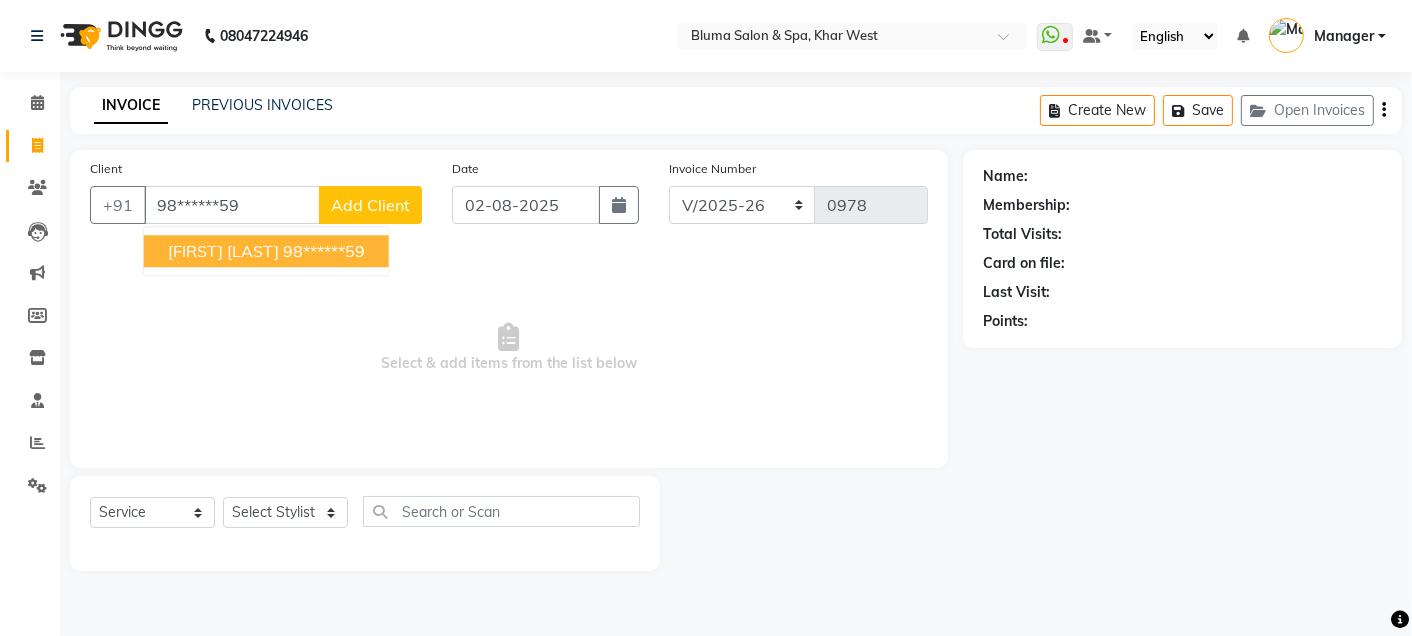 type on "98******59" 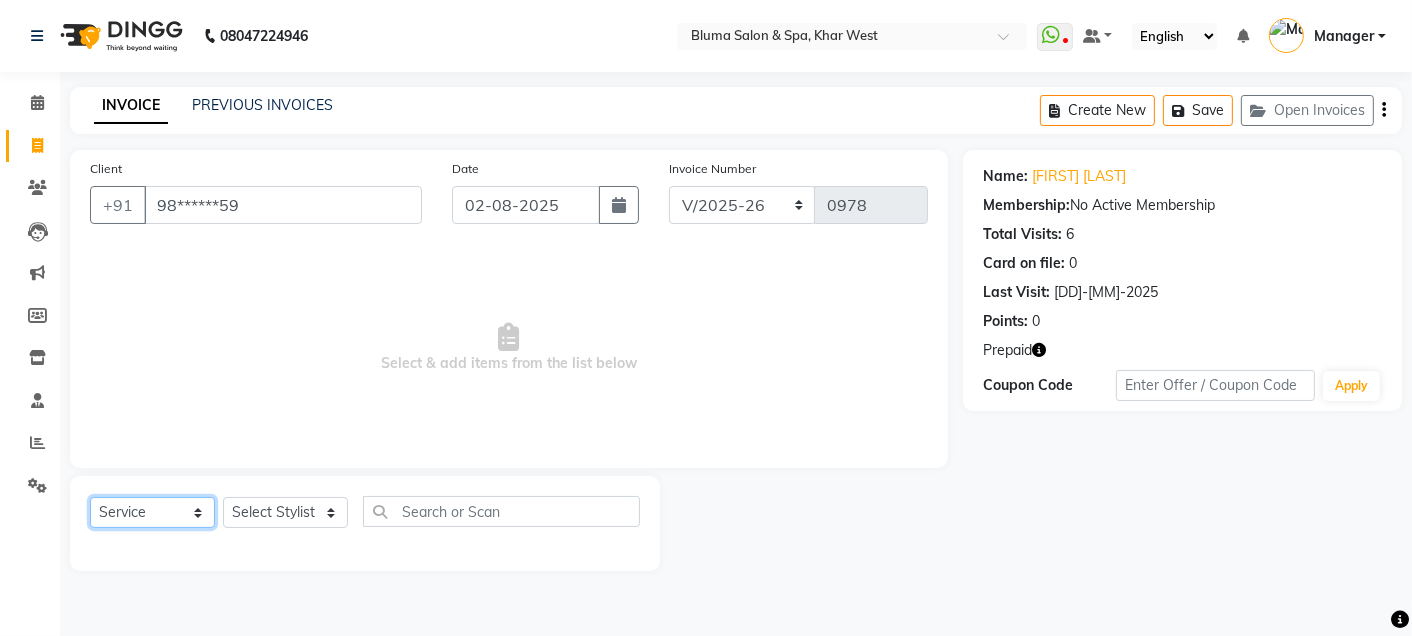 click on "Select  Service  Product  Membership  Package Voucher Prepaid Gift Card" 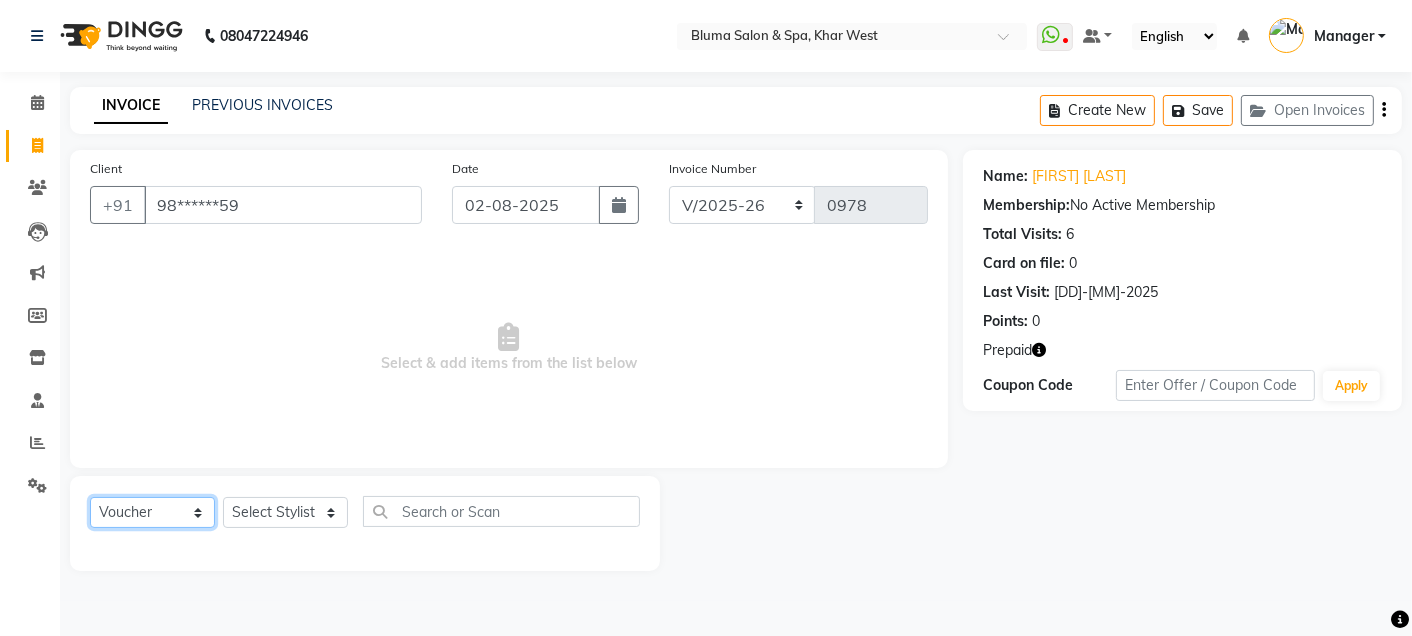 click on "Select  Service  Product  Membership  Package Voucher Prepaid Gift Card" 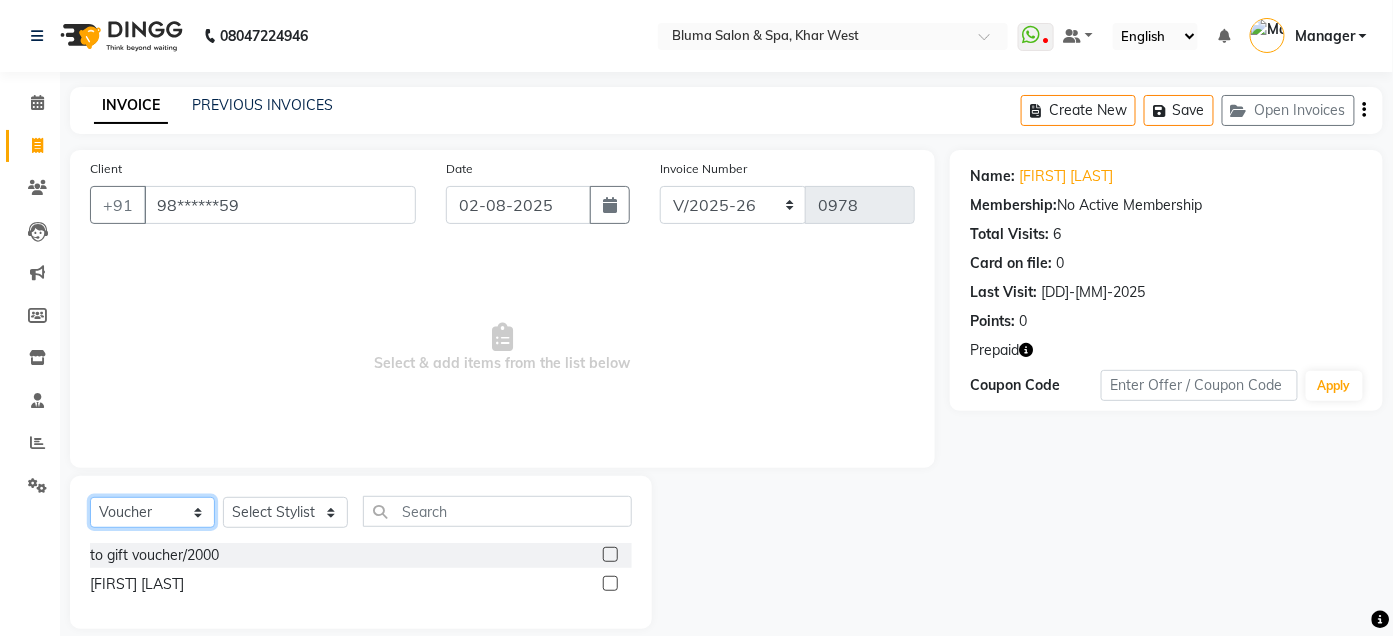 click on "Select  Service  Product  Membership  Package Voucher Prepaid Gift Card" 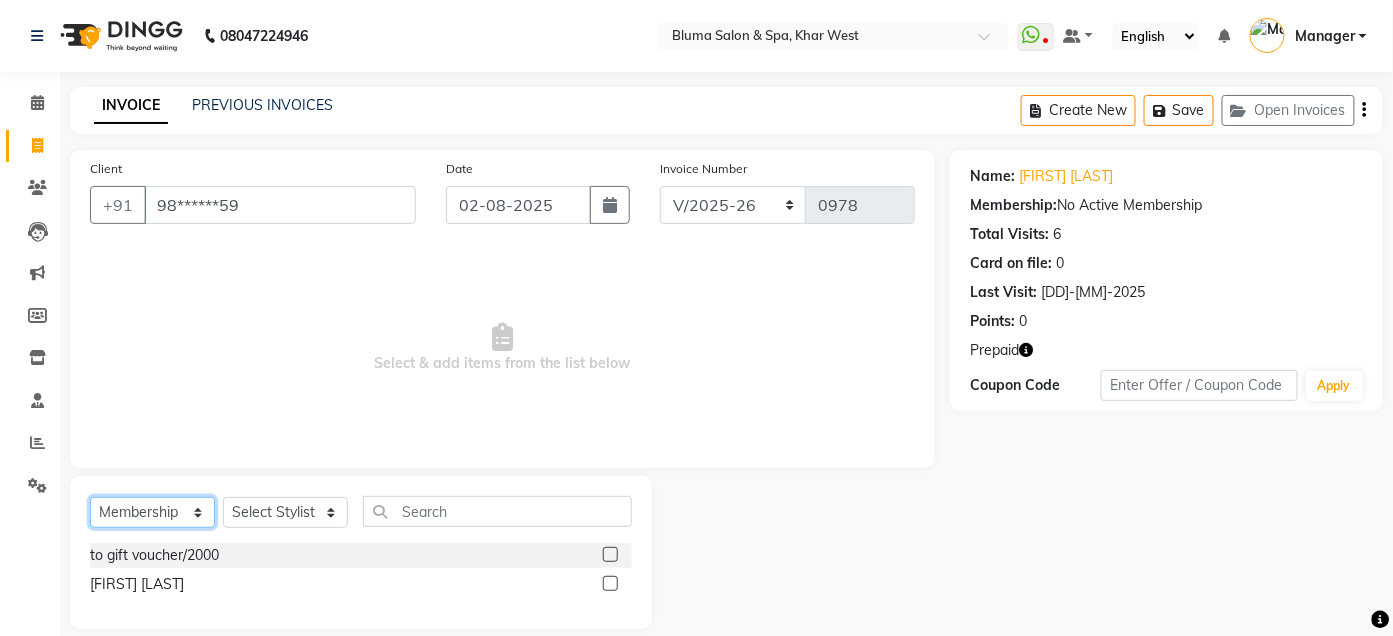 click on "Select  Service  Product  Membership  Package Voucher Prepaid Gift Card" 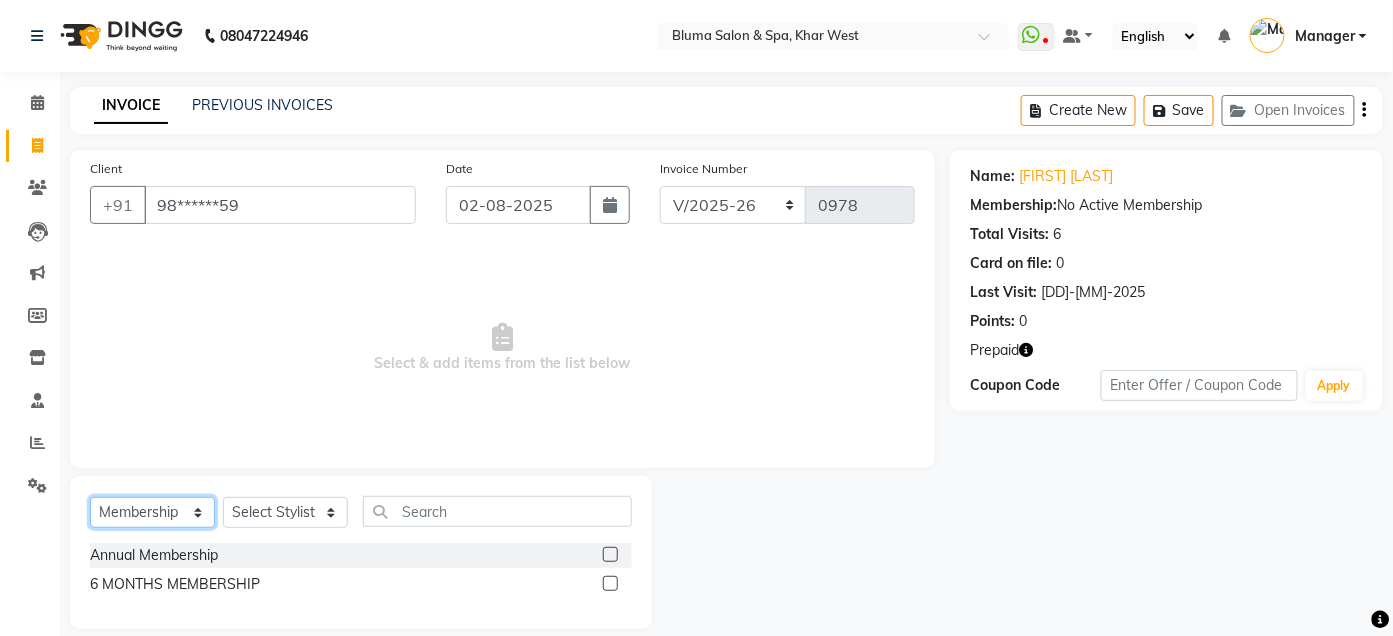 click on "Select  Service  Product  Membership  Package Voucher Prepaid Gift Card" 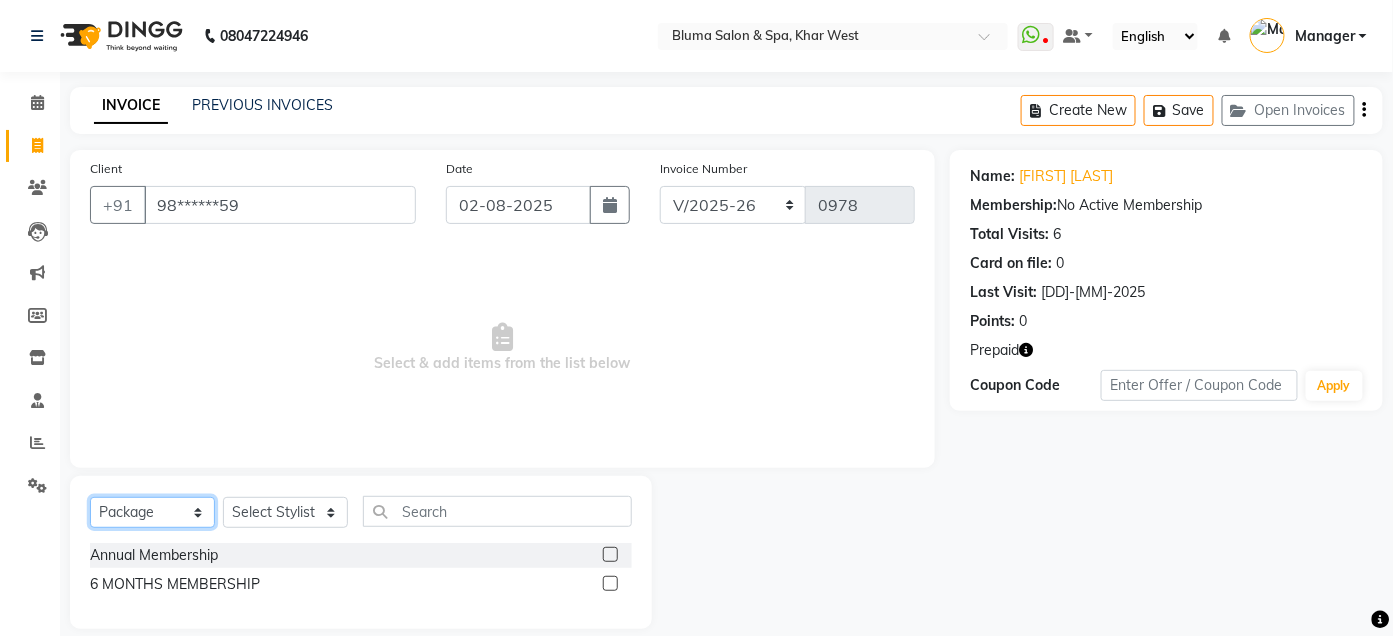 click on "Select  Service  Product  Membership  Package Voucher Prepaid Gift Card" 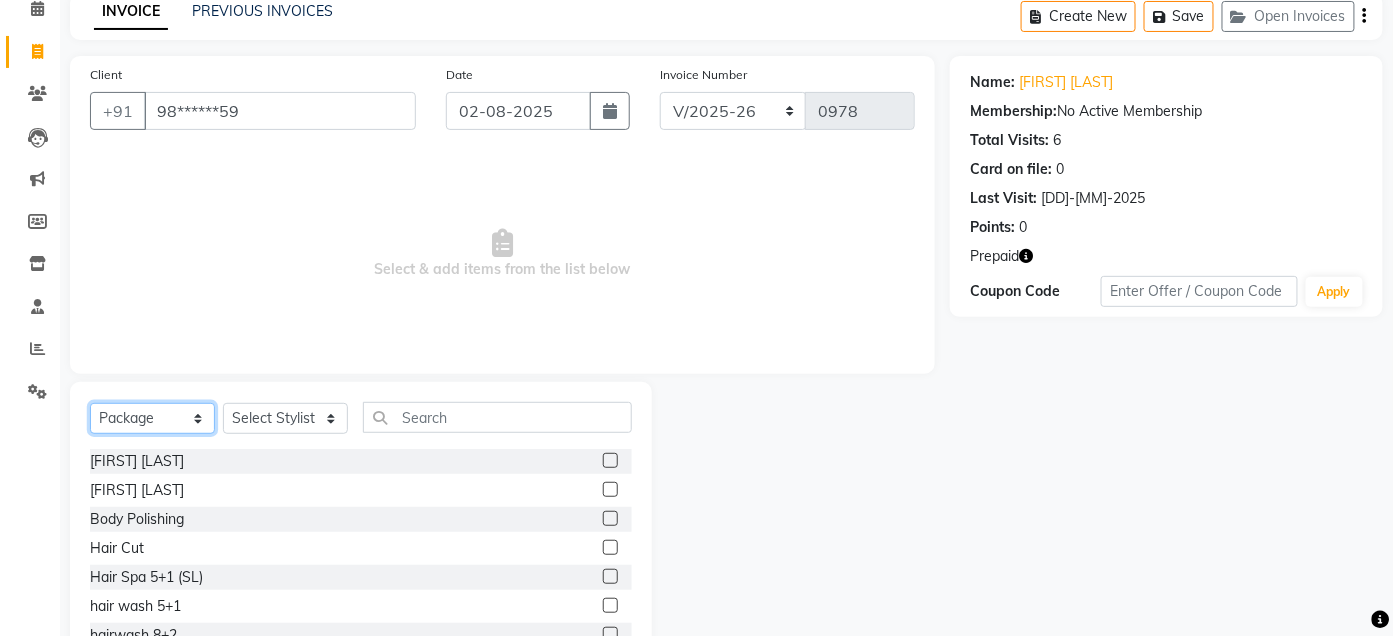 scroll, scrollTop: 164, scrollLeft: 0, axis: vertical 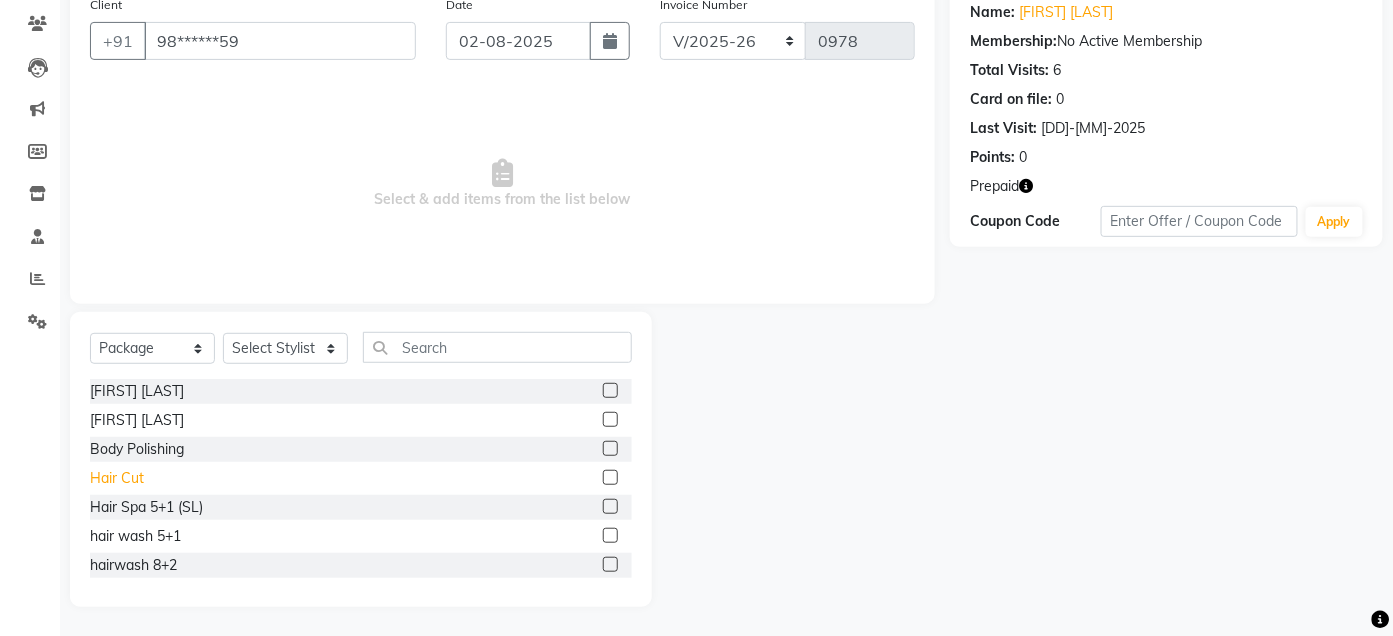 click on "Hair Cut" 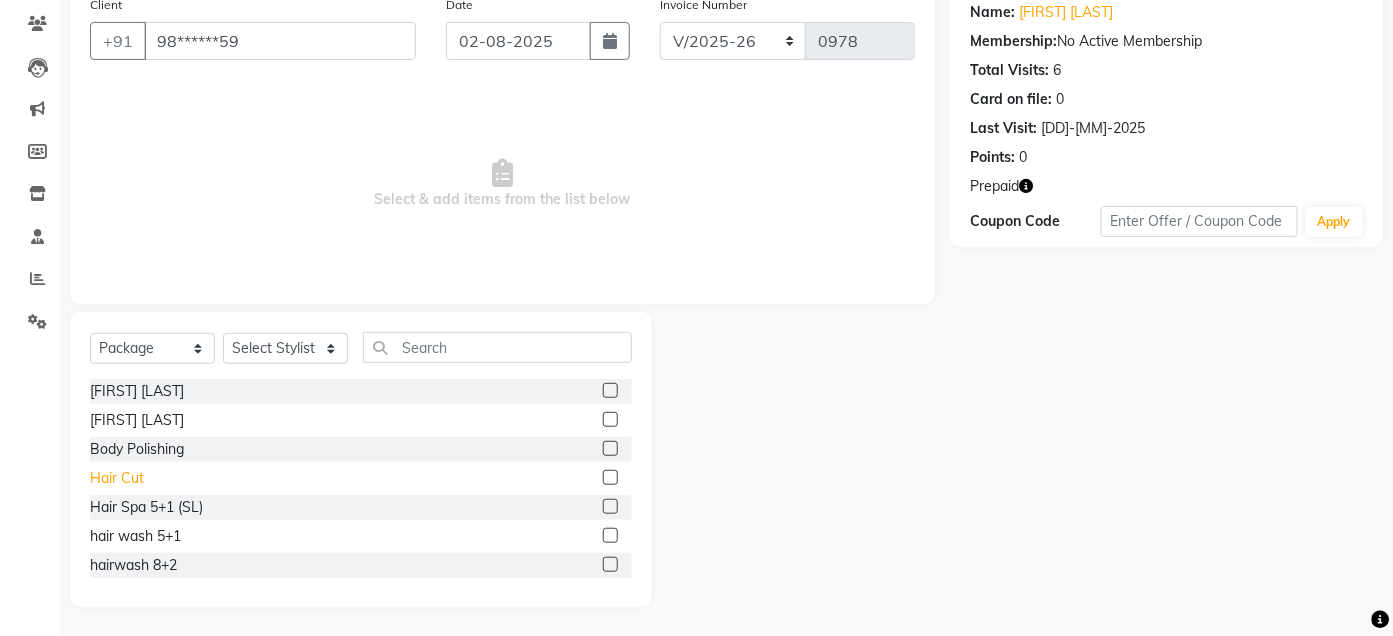 click on "Hair Cut" 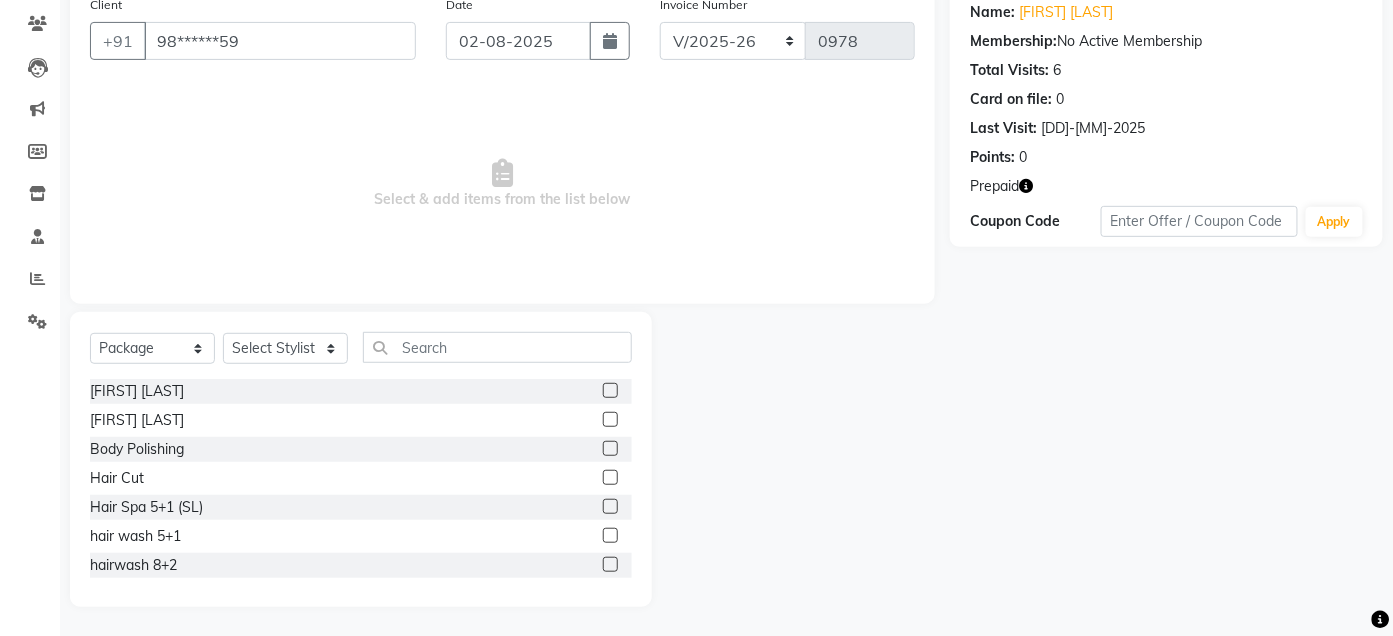 click 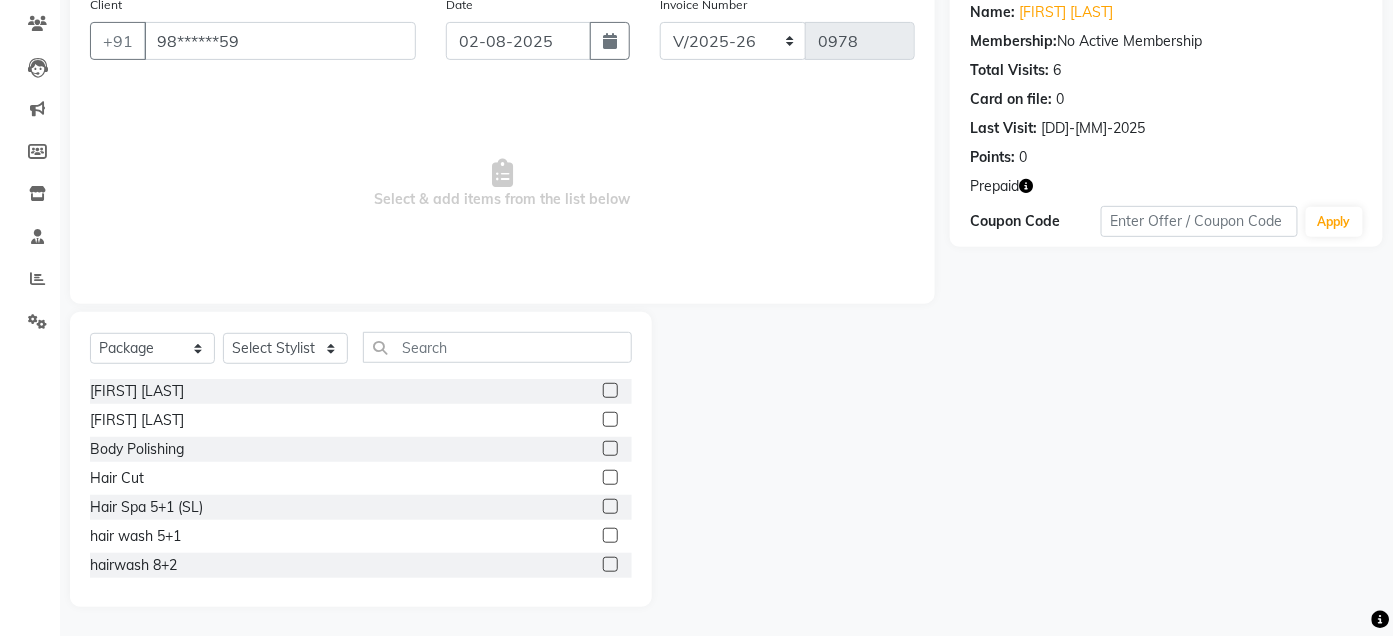 click at bounding box center [609, 478] 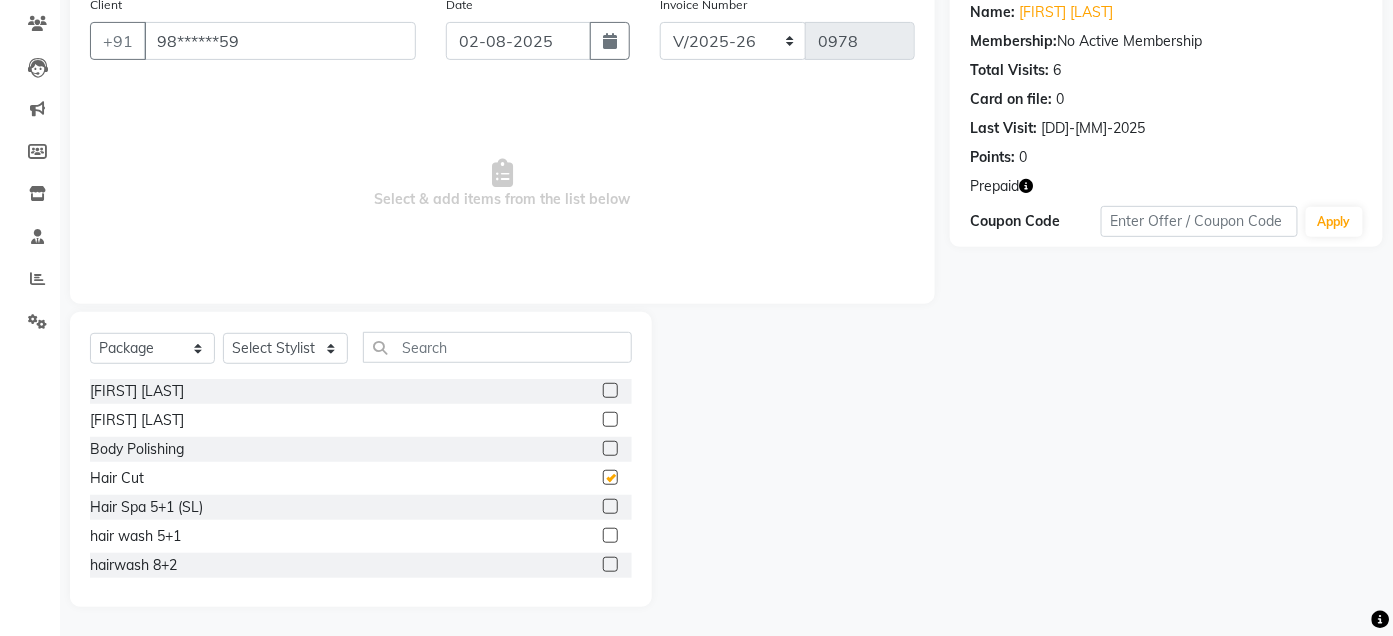 checkbox on "false" 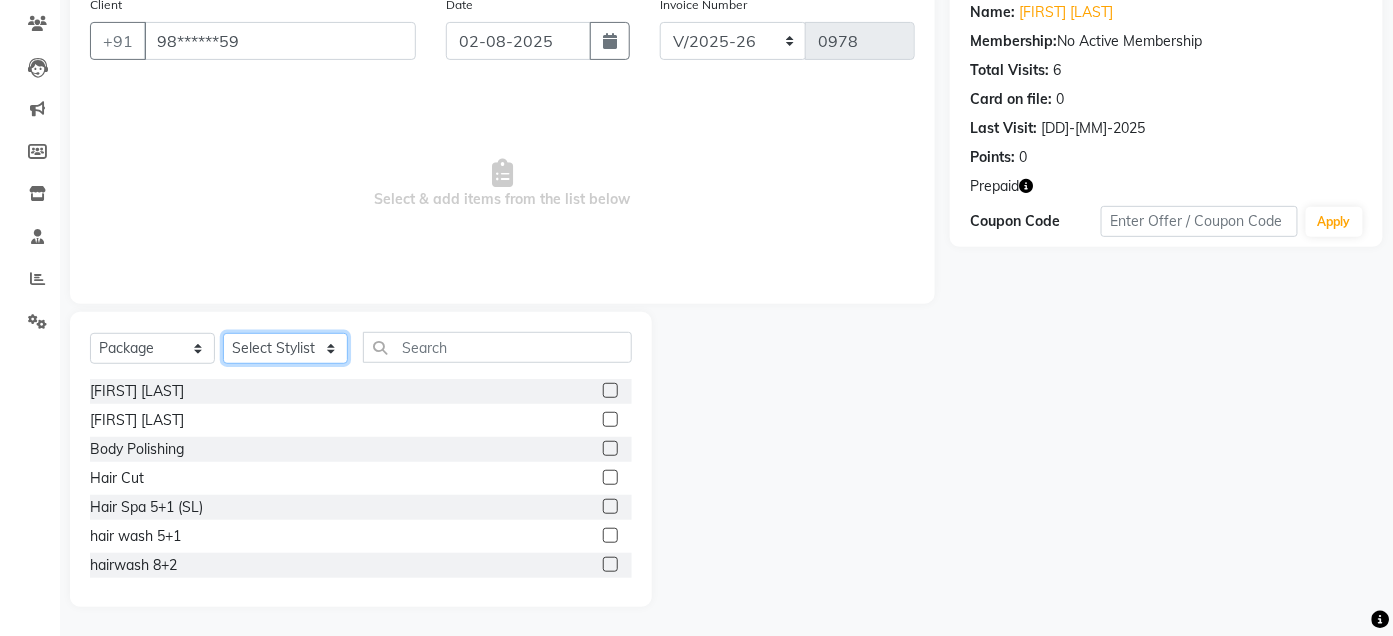 click on "Select Stylist Admin Ajay saroj Alan Athan  DR Prince Varde Manager milind Nasir  PAM parvati gupta  pooja loke Rahul rahul thakur rajesh patel sonali yogita" 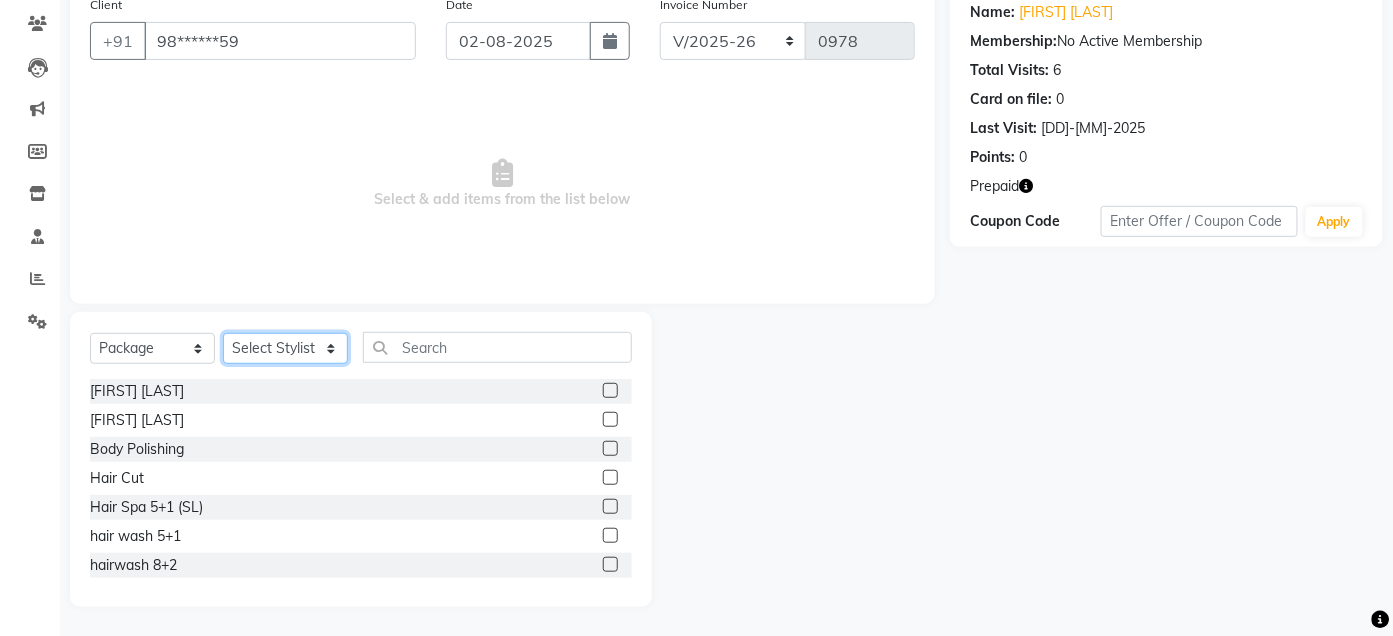 select on "74045" 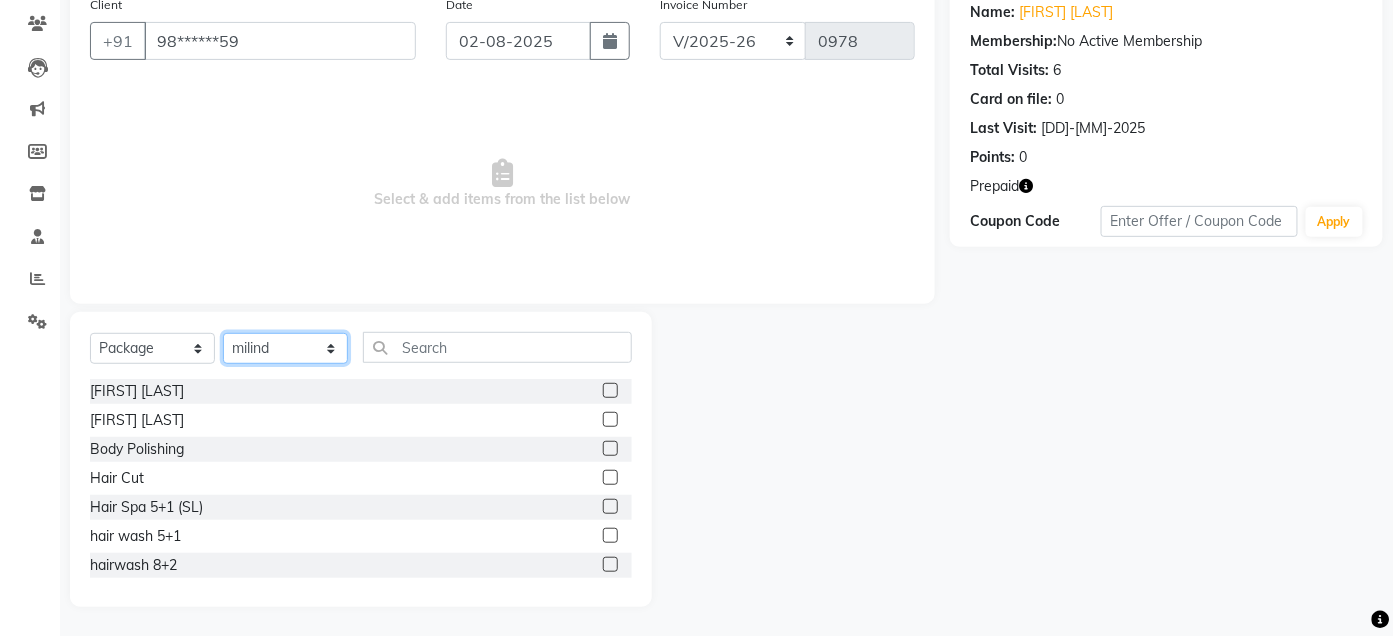 click on "Select Stylist Admin Ajay saroj Alan Athan  DR Prince Varde Manager milind Nasir  PAM parvati gupta  pooja loke Rahul rahul thakur rajesh patel sonali yogita" 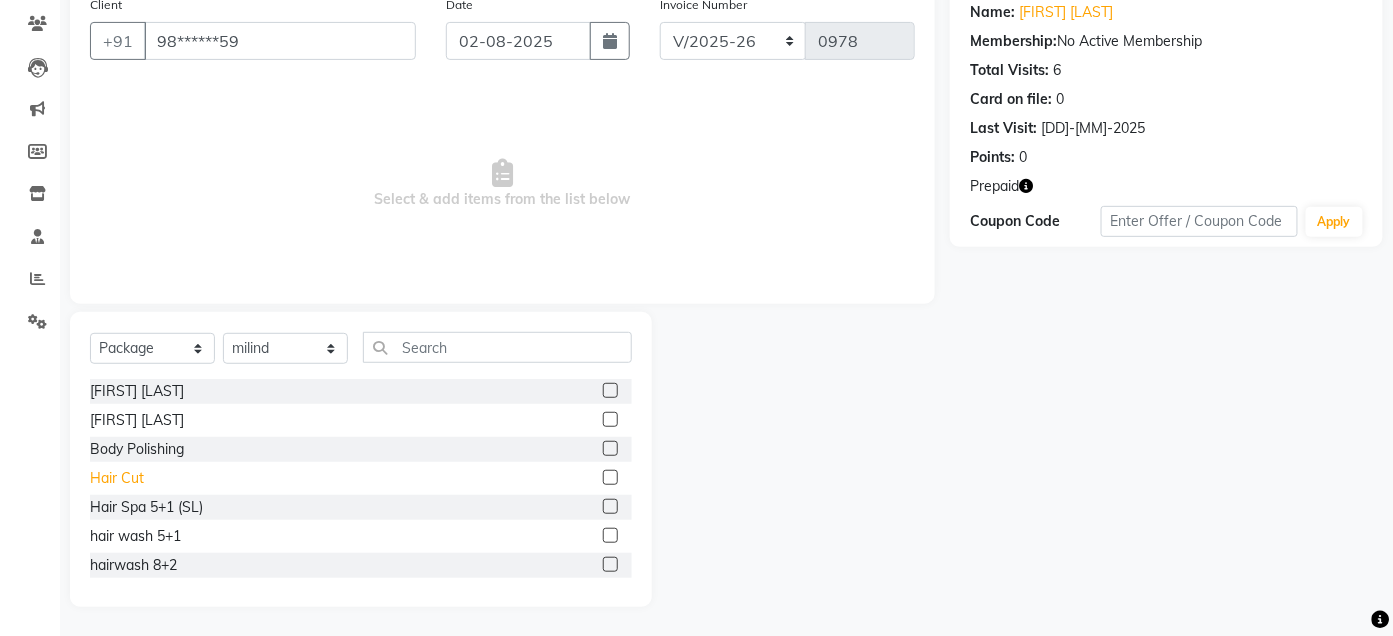 click on "Hair Cut" 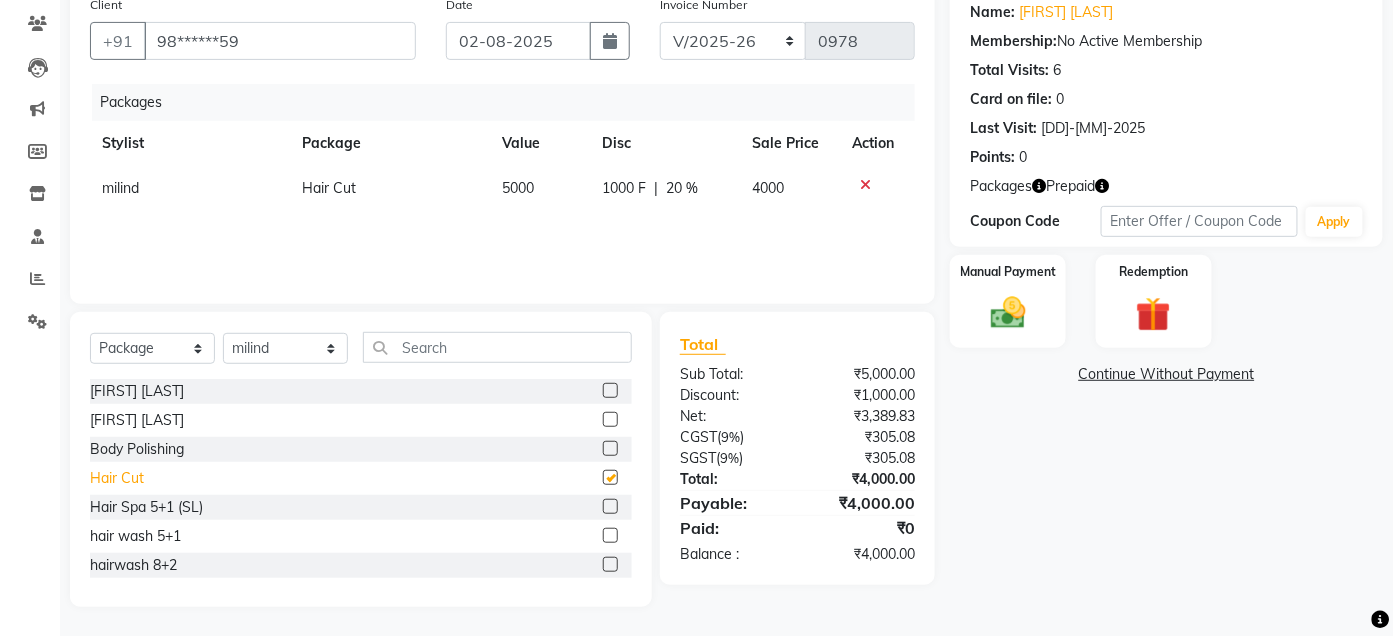 checkbox on "false" 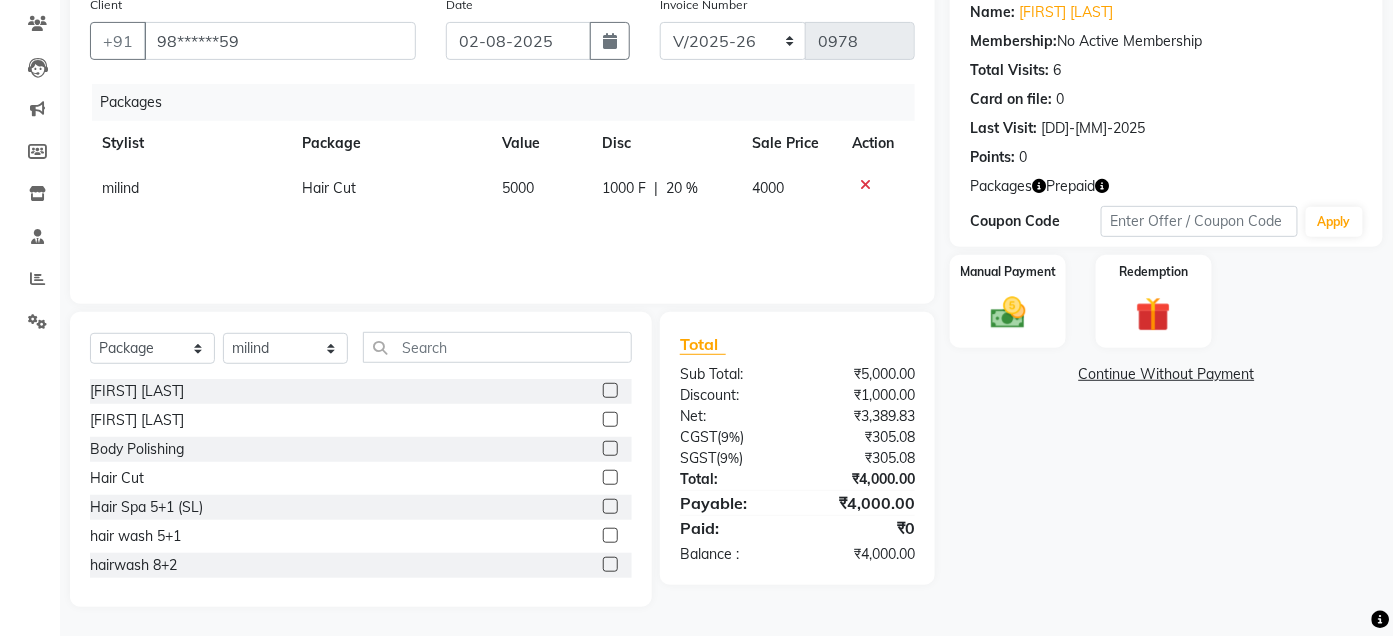 click 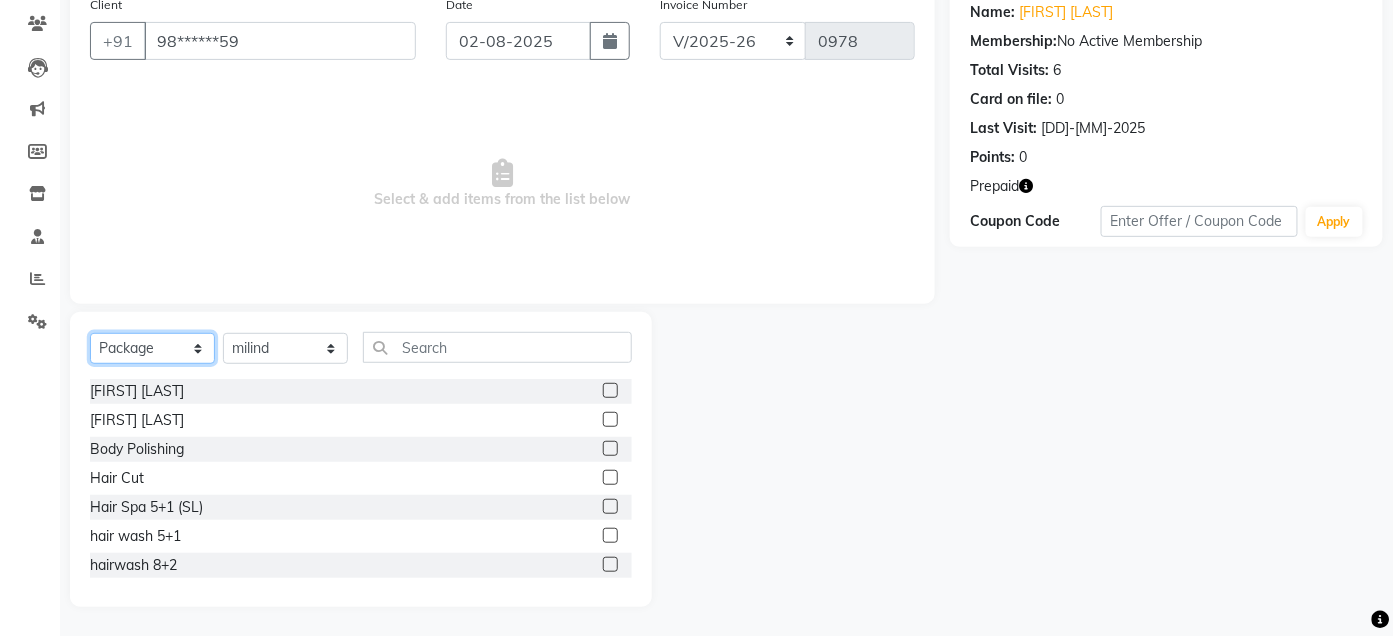 click on "Select  Service  Product  Membership  Package Voucher Prepaid Gift Card" 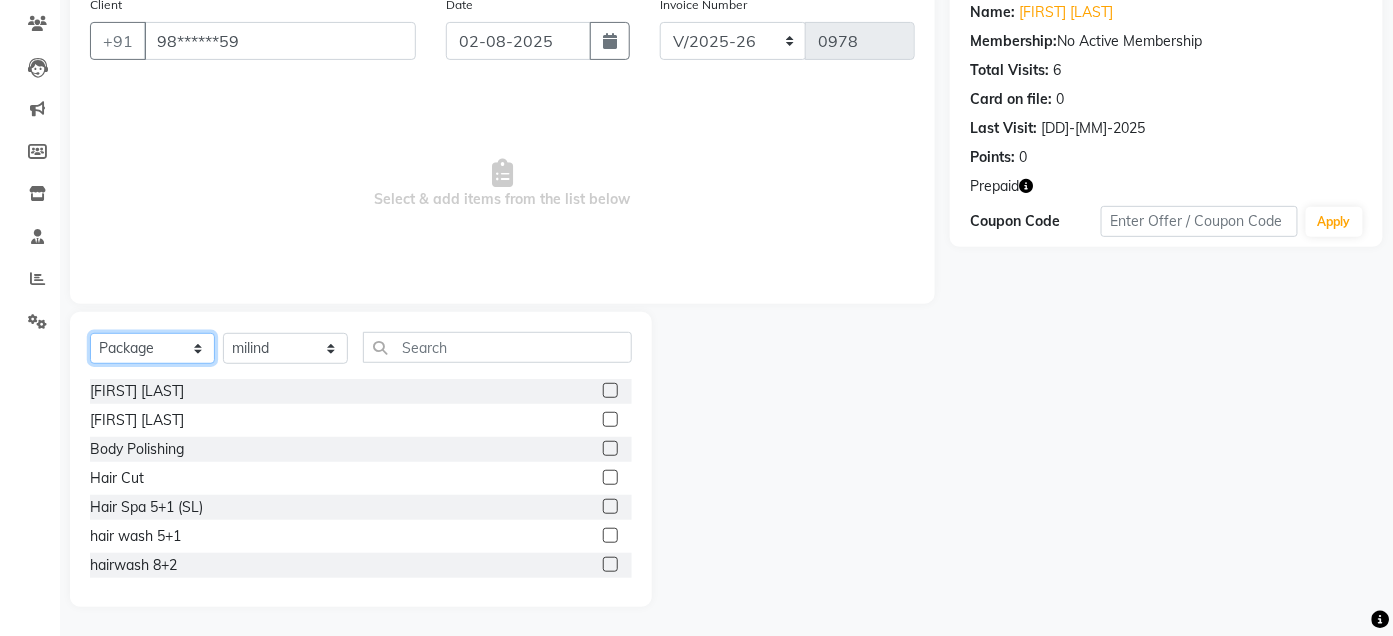 select on "V" 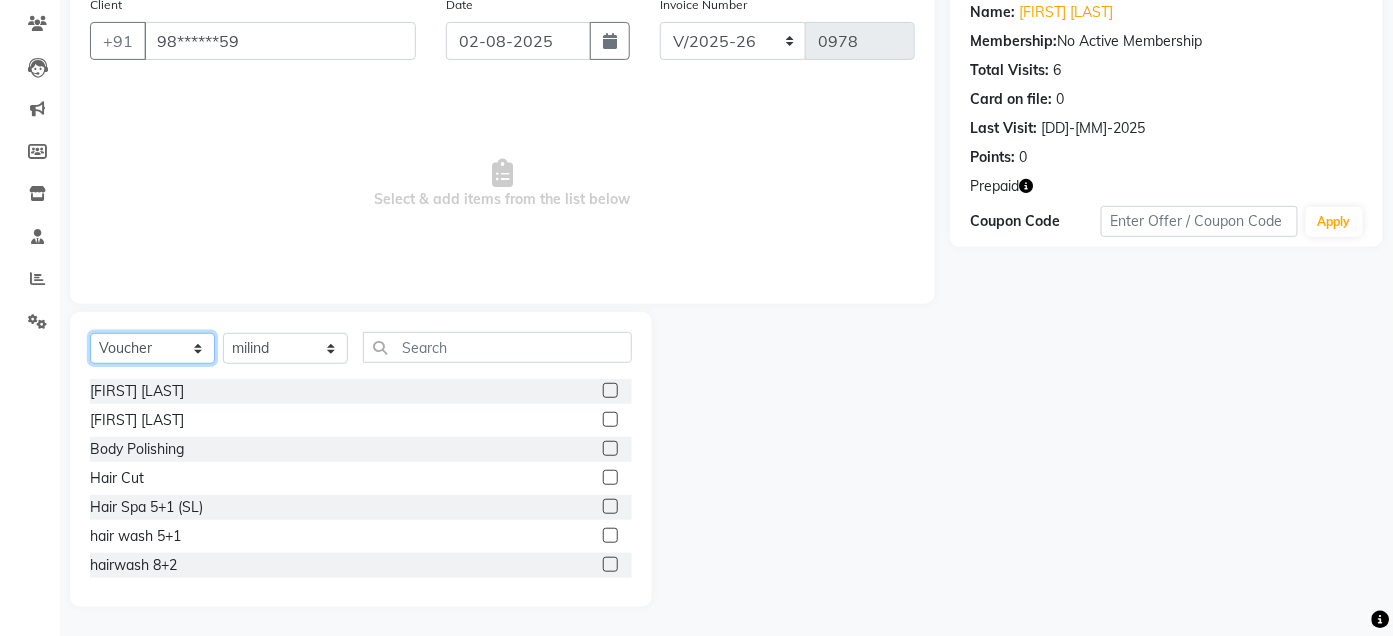 click on "Select  Service  Product  Membership  Package Voucher Prepaid Gift Card" 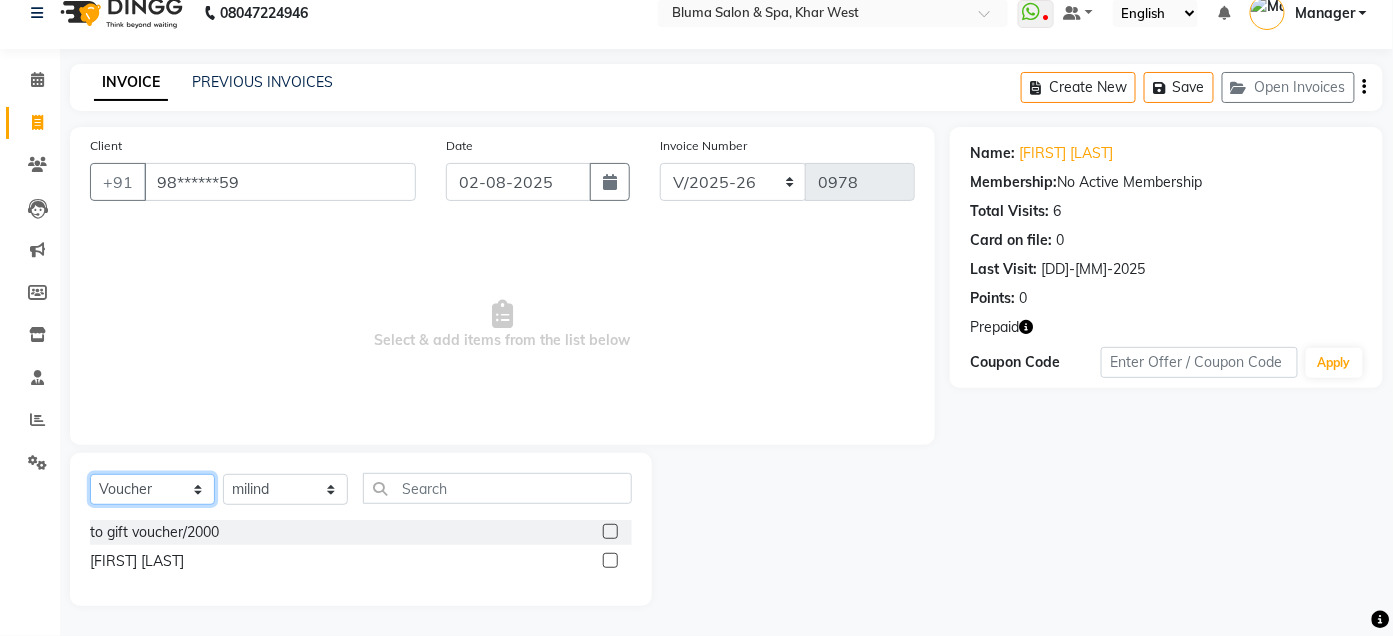 scroll, scrollTop: 22, scrollLeft: 0, axis: vertical 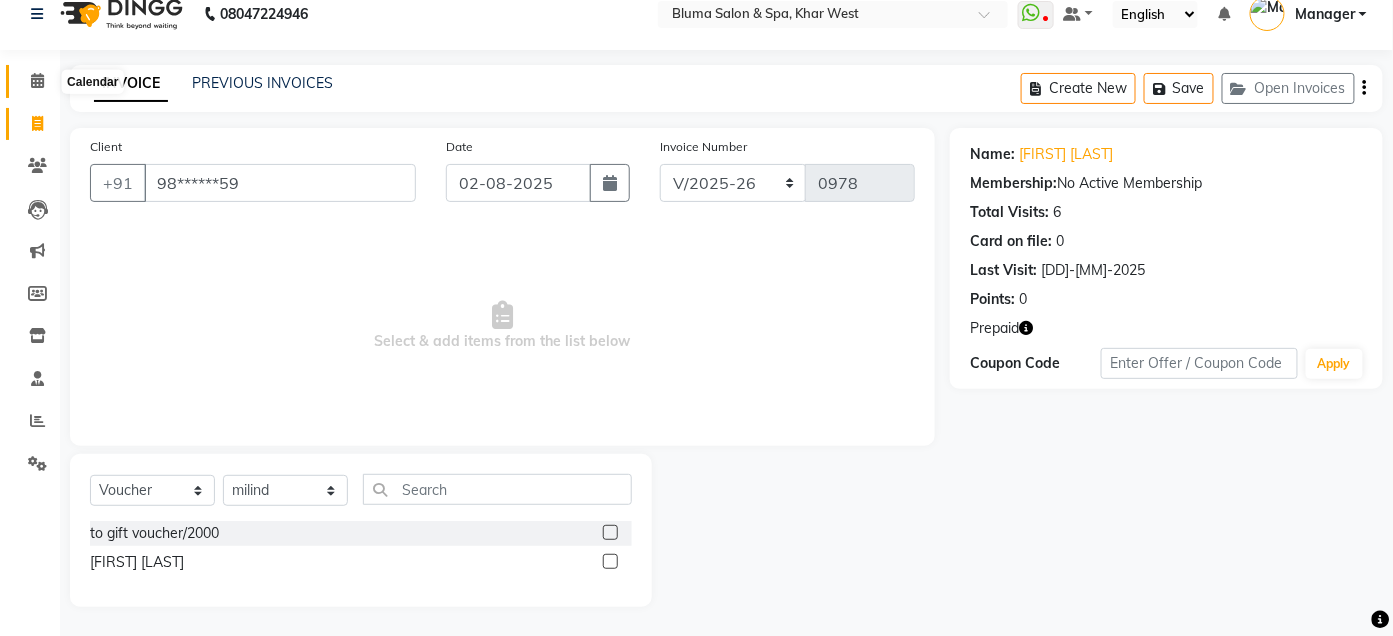 click 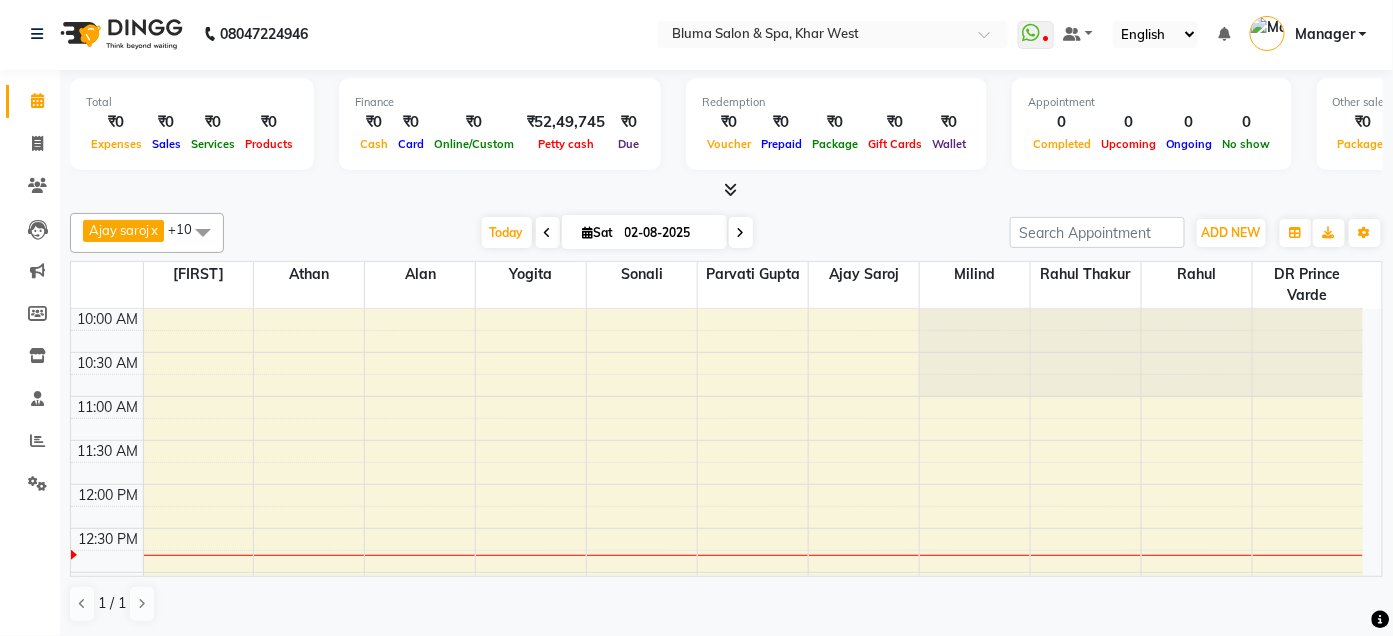 scroll, scrollTop: 0, scrollLeft: 0, axis: both 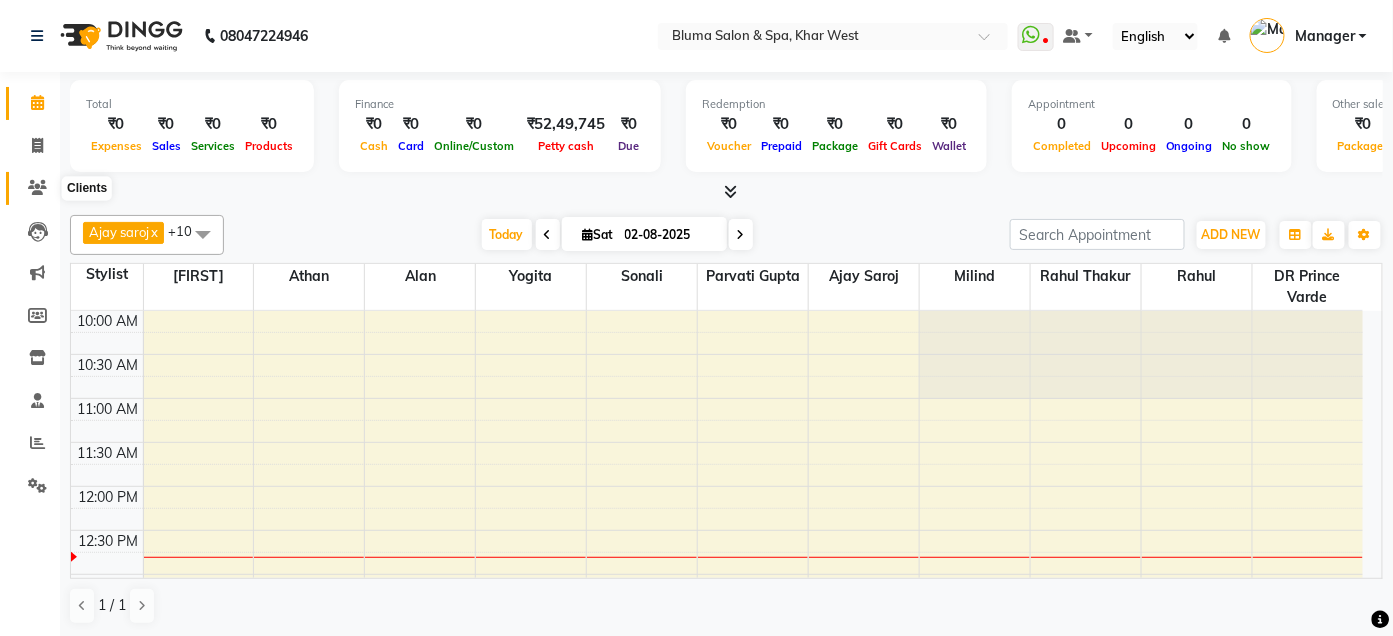 click 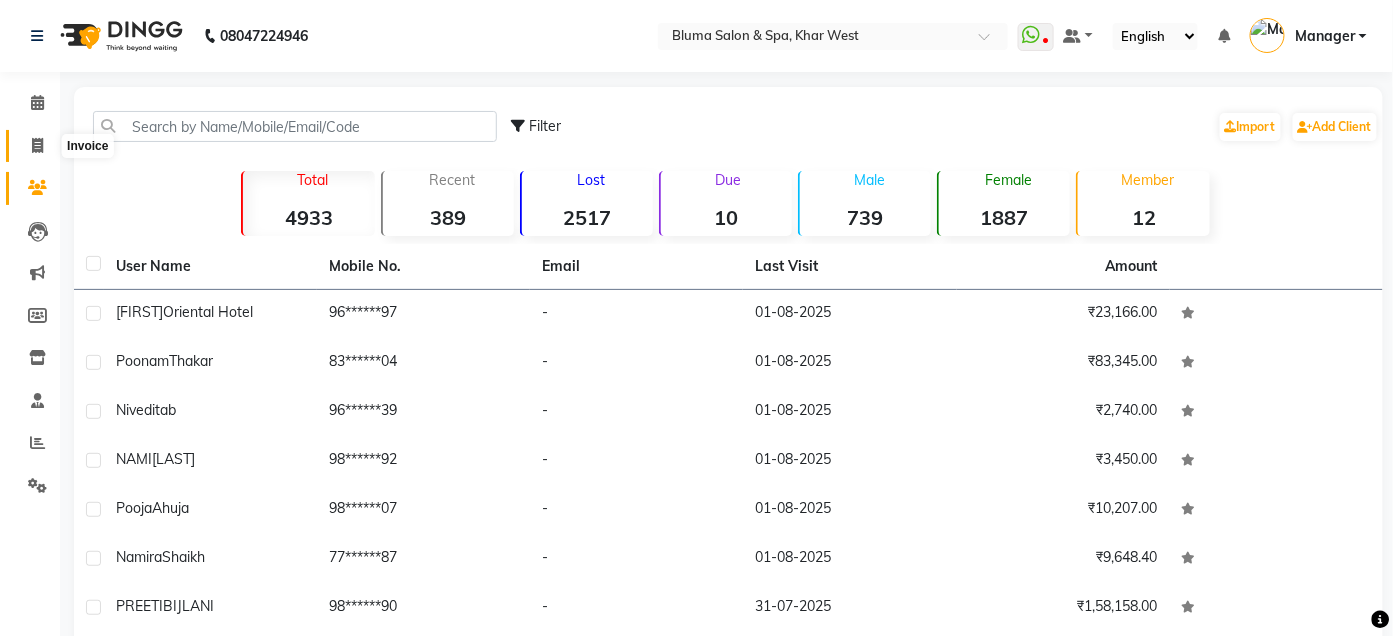 click 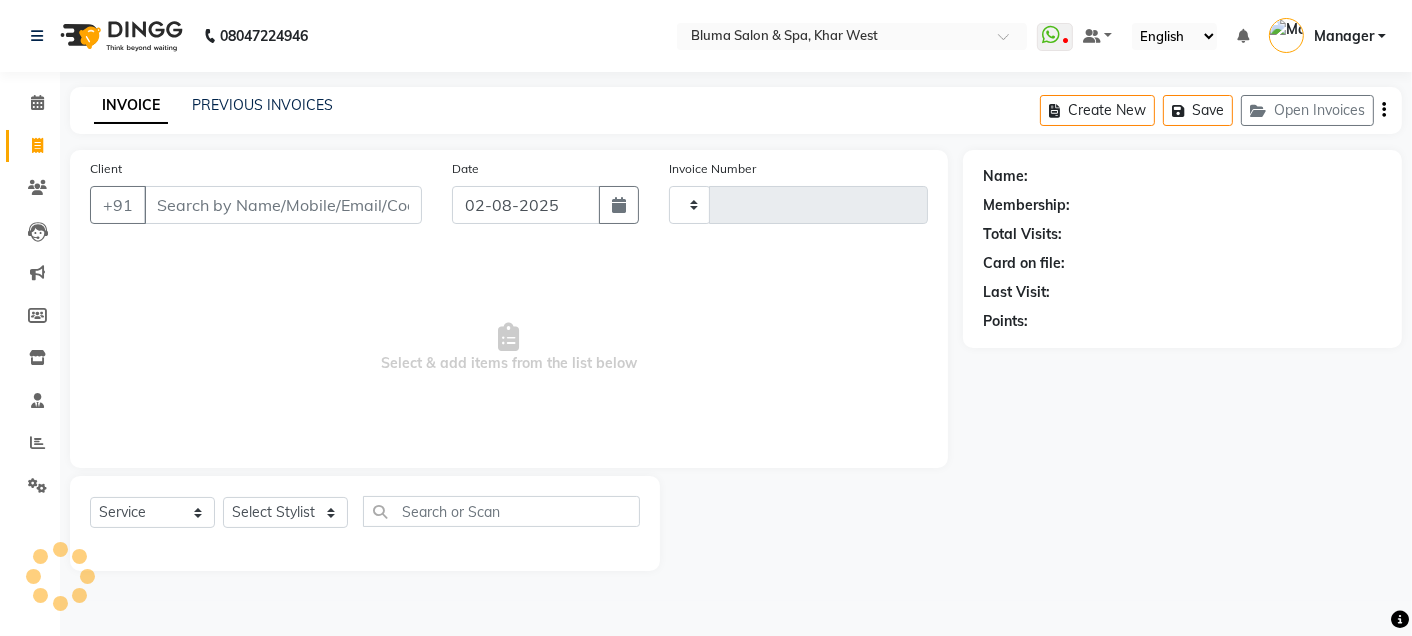type on "0978" 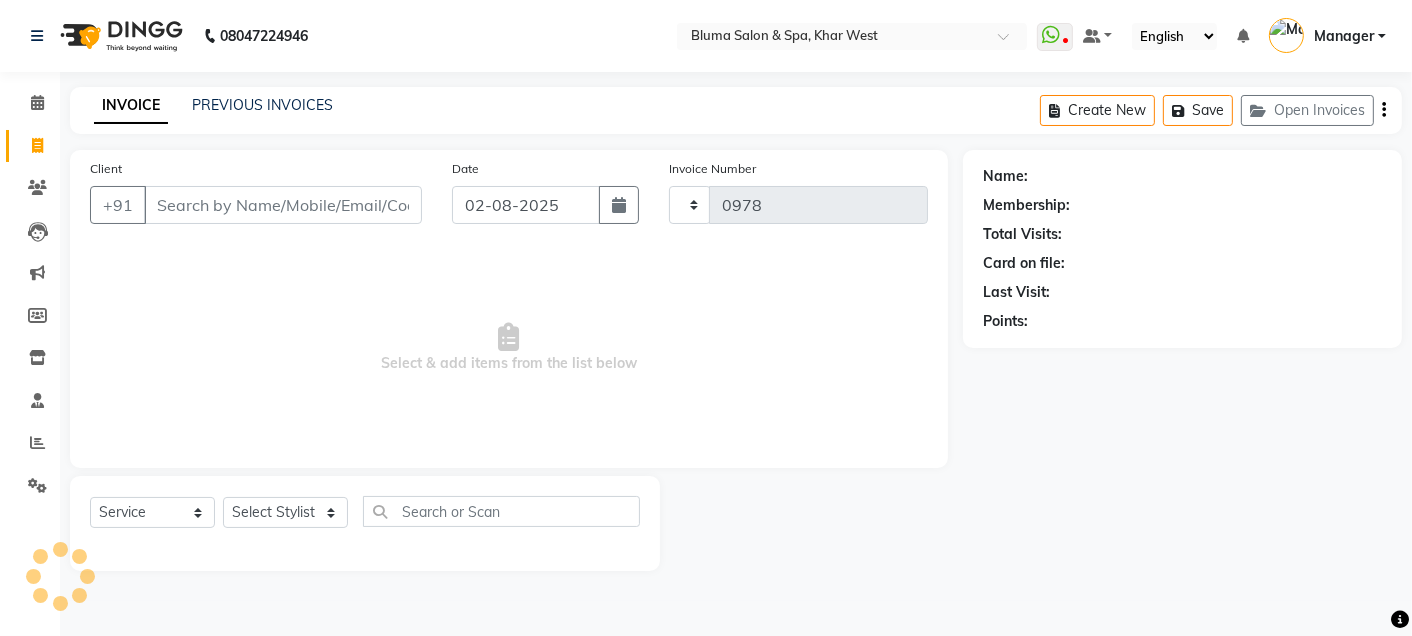 select on "3653" 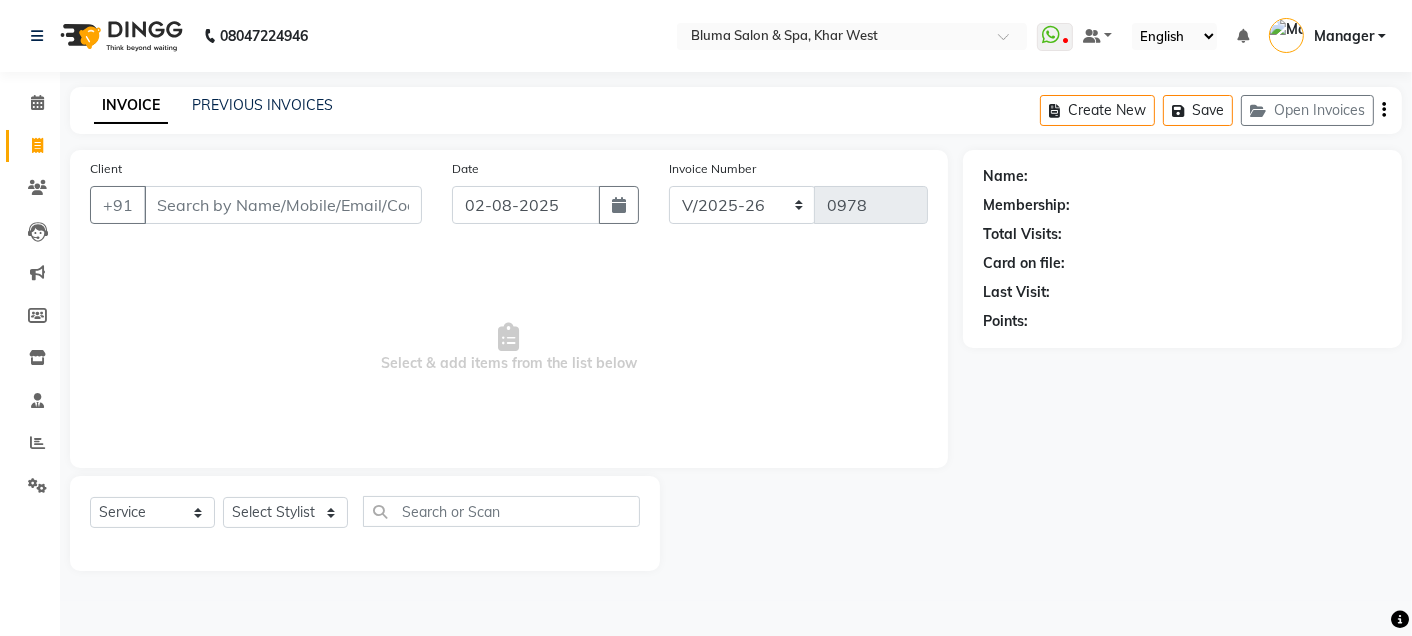 click on "Client +91" 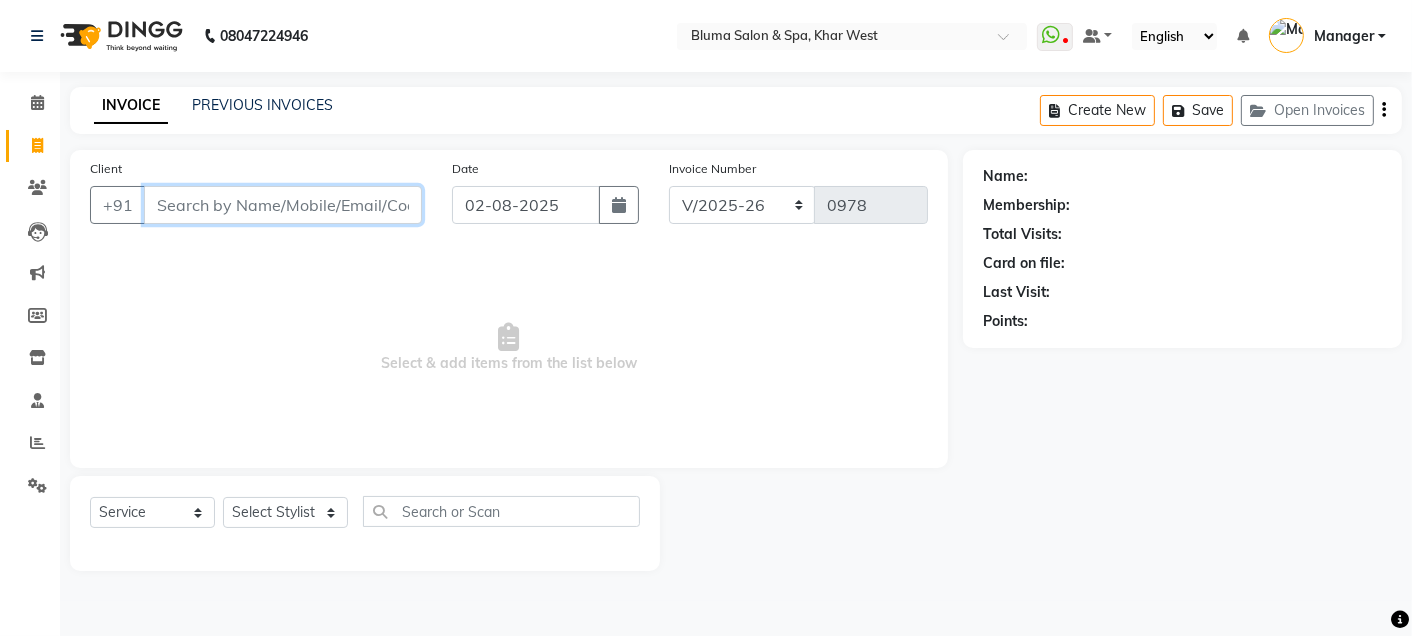 click on "Client" at bounding box center (283, 205) 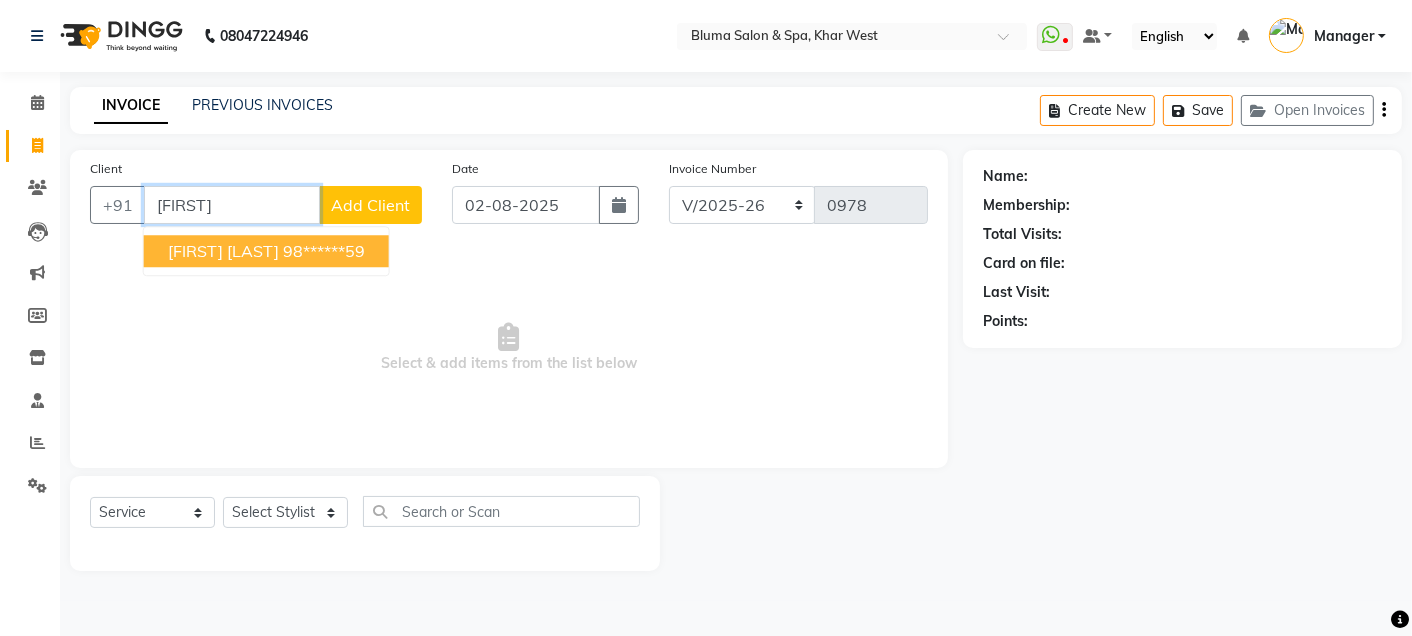 click on "98******59" at bounding box center [324, 251] 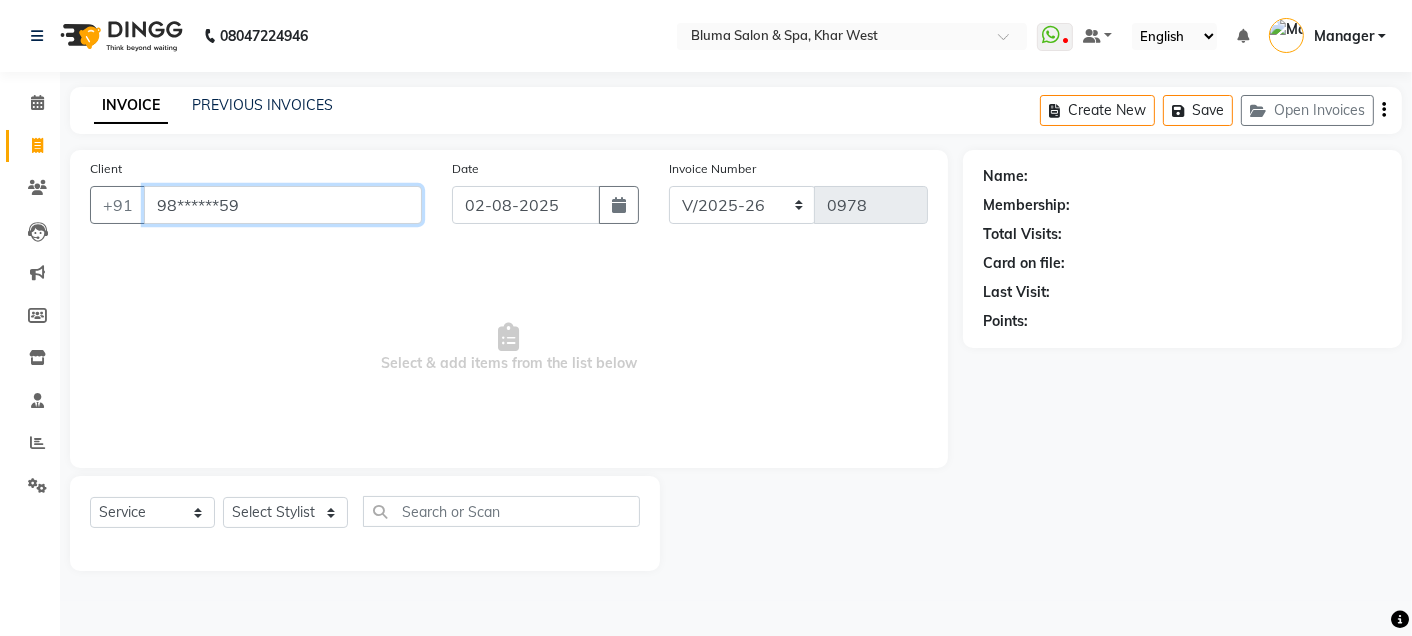 type on "98******59" 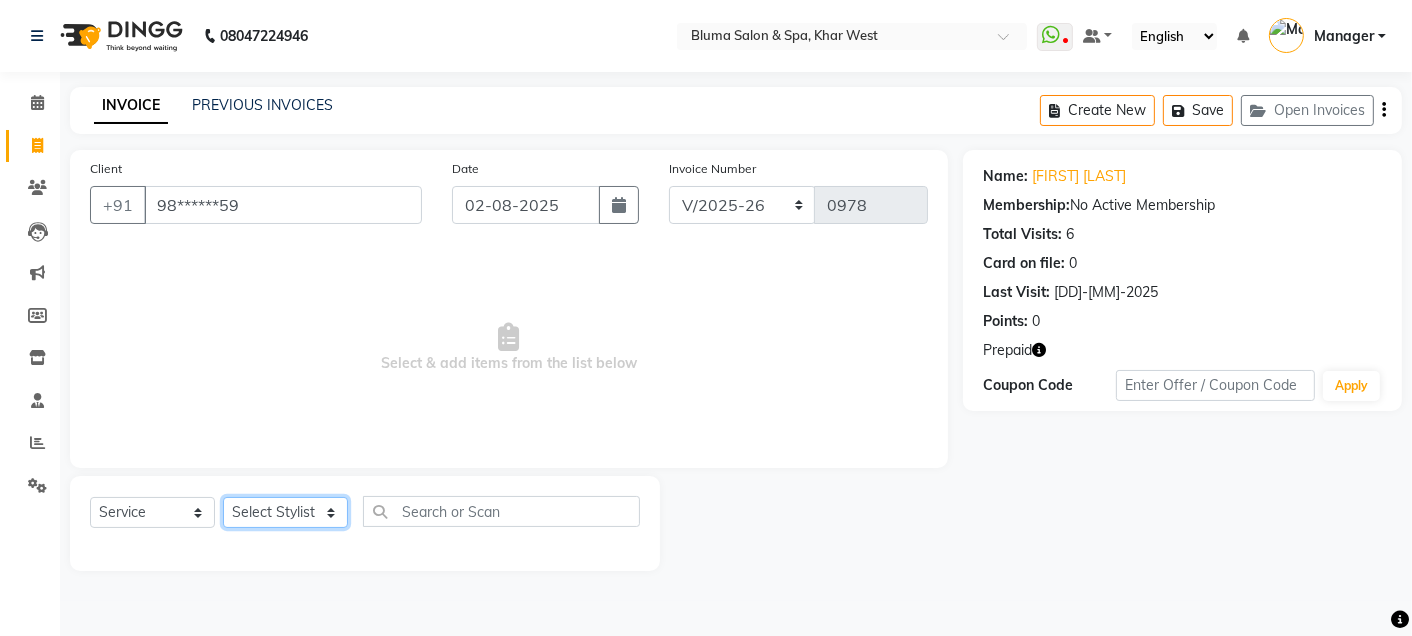 click on "Select Stylist Admin Ajay saroj Alan Athan  DR Prince Varde Manager milind Nasir  PAM parvati gupta  pooja loke Rahul rahul thakur rajesh patel sonali yogita" 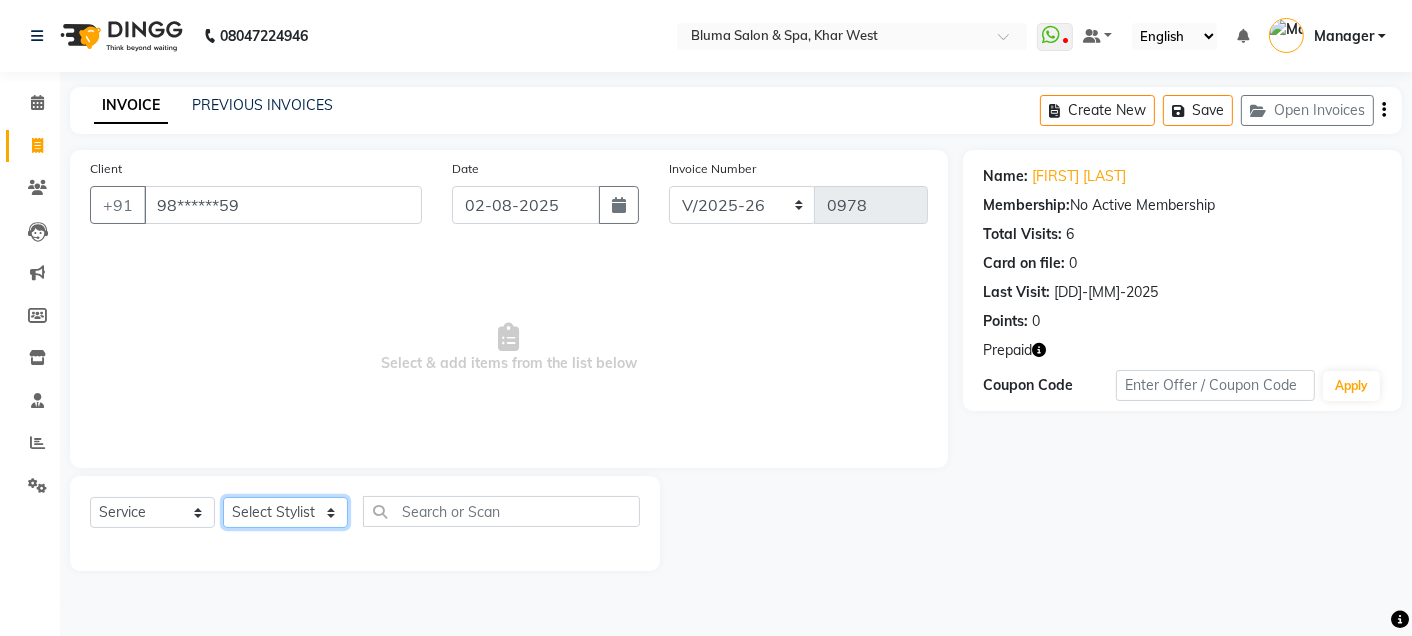 select on "74045" 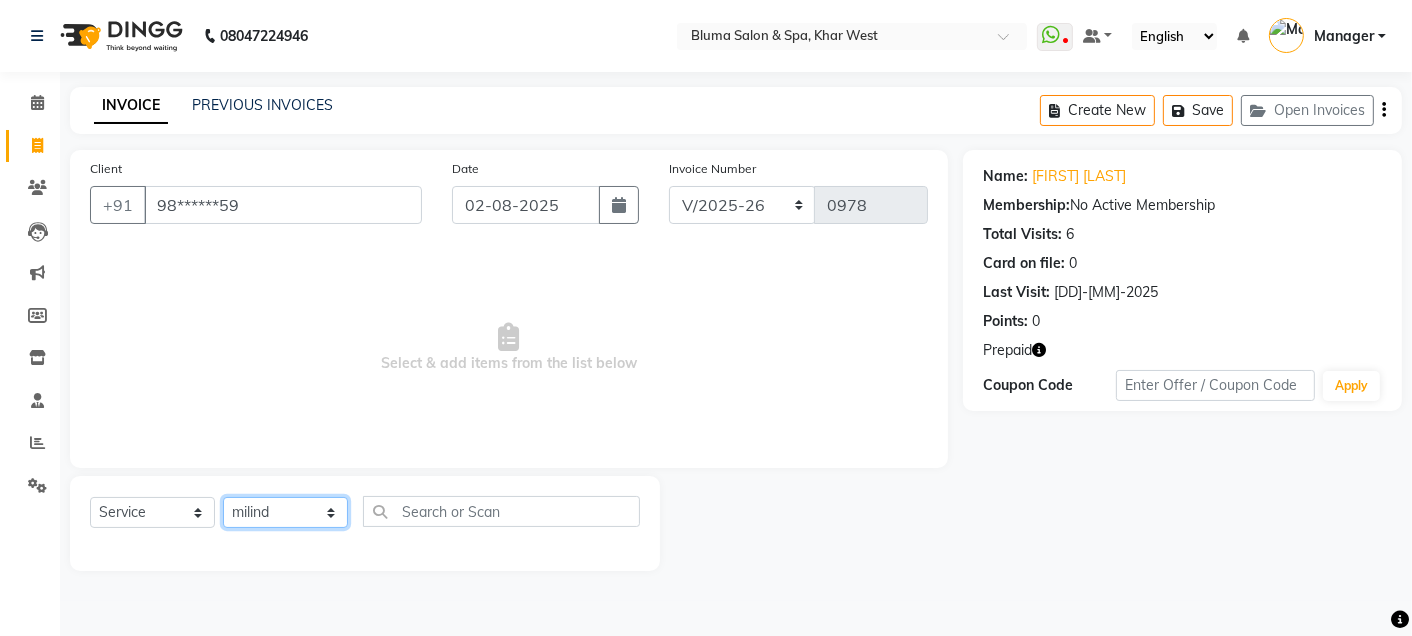 click on "Select Stylist Admin Ajay saroj Alan Athan  DR Prince Varde Manager milind Nasir  PAM parvati gupta  pooja loke Rahul rahul thakur rajesh patel sonali yogita" 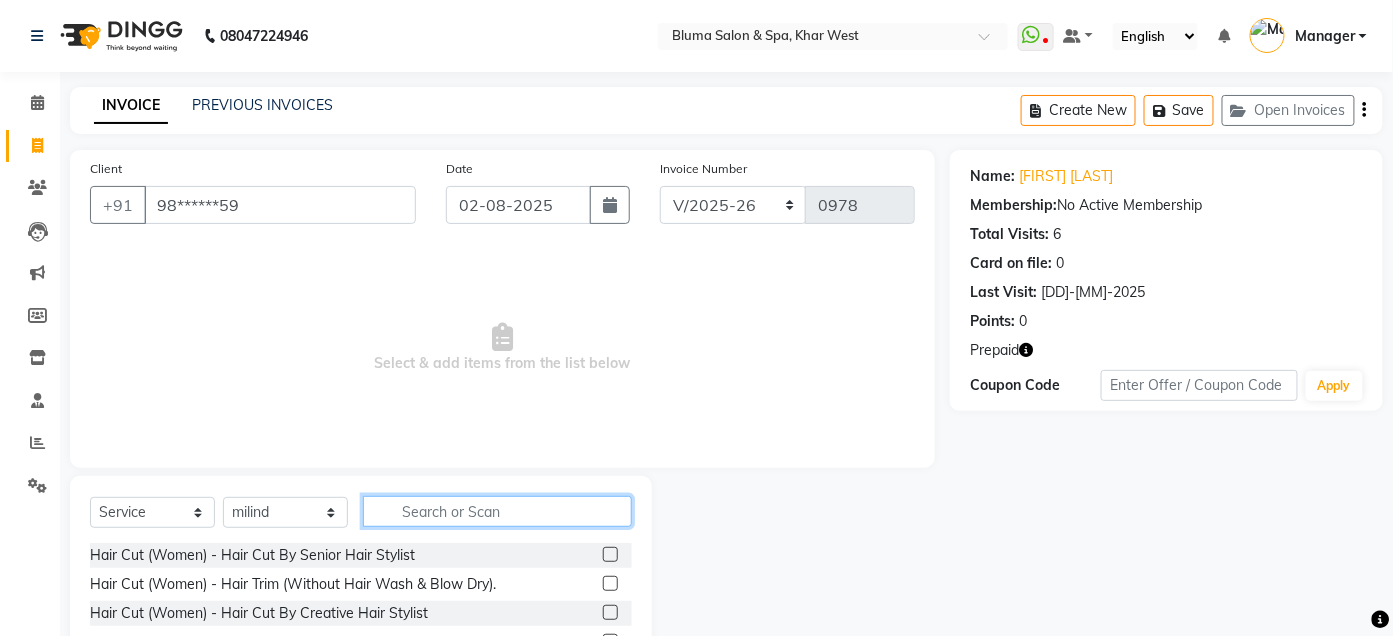 click 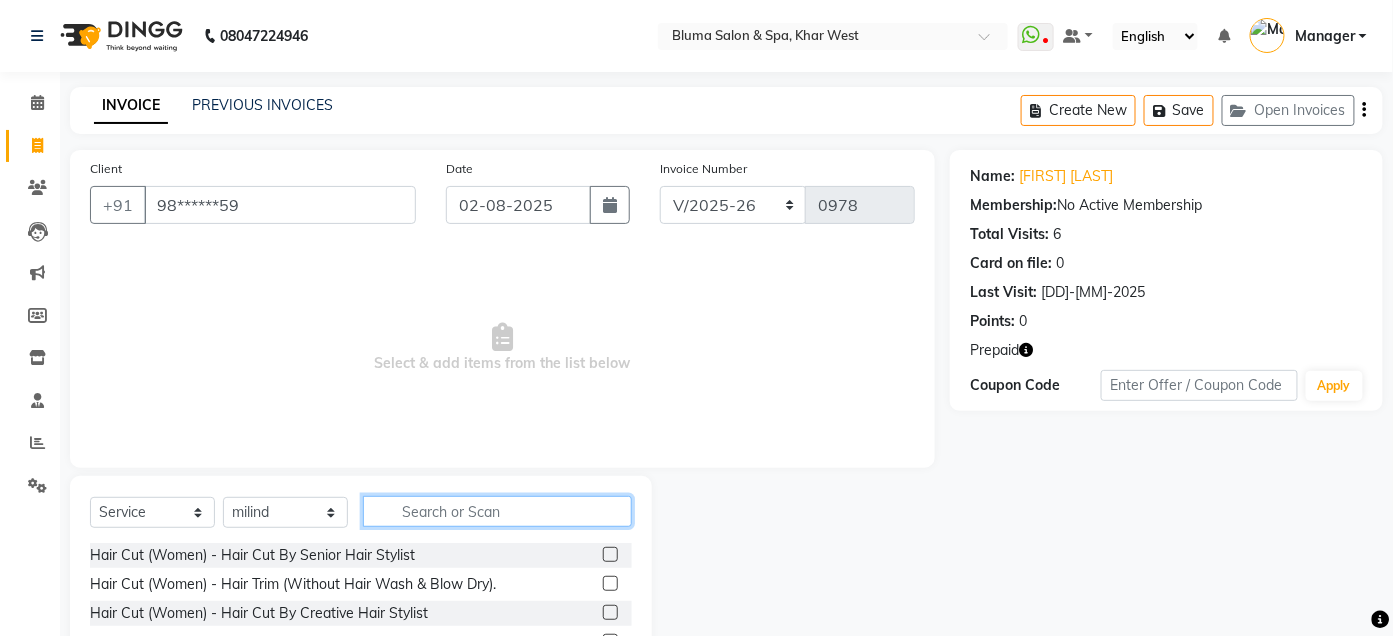 scroll, scrollTop: 164, scrollLeft: 0, axis: vertical 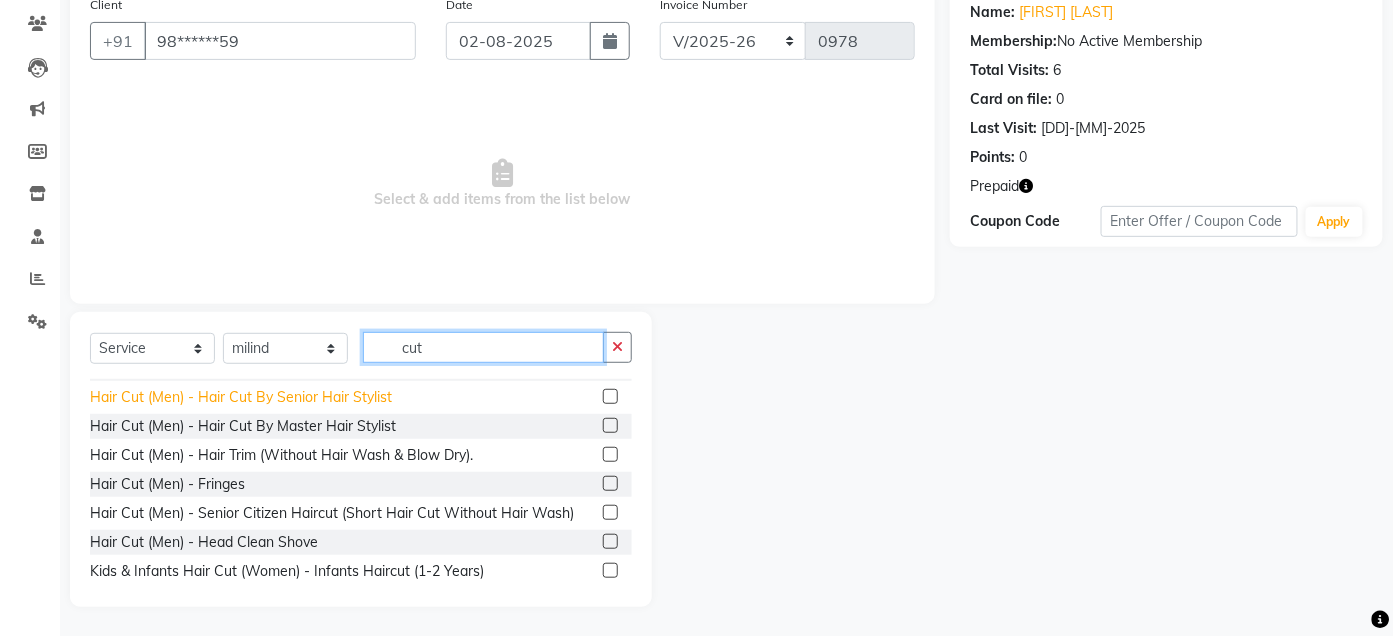 type on "cut" 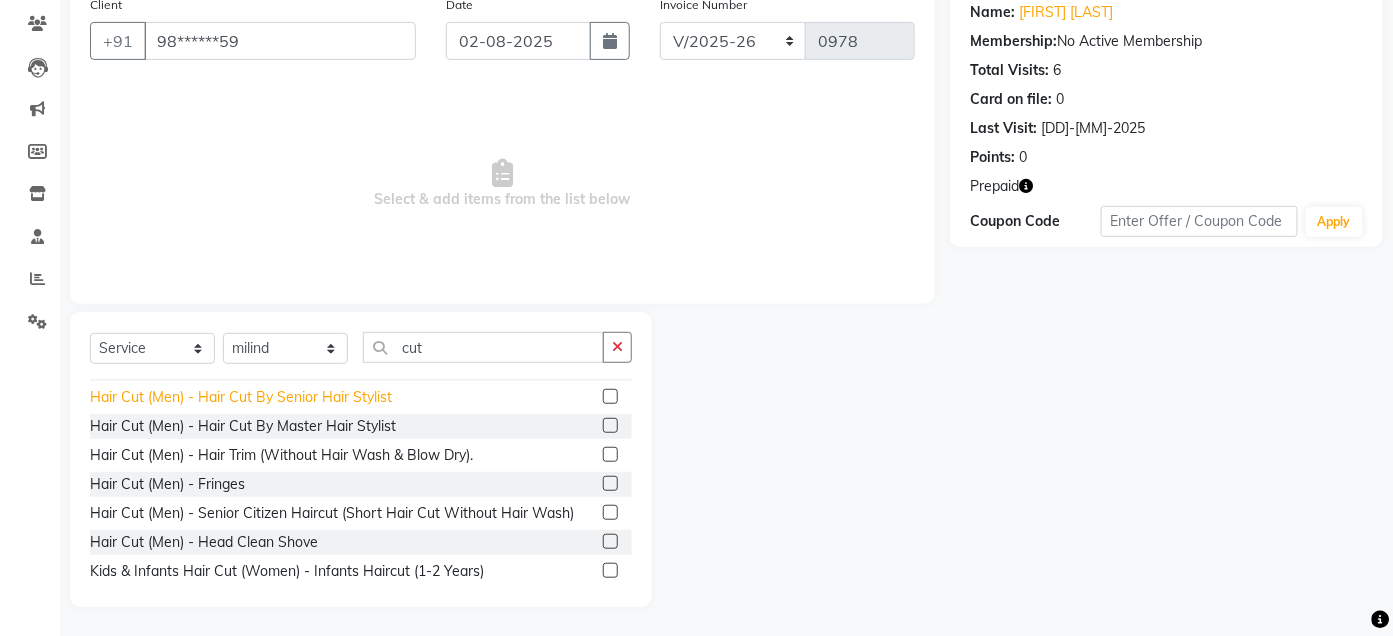 click on "Hair Cut (Men) - Hair Cut By Senior Hair Stylist" 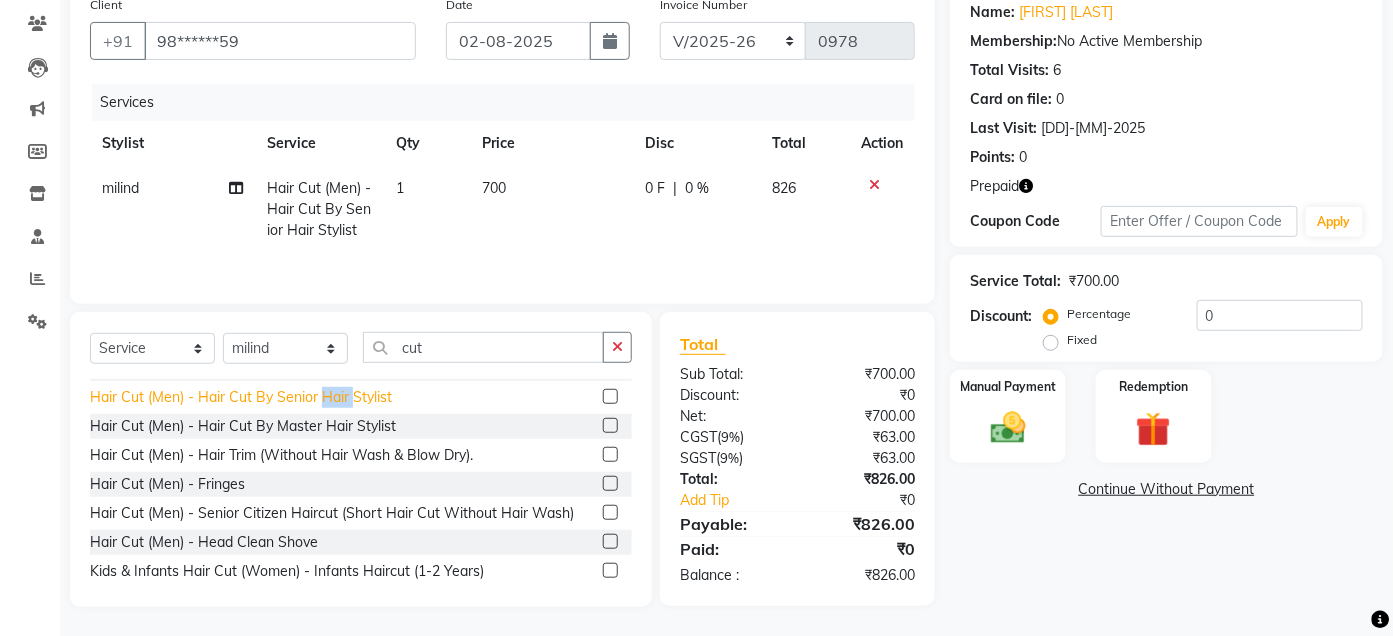 click on "Hair Cut (Men) - Hair Cut By Senior Hair Stylist" 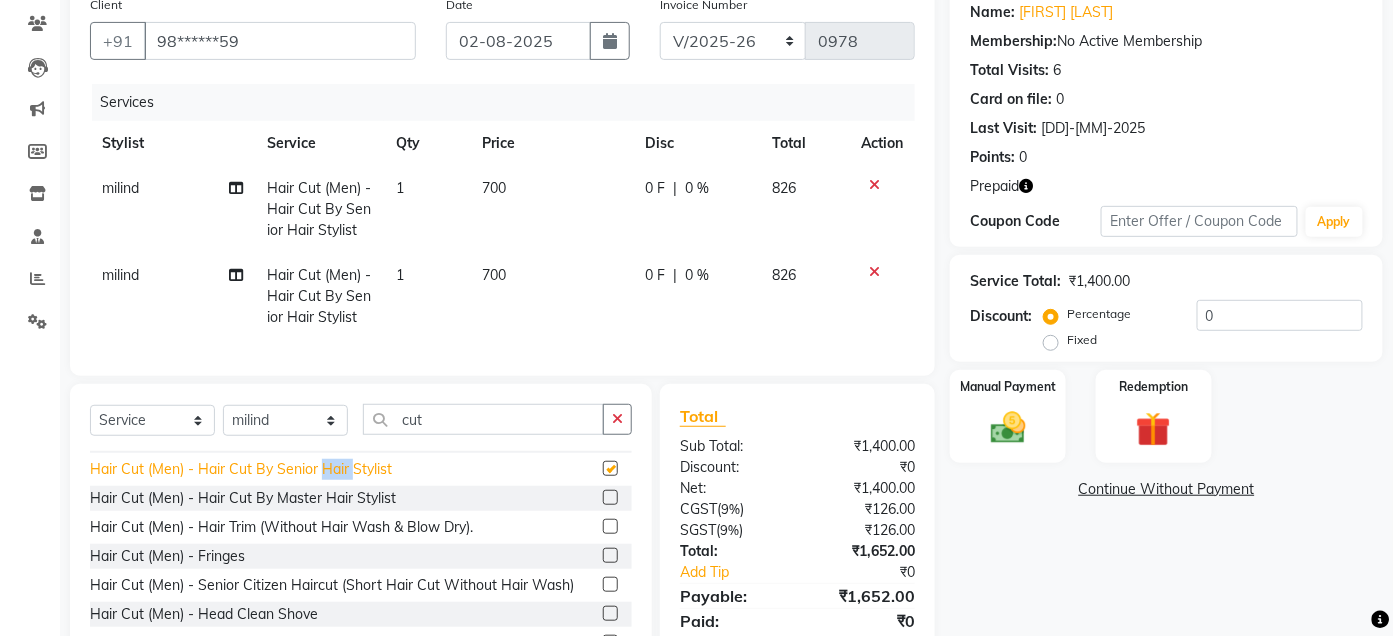 checkbox on "false" 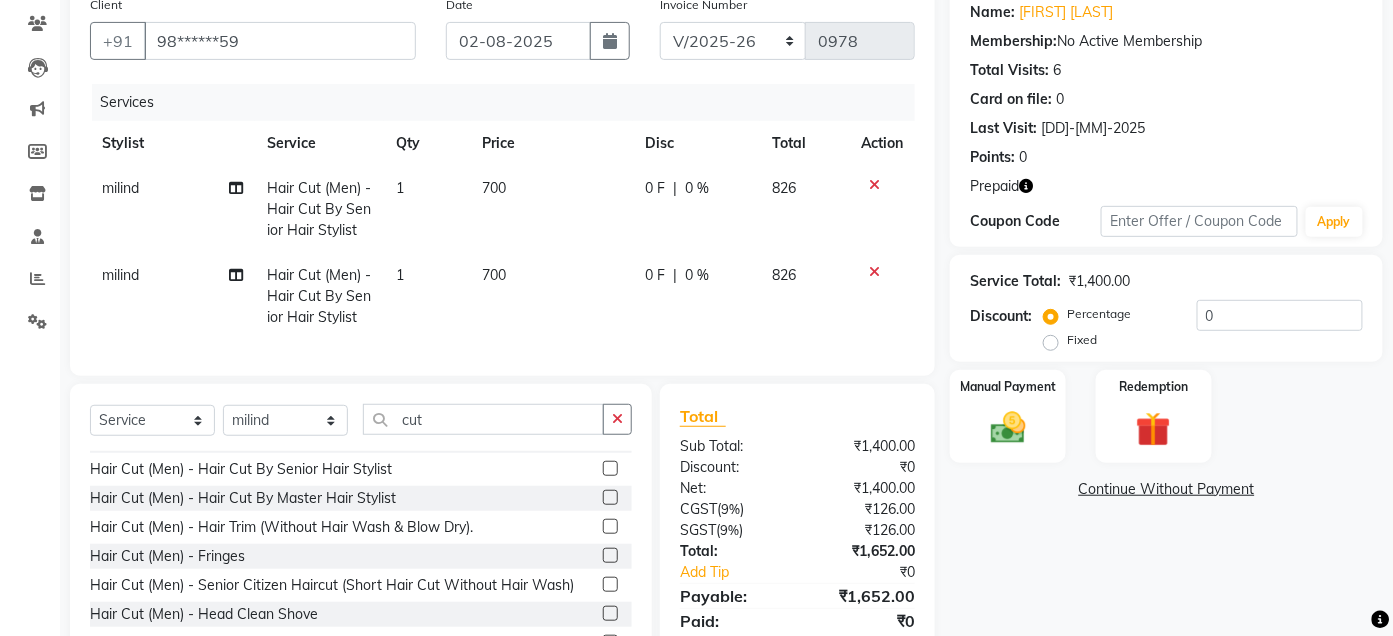 click on "Name: [FIRST] [LAST] Membership:  No Active Membership  Total Visits:  6 Card on file:  0 Last Visit:   [DD]-[MM]-2025 Points:   0  Prepaid Coupon Code Apply Service Total:  ₹1,400.00  Discount:  Percentage   Fixed  0 Manual Payment Redemption  Continue Without Payment" 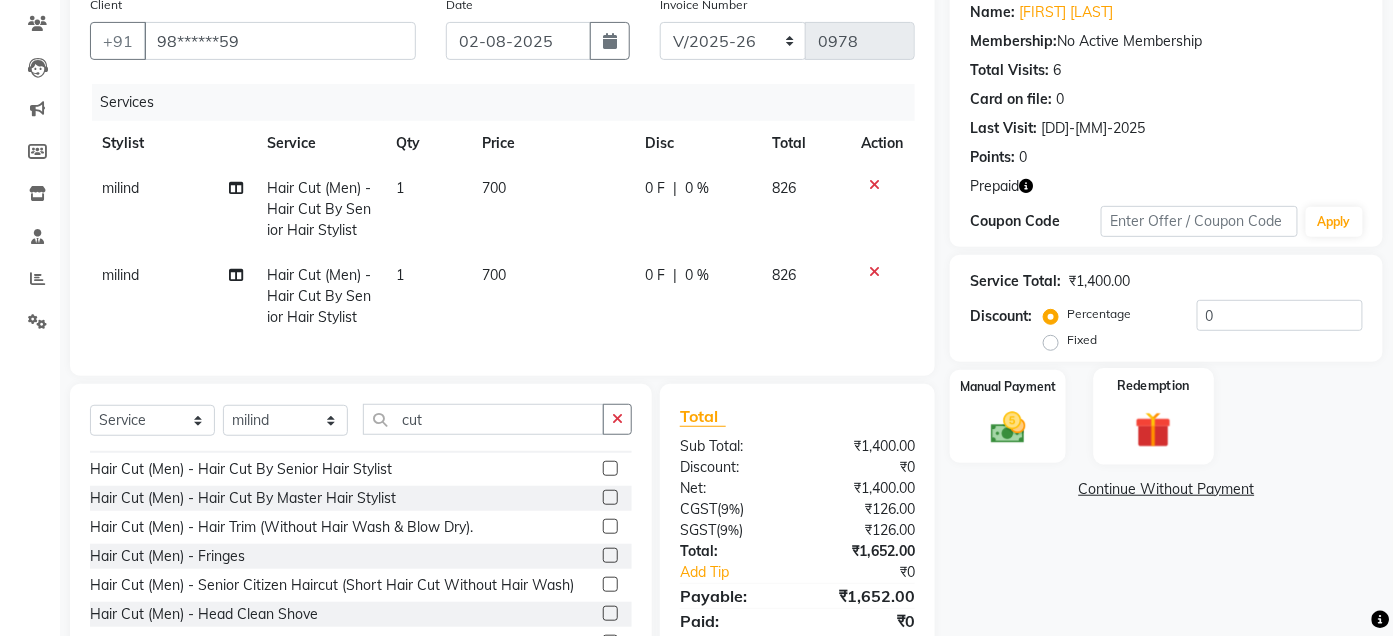 click 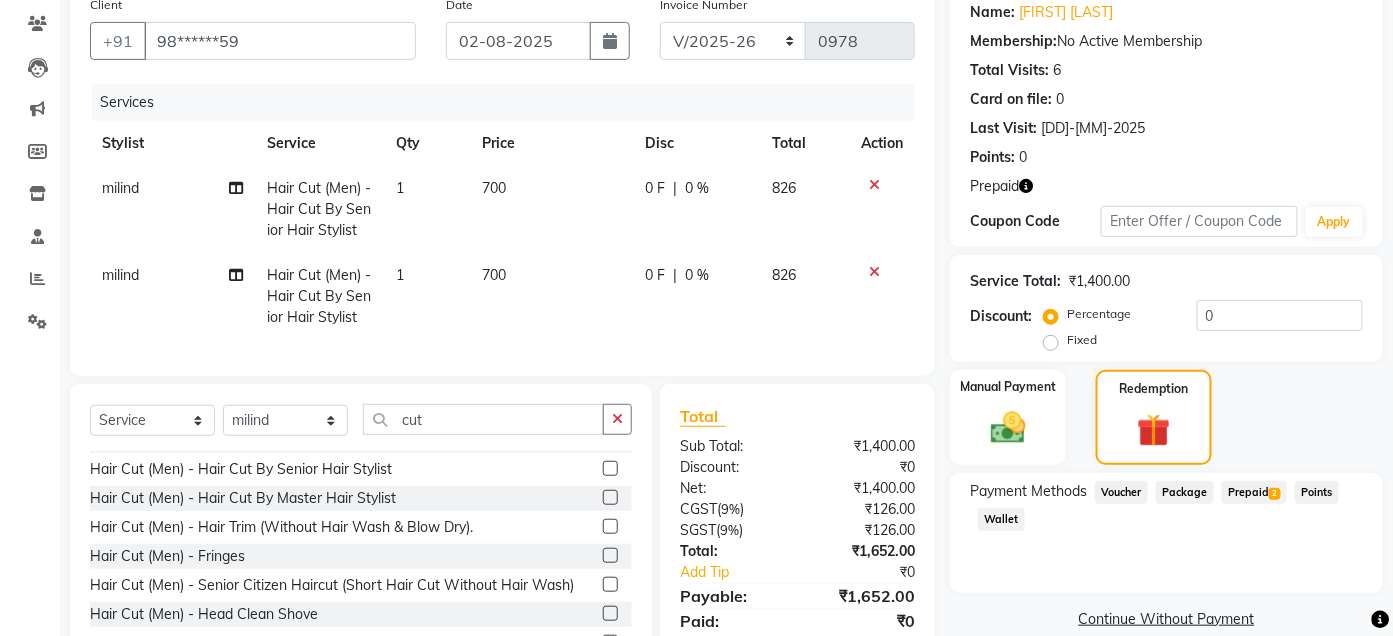 click on "Prepaid  2" 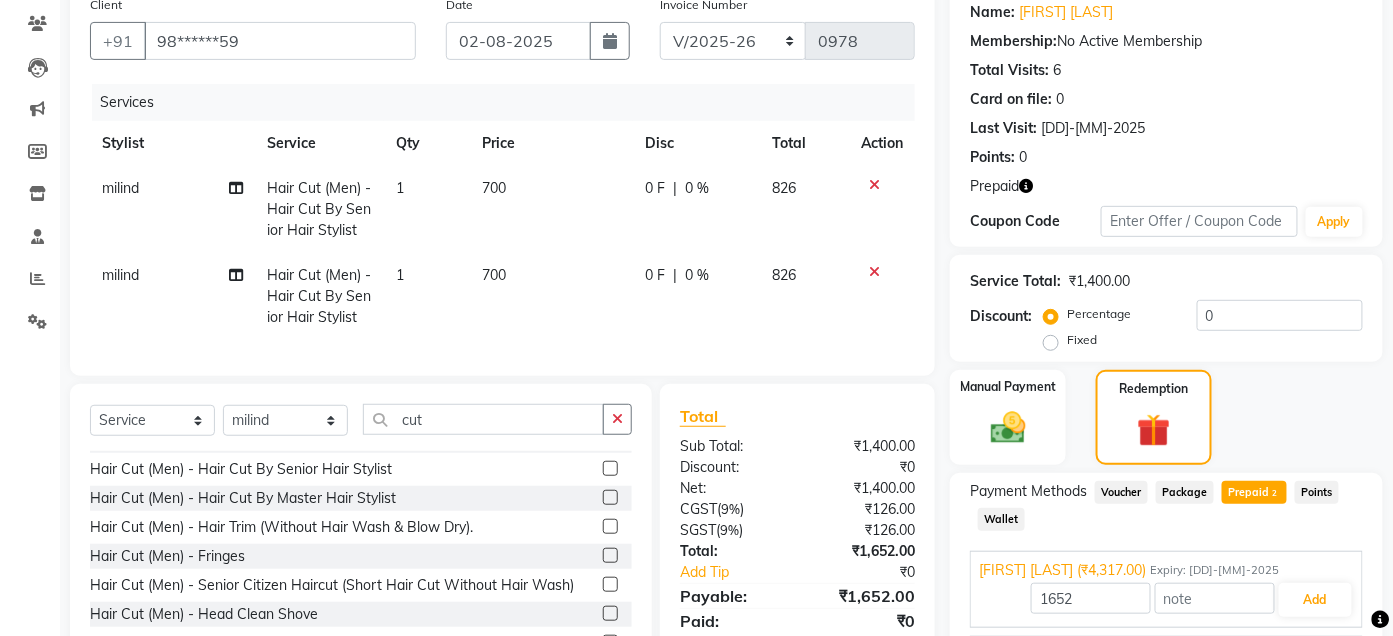 scroll, scrollTop: 282, scrollLeft: 0, axis: vertical 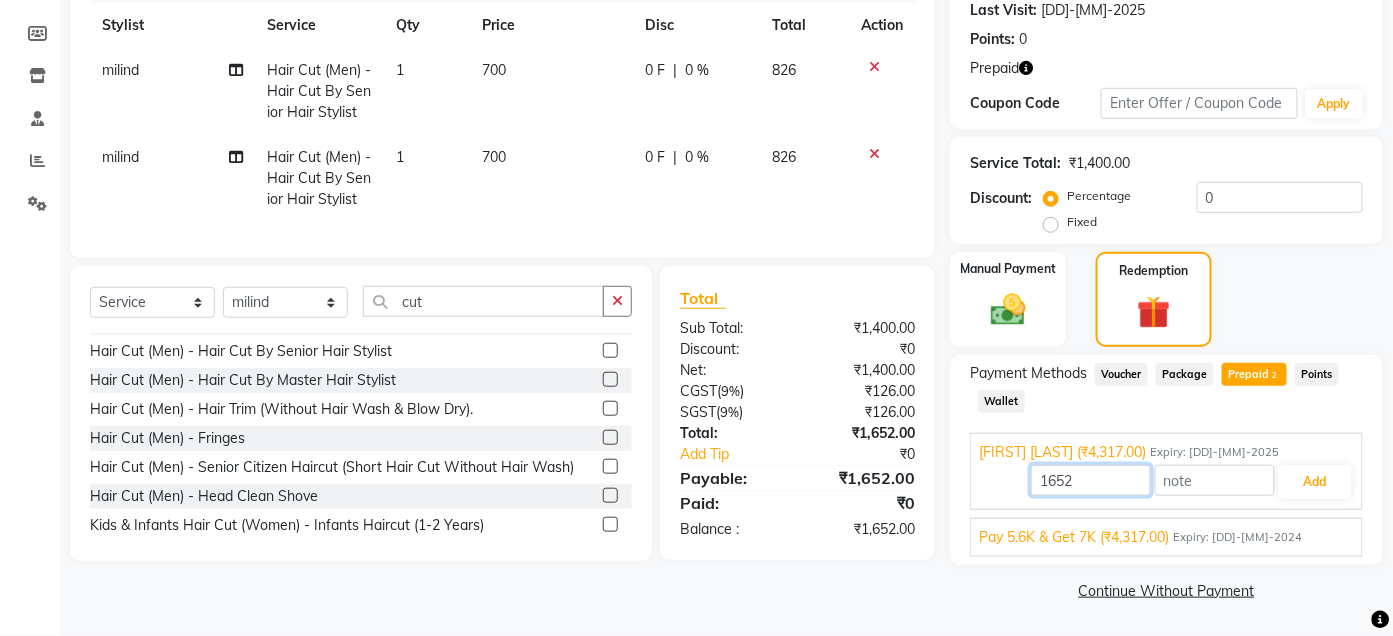 click on "1652" at bounding box center (1091, 480) 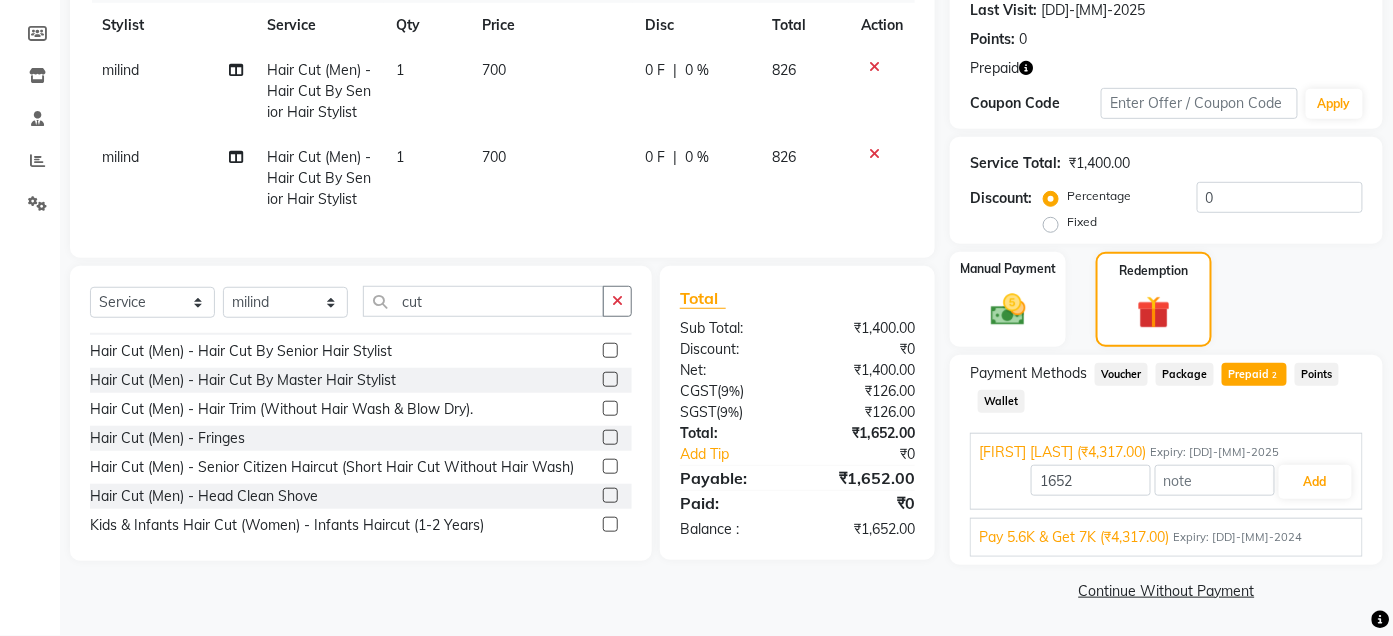 click 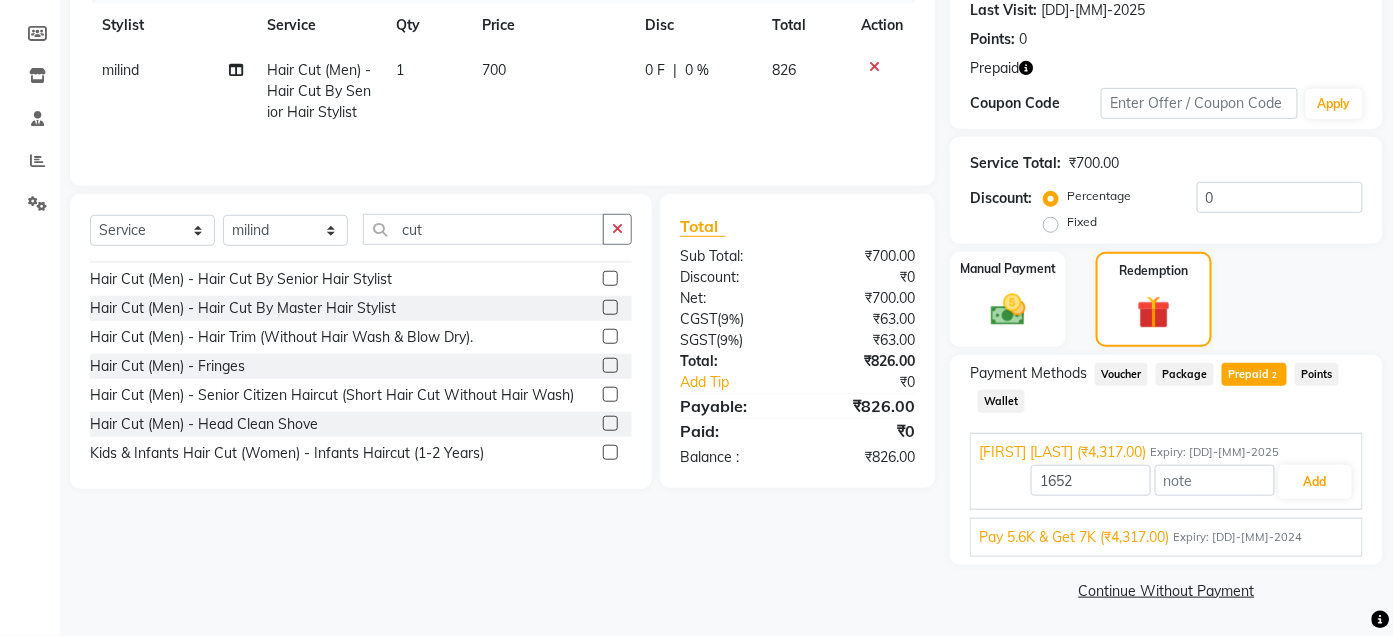 type on "3500" 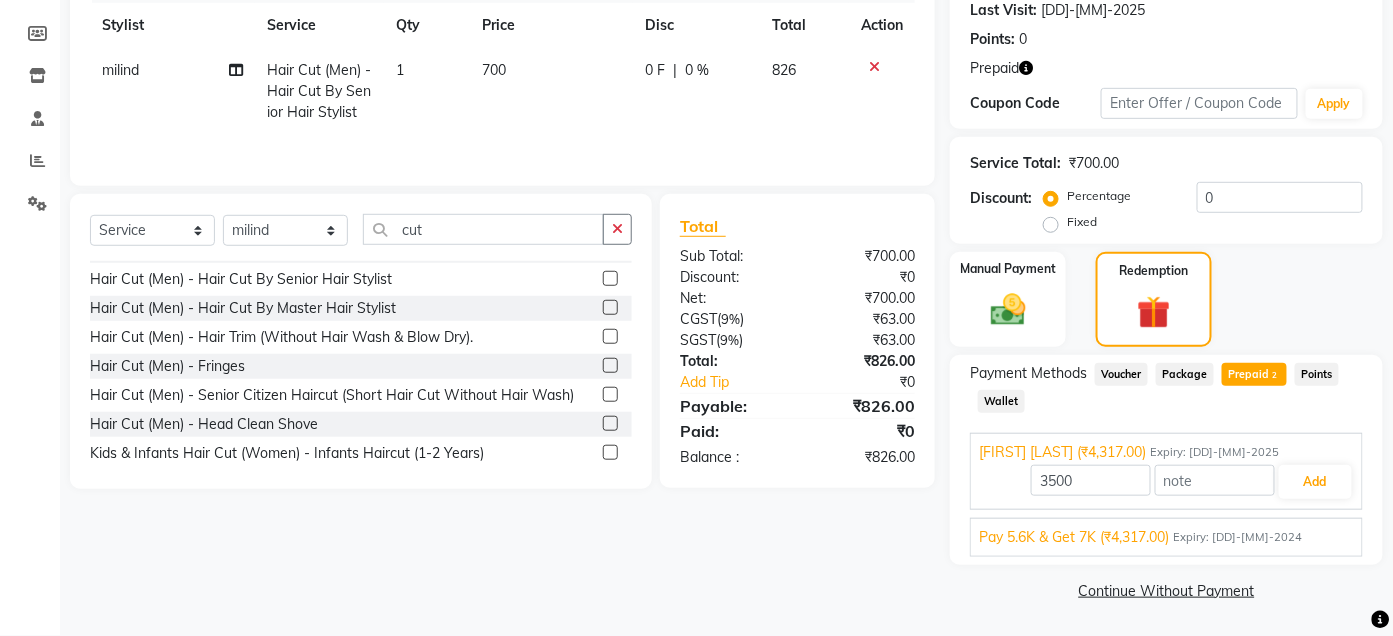 scroll, scrollTop: 0, scrollLeft: 0, axis: both 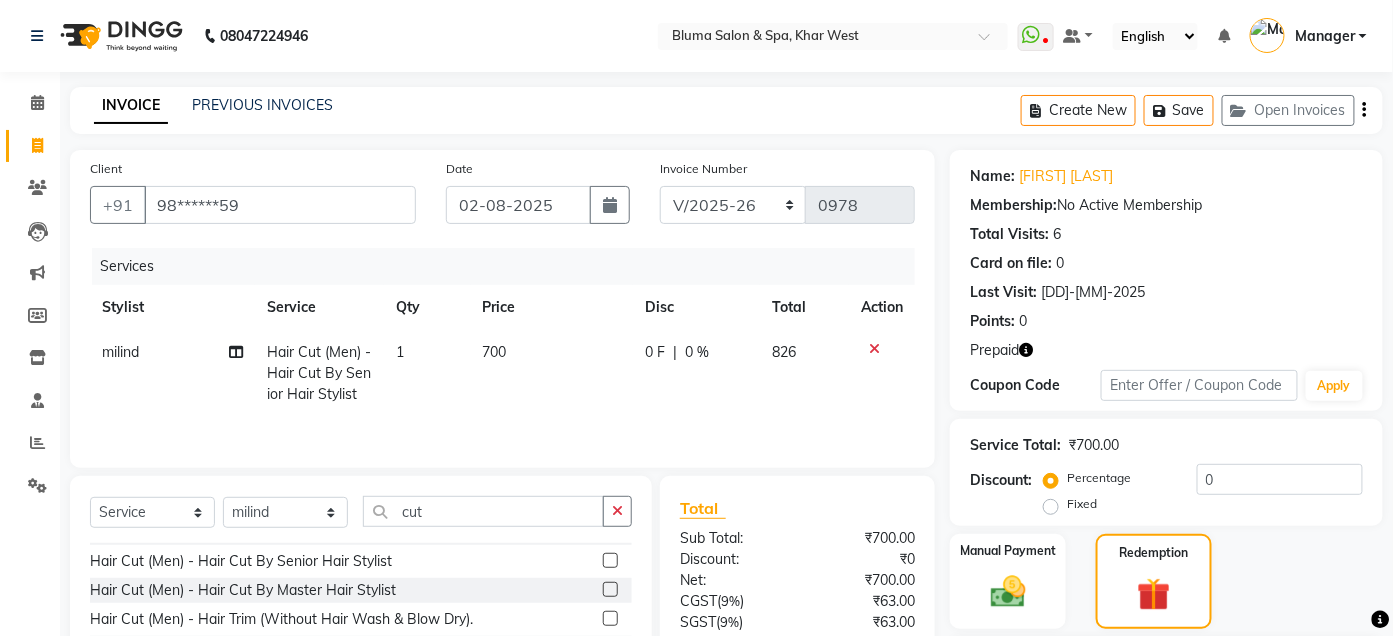 click 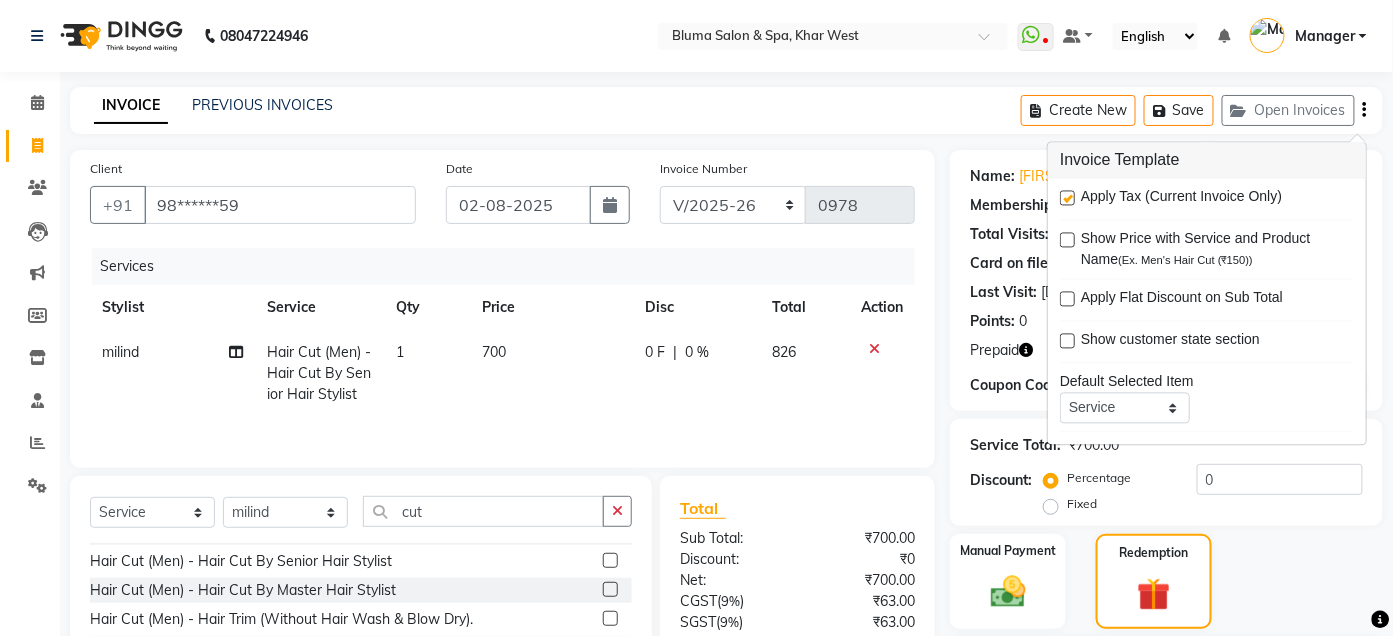 click at bounding box center (1067, 198) 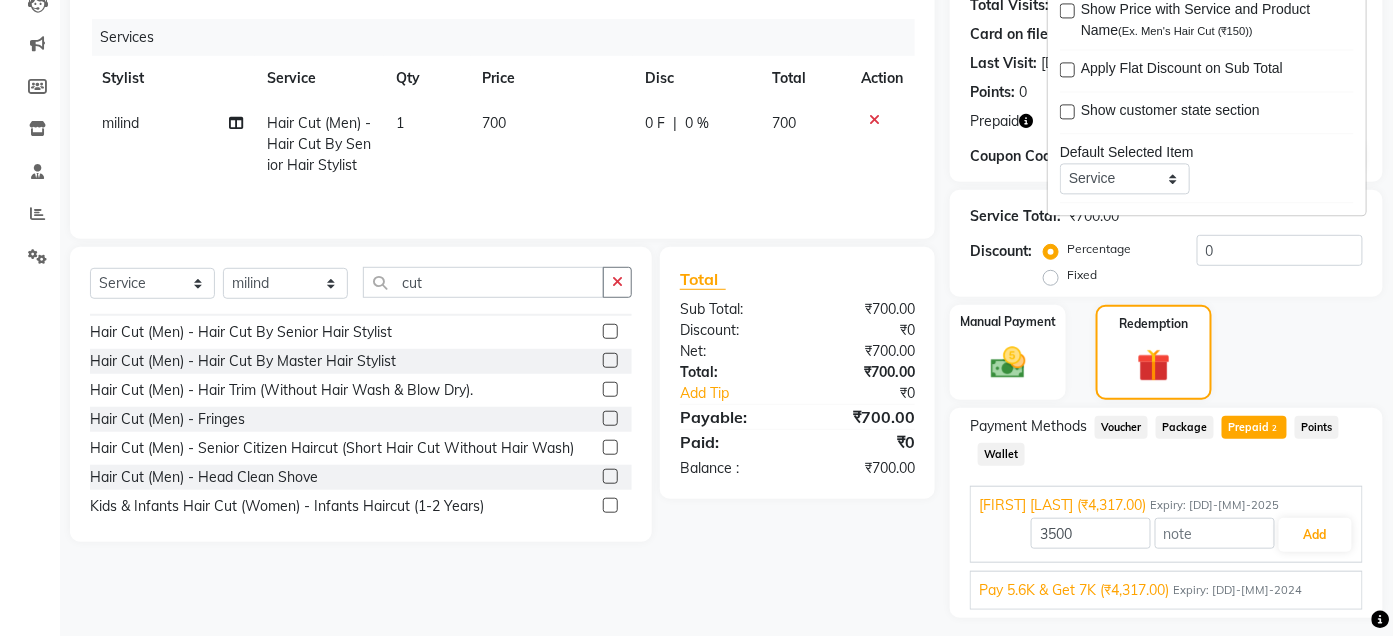 scroll, scrollTop: 282, scrollLeft: 0, axis: vertical 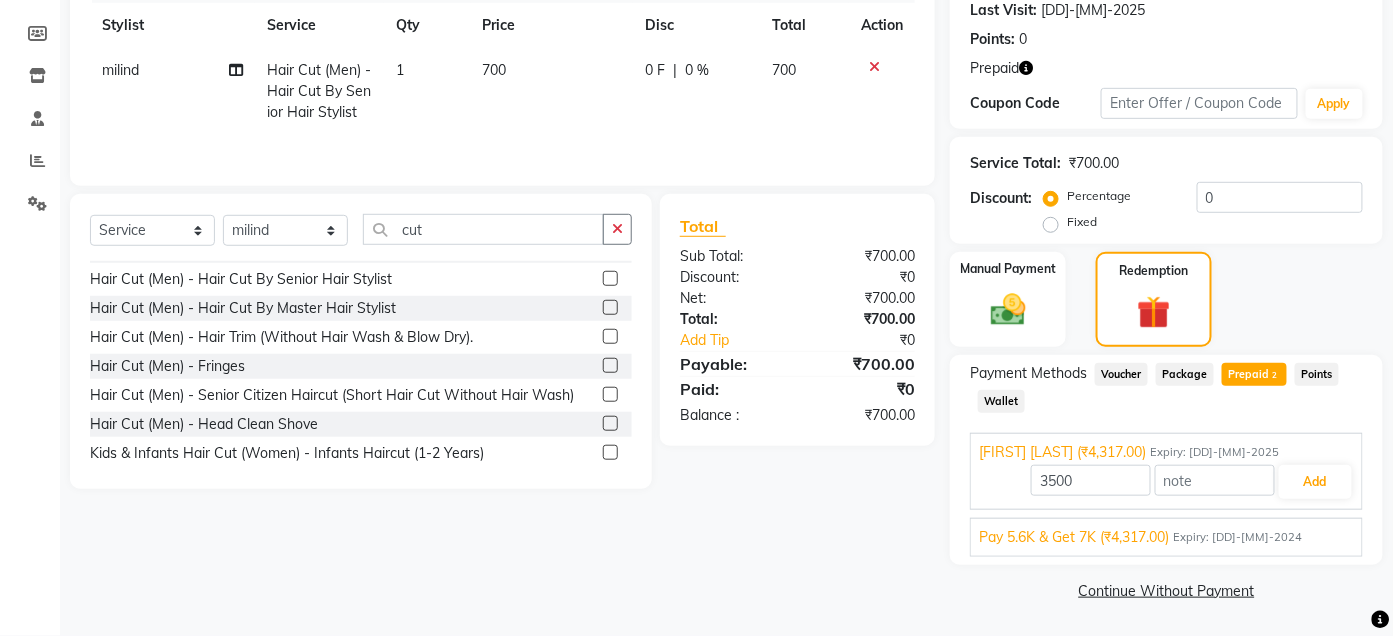 click on "700" 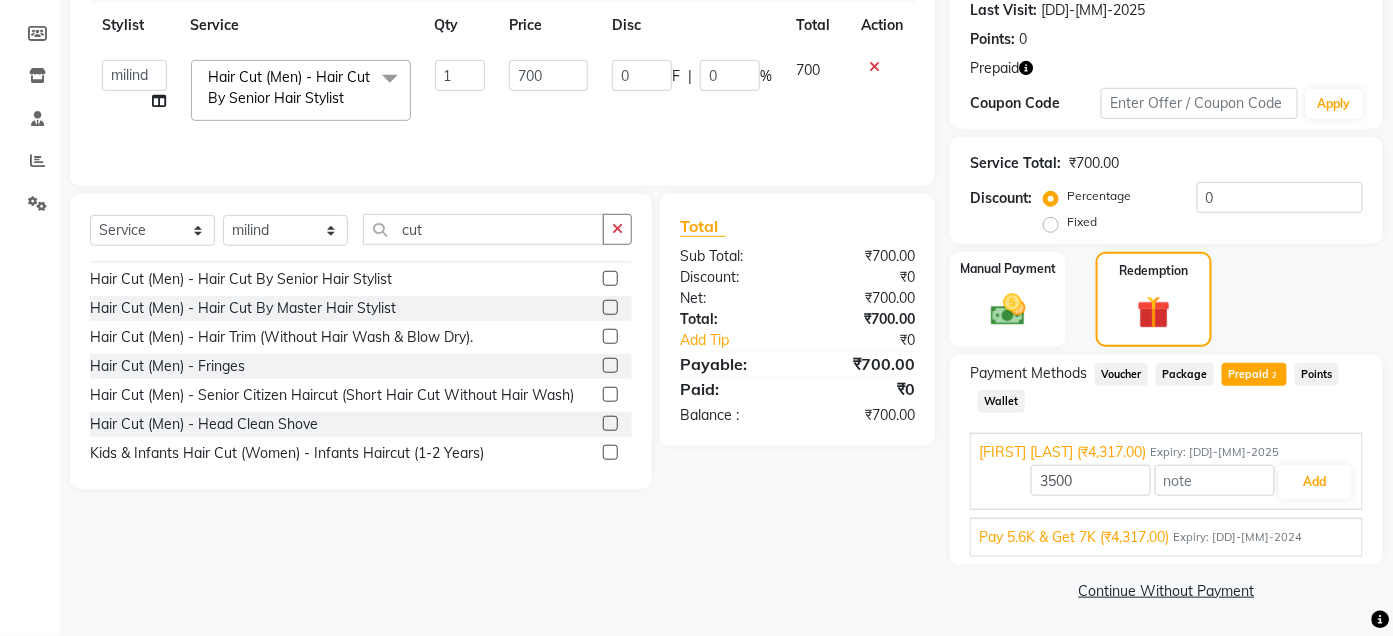 click on "700" 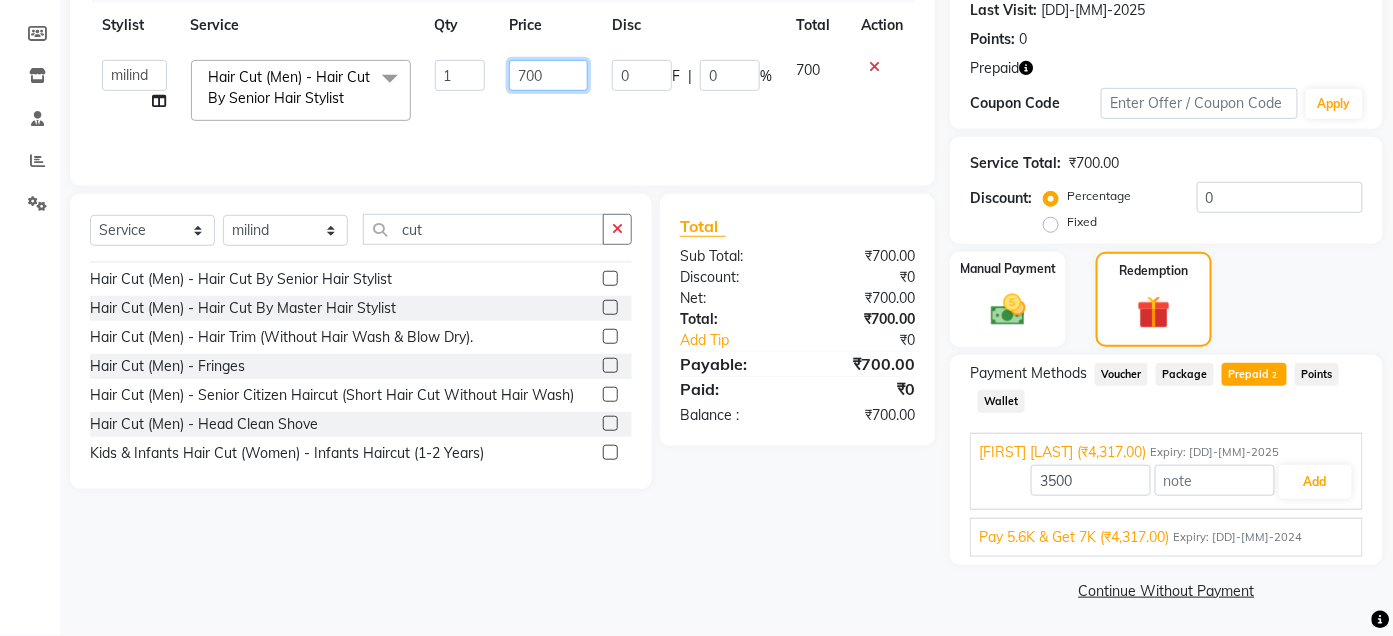 click on "700" 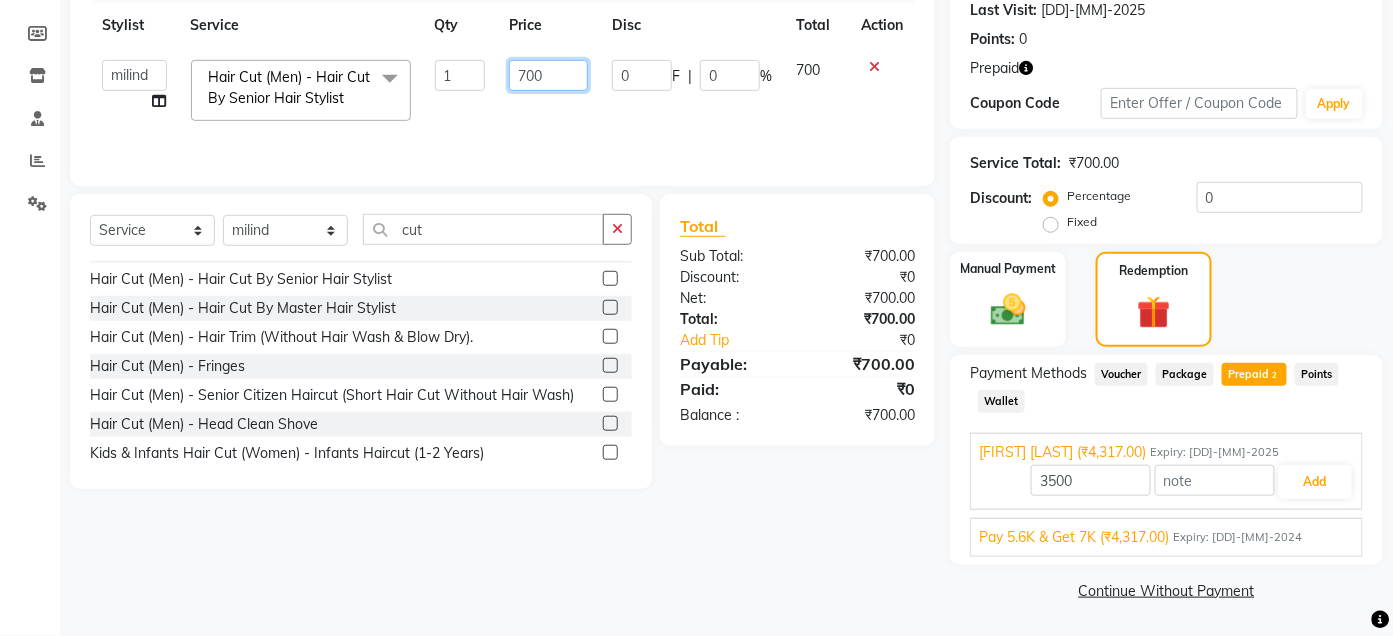 click on "700" 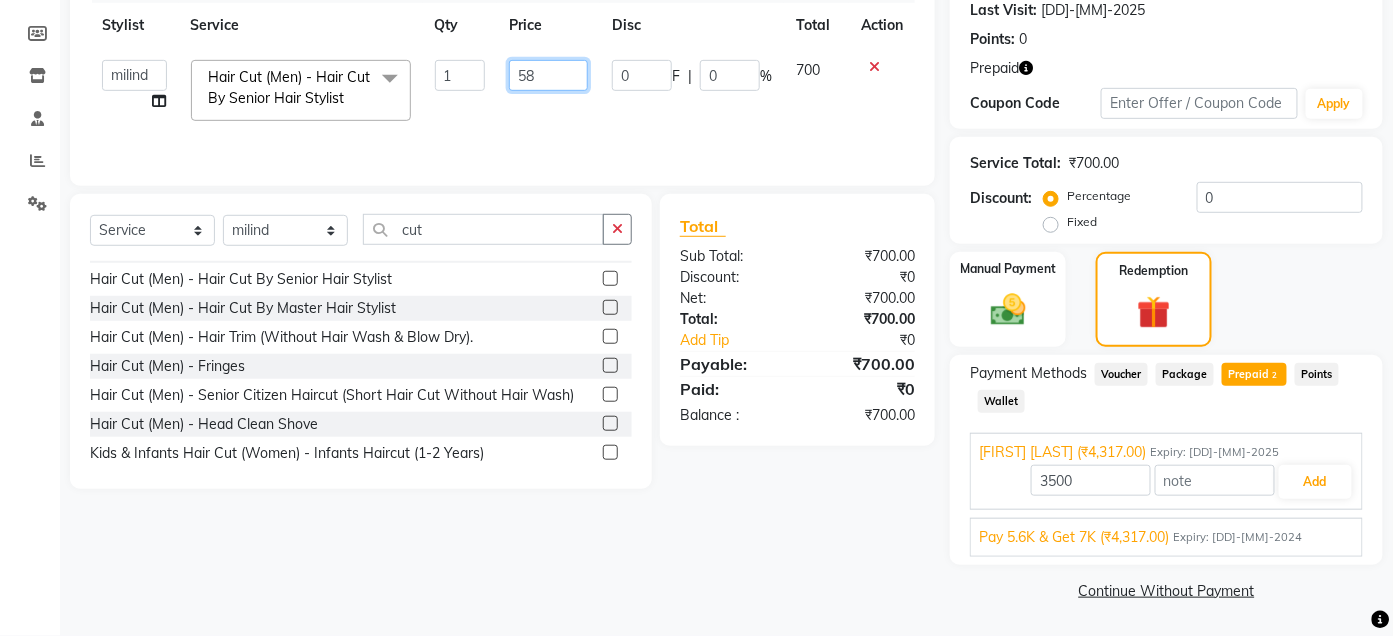 type on "580" 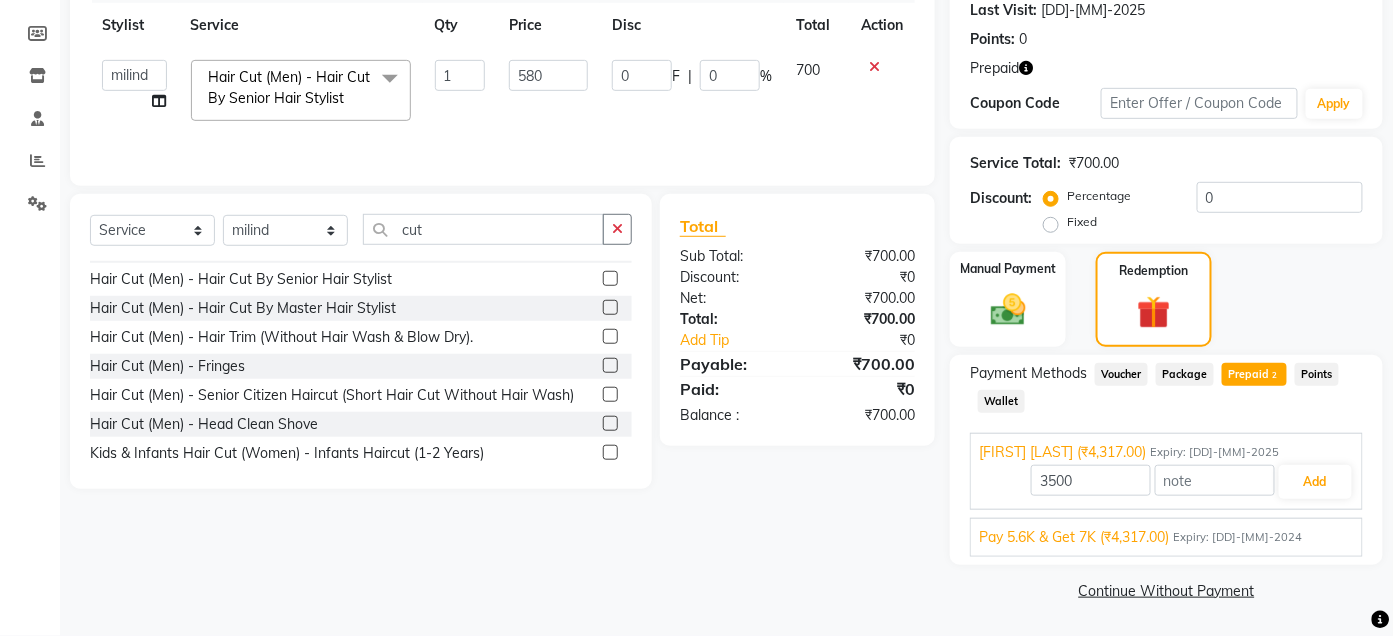 click on "Admin   [FIRST] [LAST]   [FIRST]    [FIRST]    DR [FIRST] [LAST]   Manager   [FIRST]    [FIRST]    PAM   [FIRST] [LAST]    [FIRST] [LAST]   [FIRST]   [FIRST] [LAST]  Hair Cut (Men) - Hair Cut By Senior Hair Stylist  x Hair Cut (Women) - Hair Cut By Senior Hair Stylist Hair Cut (Women) - Hair Trim (Without Hair Wash & Blow Dry). Hair Cut (Women) - Hair Cut By Creative Hair Stylist hair trim without wash Hair Cut (Women) - Fringes eye lash extention jaccuzie EYELASH EXTENTION  EYELASH EXTENTION REFILL Botox (per unit)for SKIN Thread Lifting ( per head) Derma filler  Glutation IV injeaction (one vials) per session  Glutation IV injection (one vials) 6sessions Glutation IV injection (two vials) per session Glutation IV injection (two vials) 6 session Glutation IV injection (four vials) per session Glutation IV injection (four vials) 6 session PRP INJECTION (hair) per session  PRP INJECTION (hair) 6SESSION PRP INJECTION + MICRONEEDLING (hair)per session PRP INJECTION+MICRONEEDLING(hair)6session Tensils" 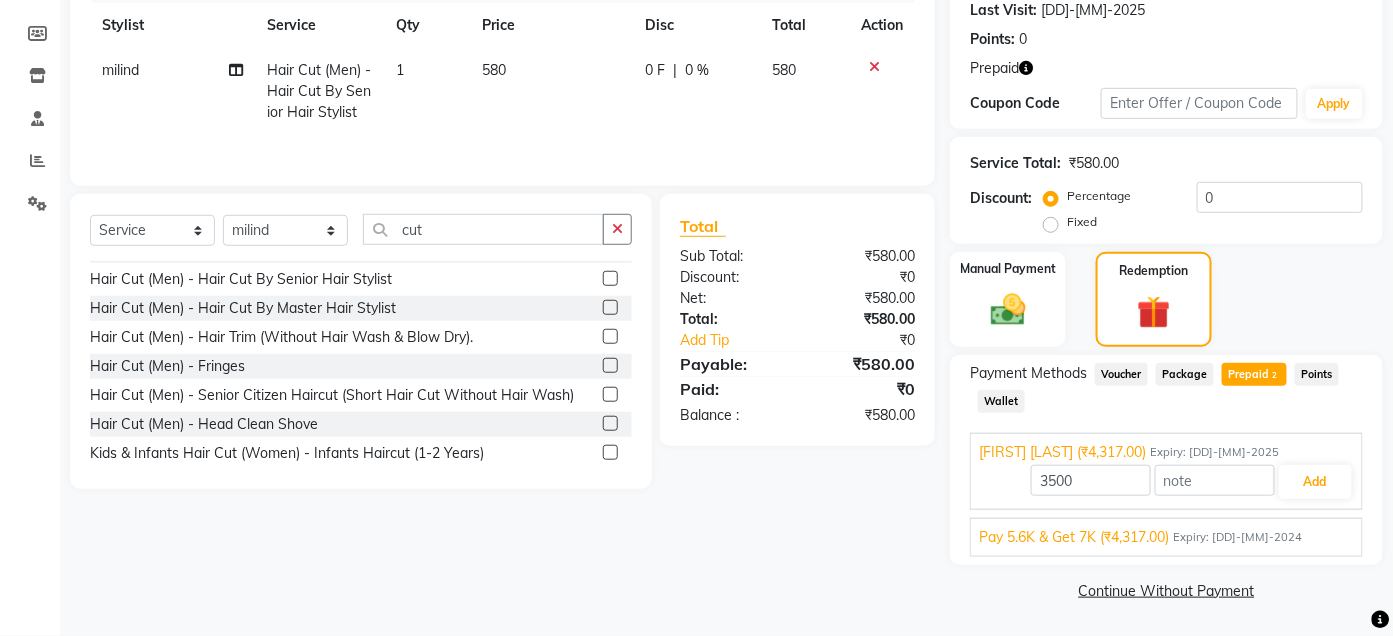 scroll, scrollTop: 0, scrollLeft: 0, axis: both 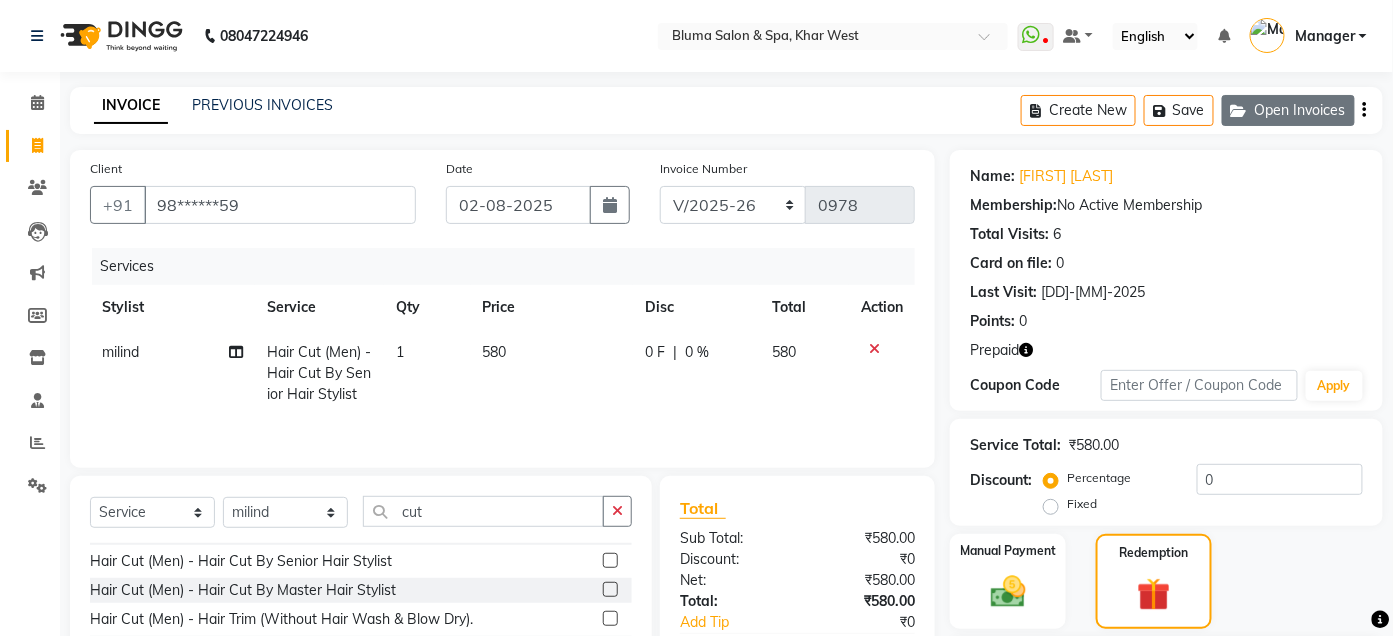 click 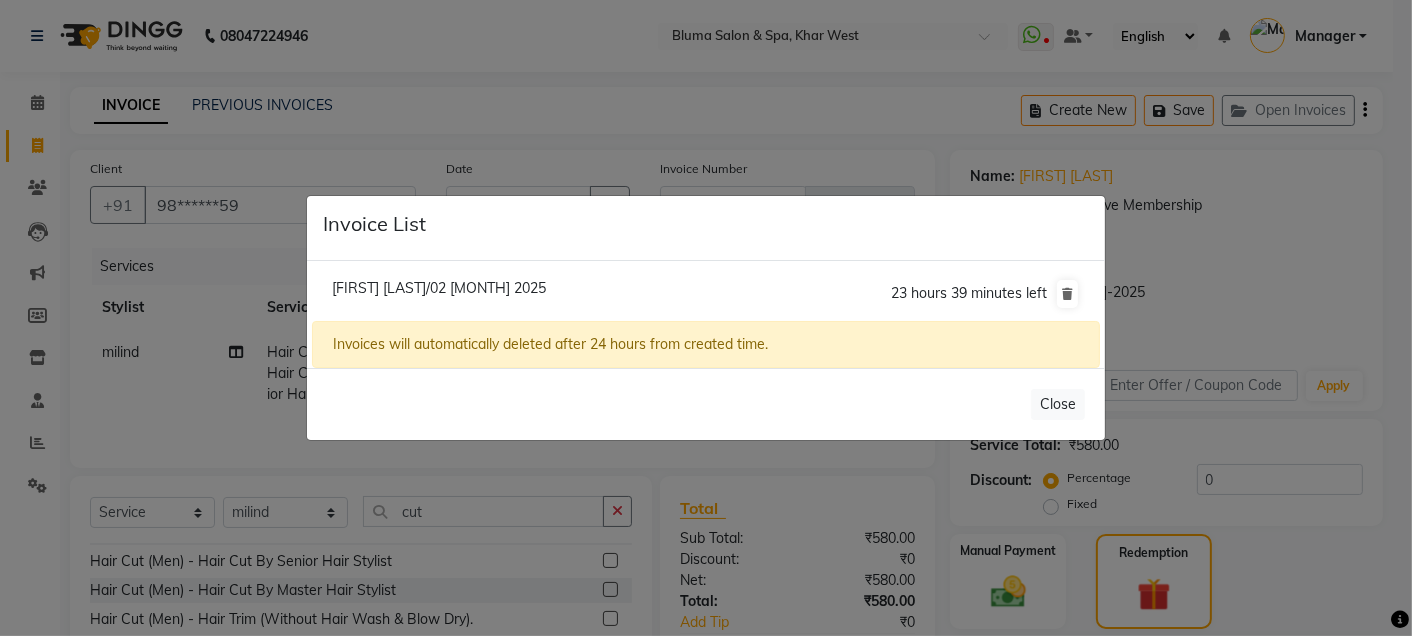 click on "[FIRST] [LAST]/02 [MONTH] 2025  23 hours 39 minutes left" 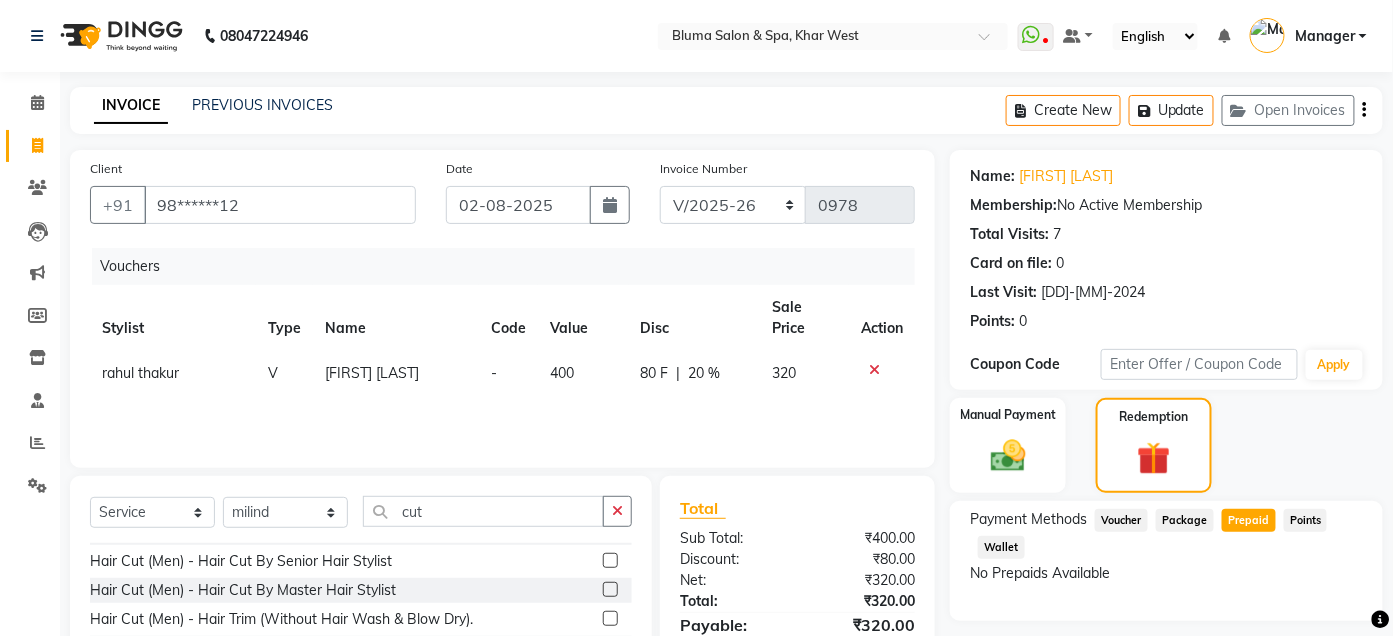 select 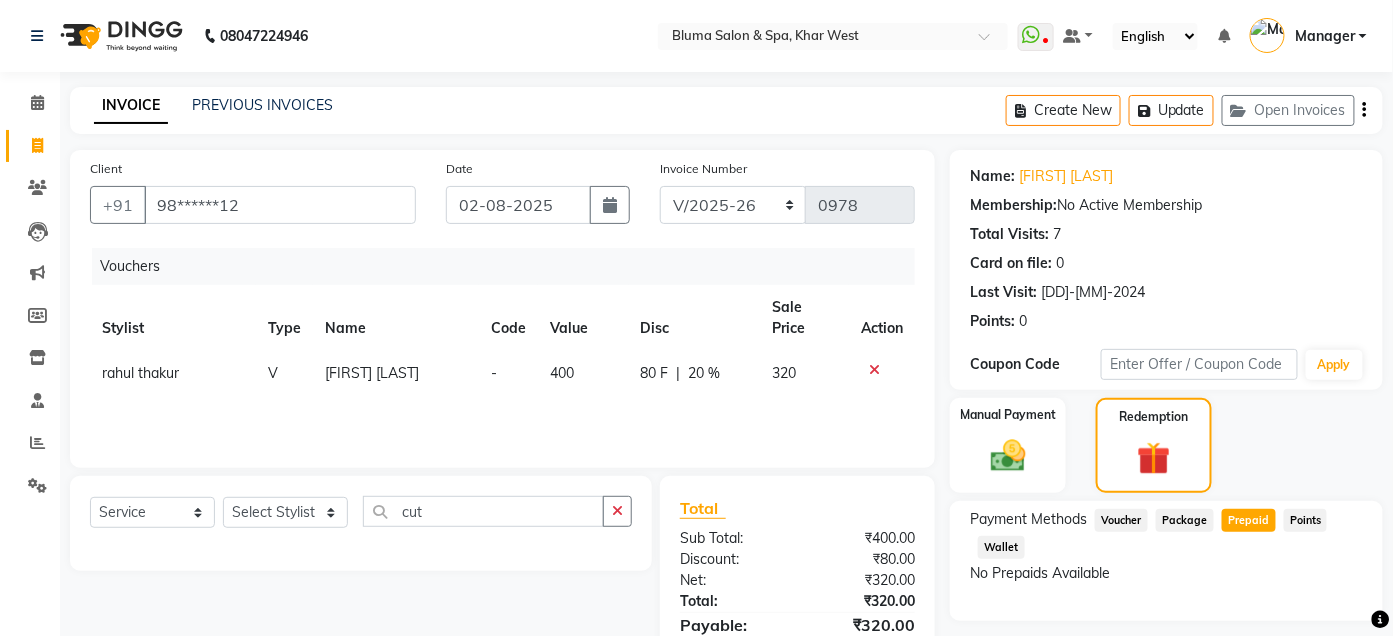 scroll, scrollTop: 0, scrollLeft: 0, axis: both 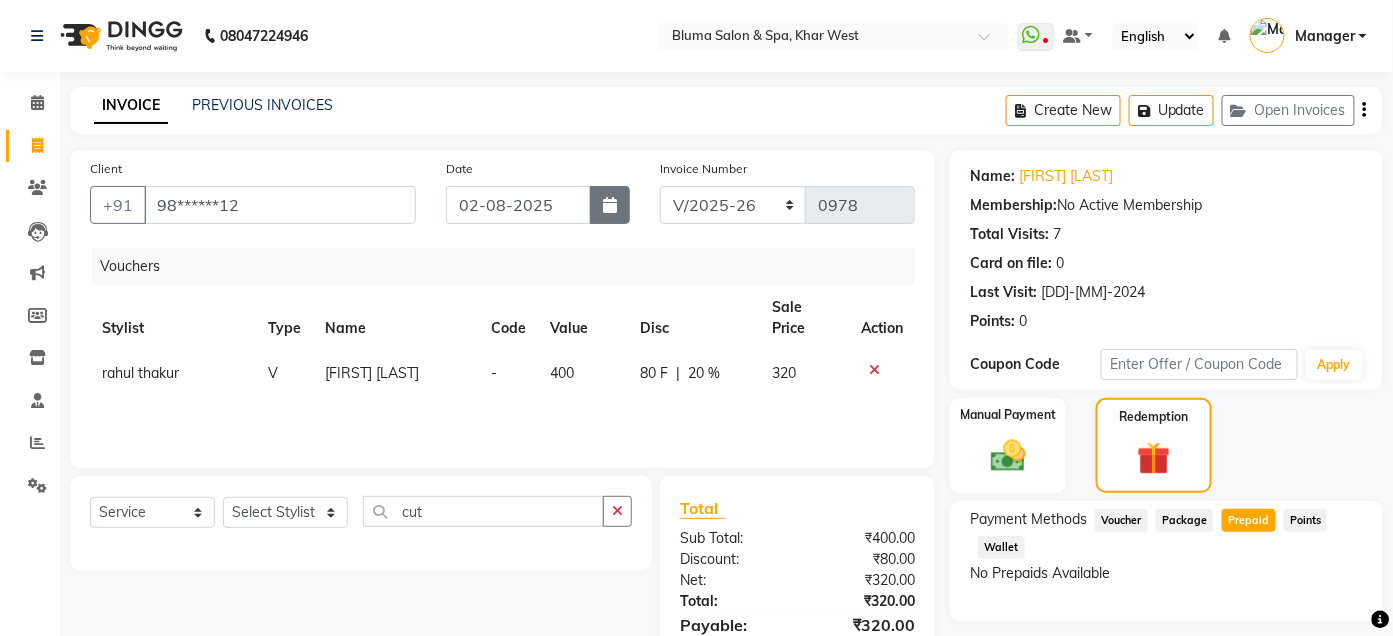 click 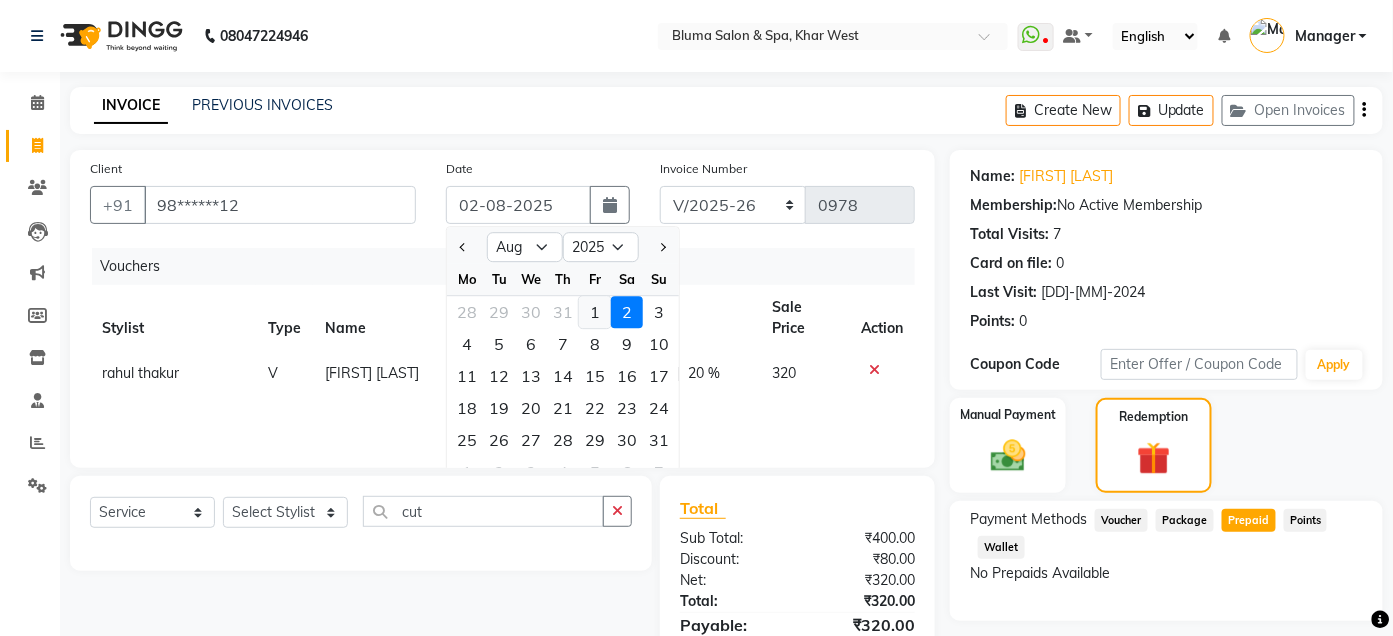 click on "1" 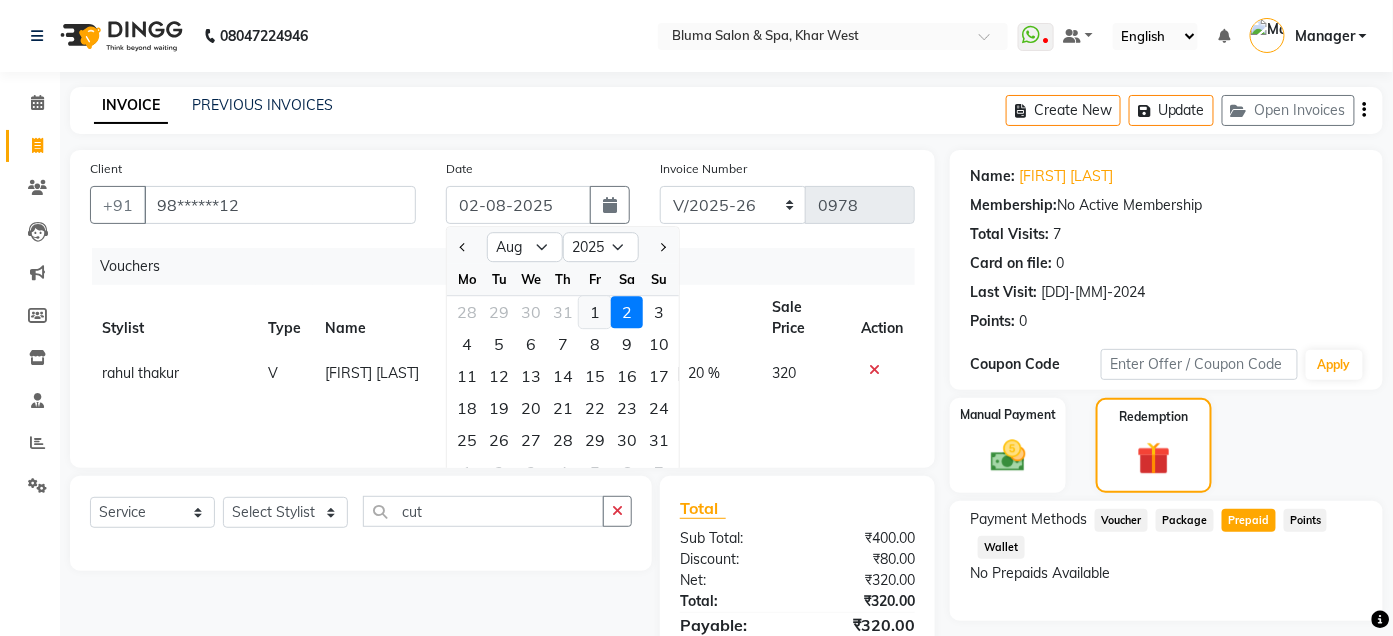 type on "01-08-2025" 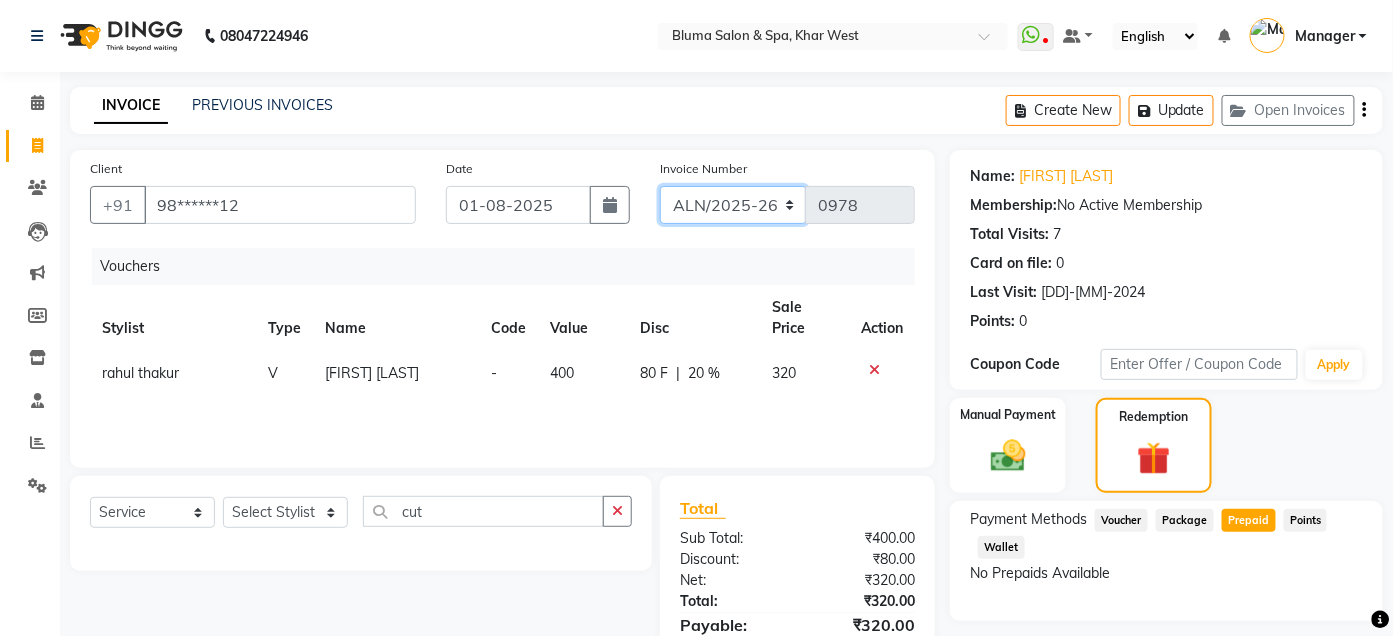 click on "ALN/2025-26 AL/2025-26 BKN/2025-26 BK/2025-26 V/2025 V/2025-26" 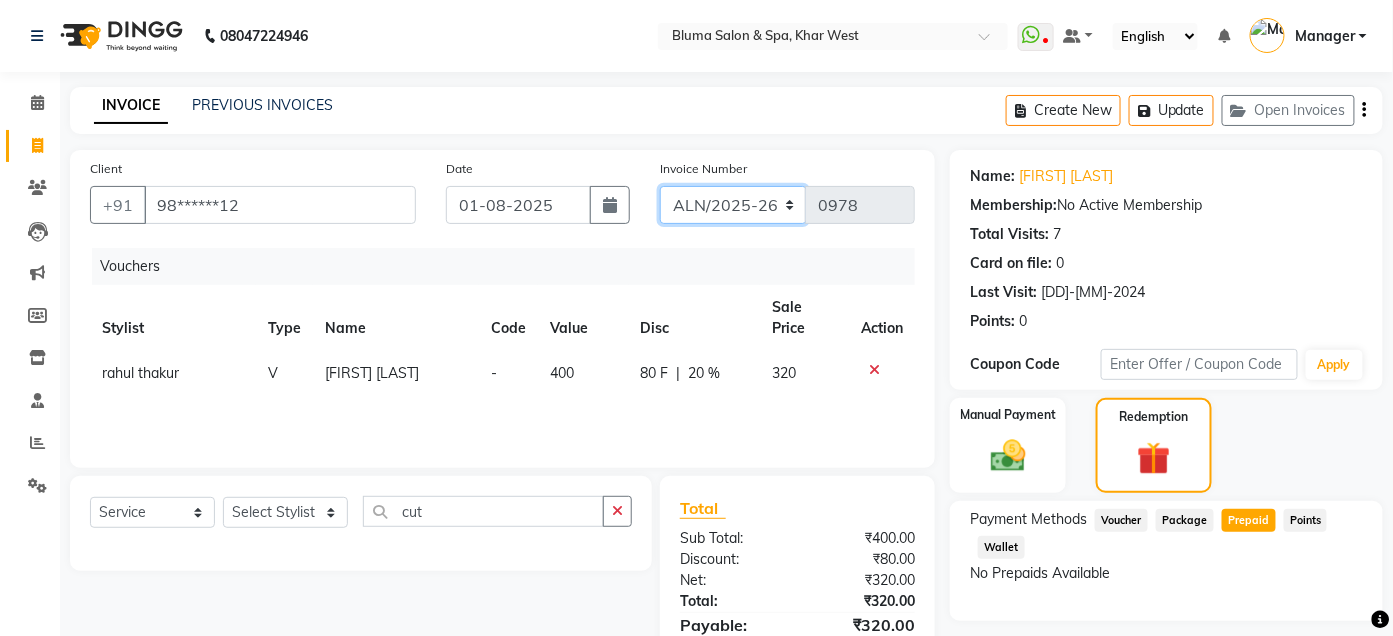 select on "7730" 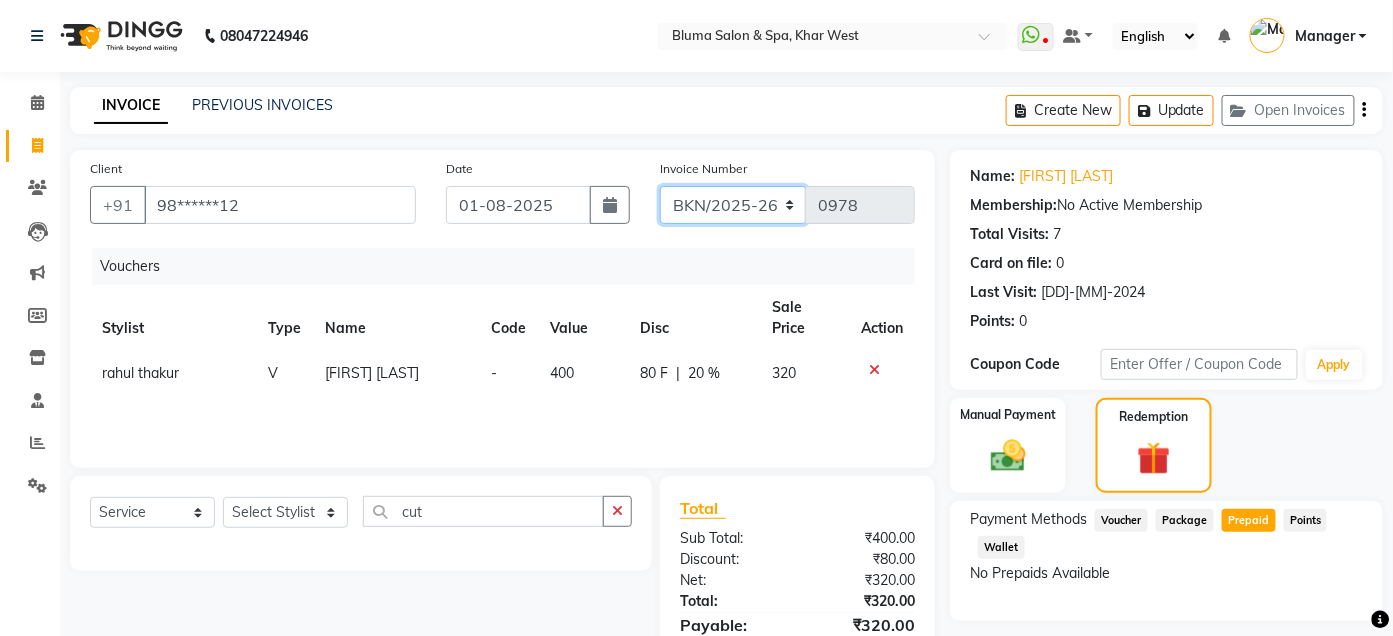 click on "ALN/2025-26 AL/2025-26 BKN/2025-26 BK/2025-26 V/2025 V/2025-26" 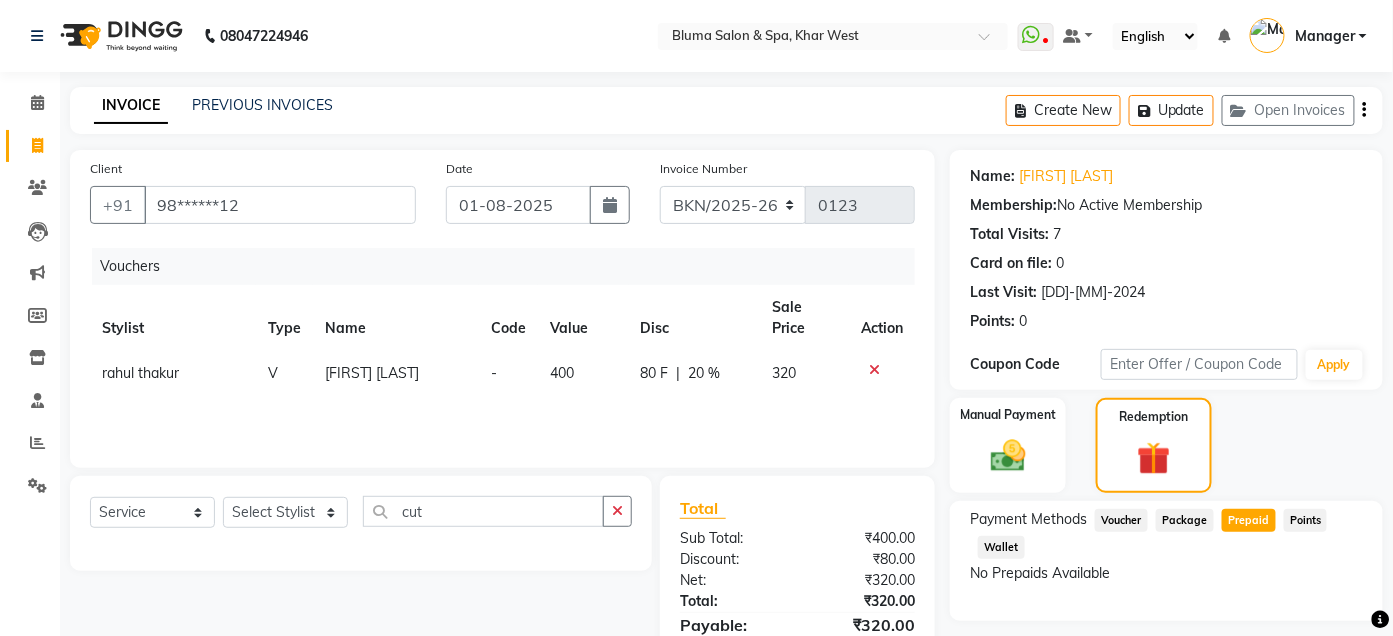 click 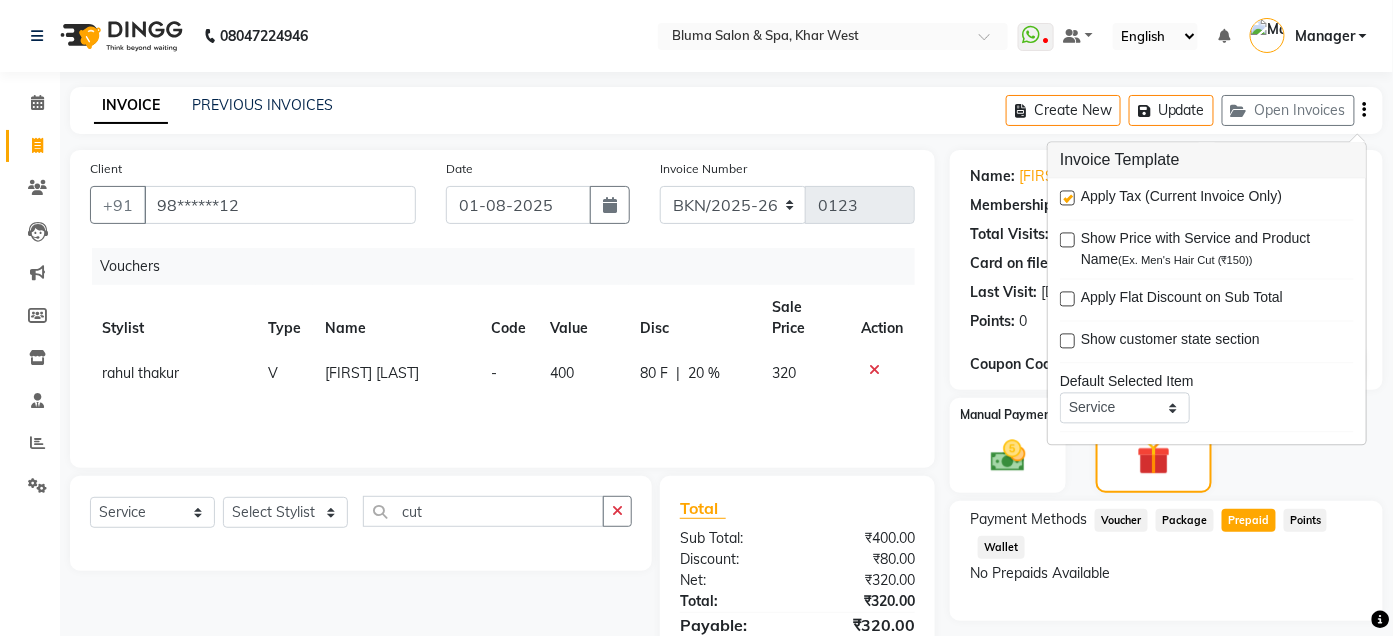 click at bounding box center (1067, 198) 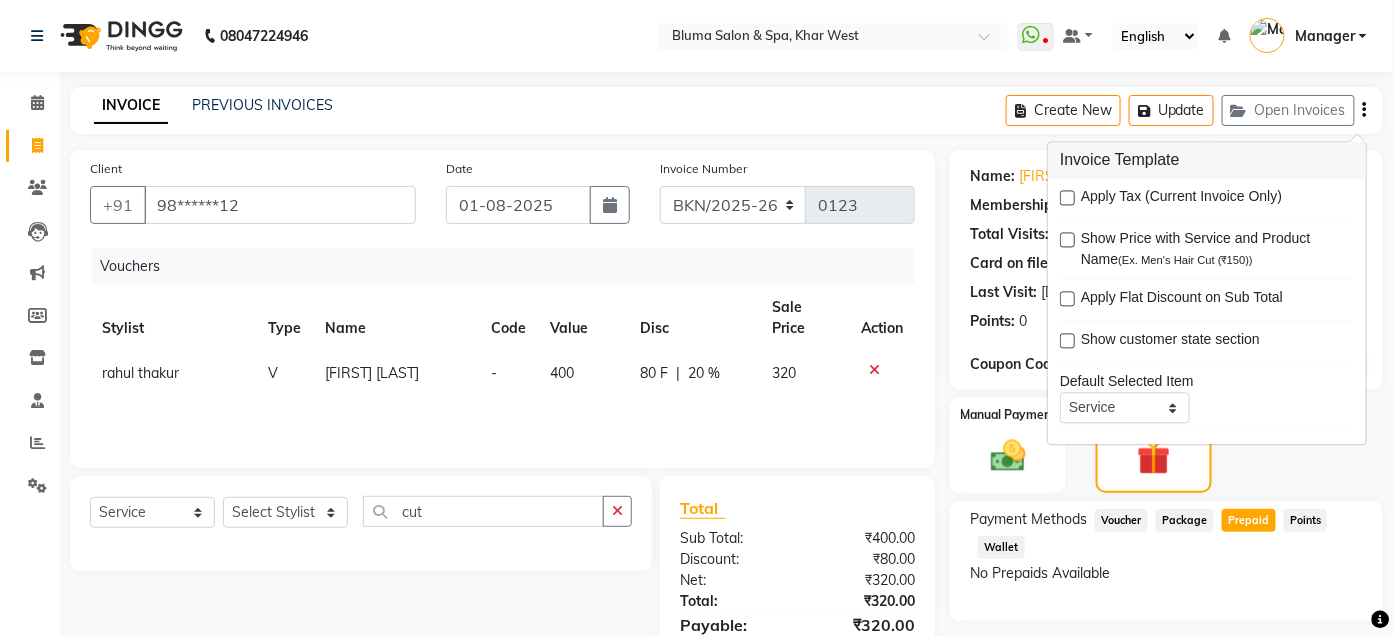 click on "Payment Methods  Voucher   Package   Prepaid   Points   Wallet   No Prepaids Available" 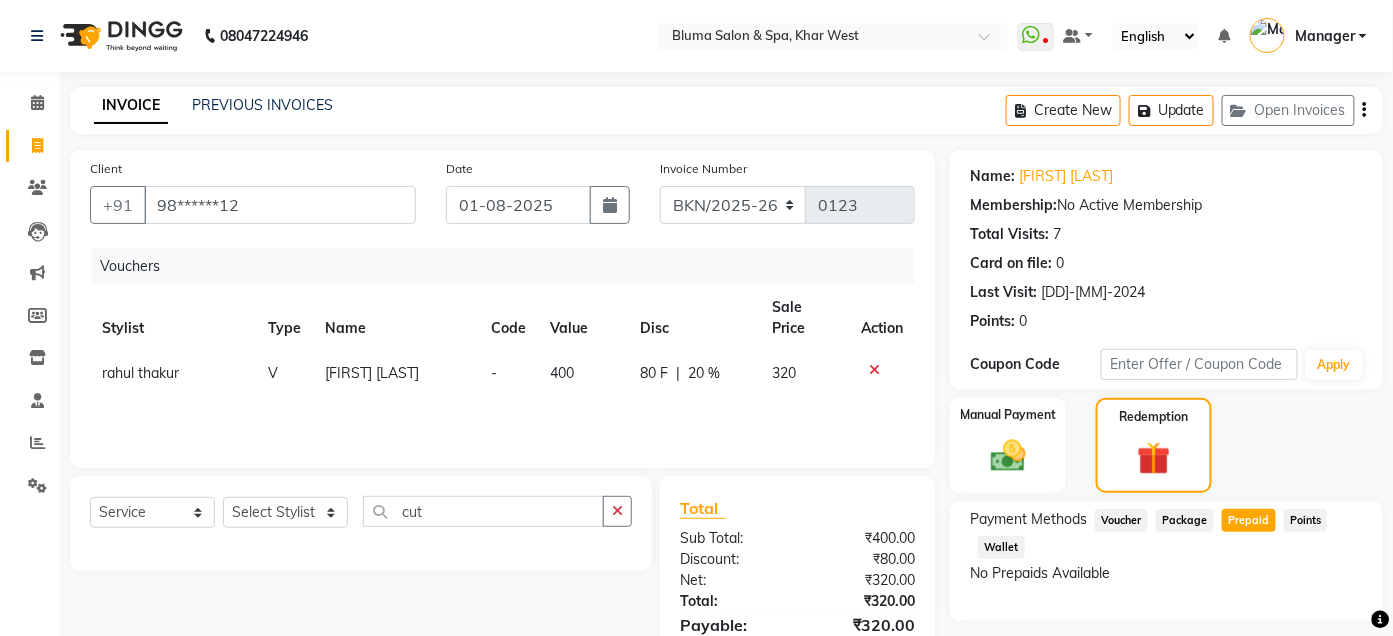 scroll, scrollTop: 100, scrollLeft: 0, axis: vertical 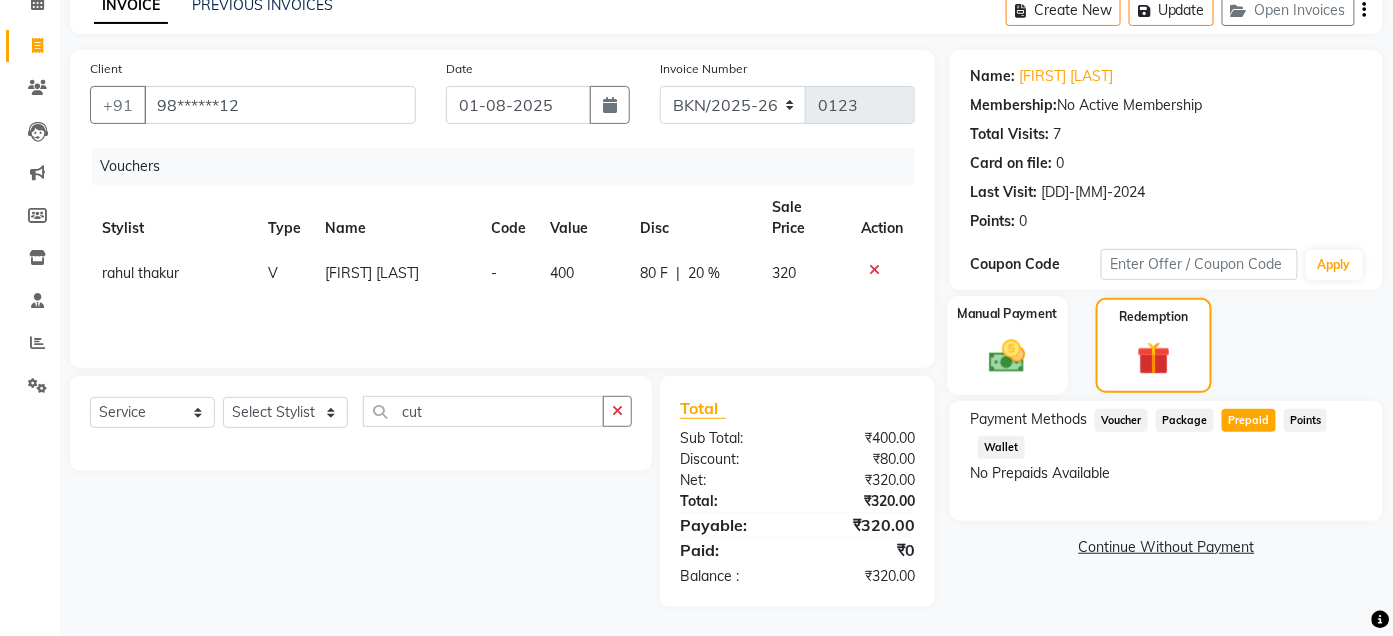 click 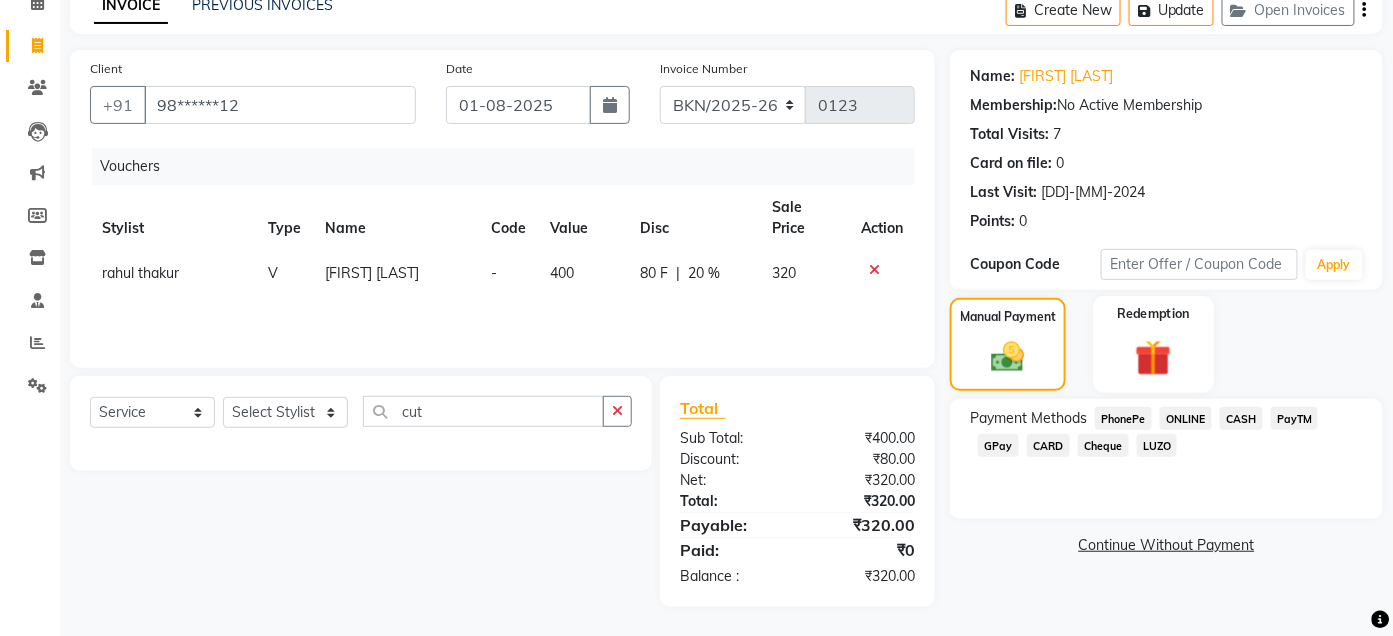 click 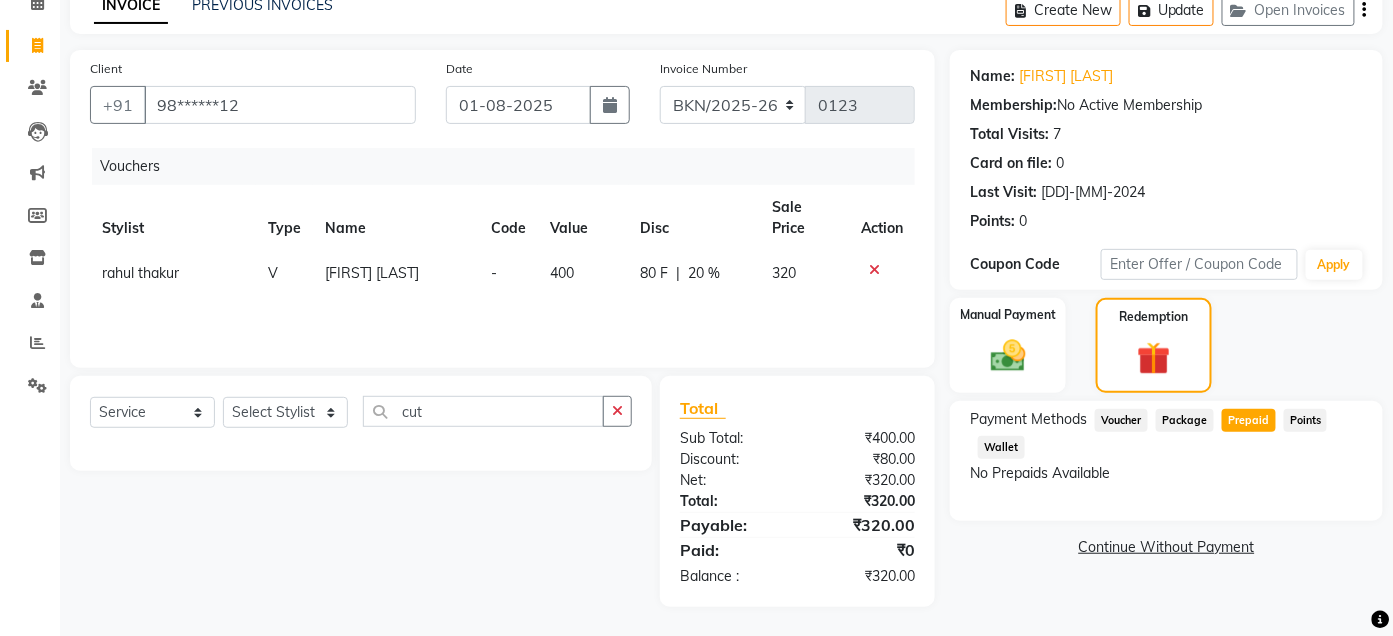 click on "Package" 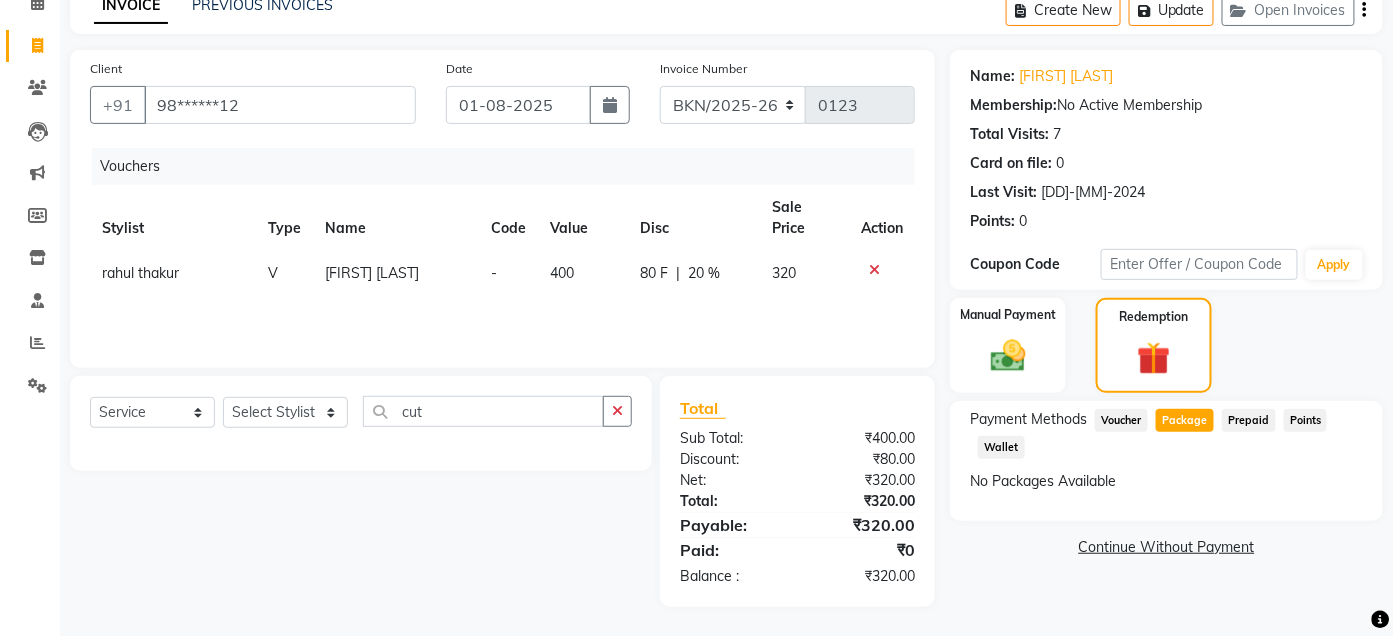 click on "Voucher" 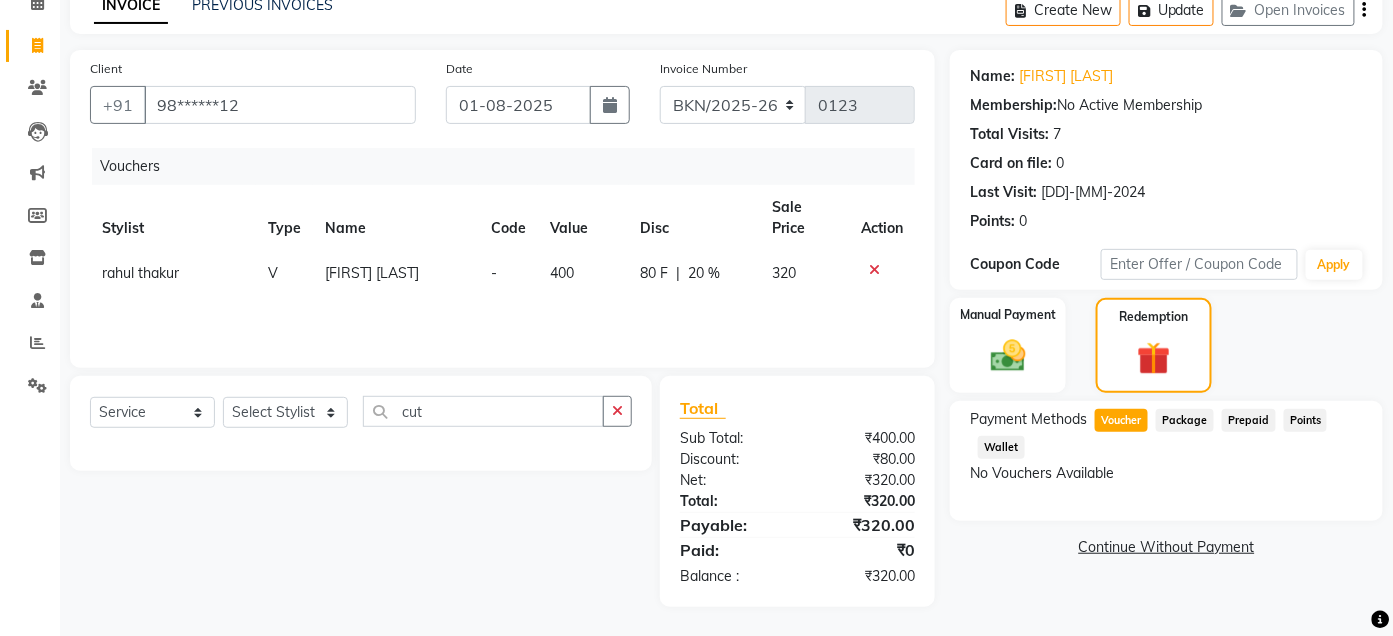 click on "Points" 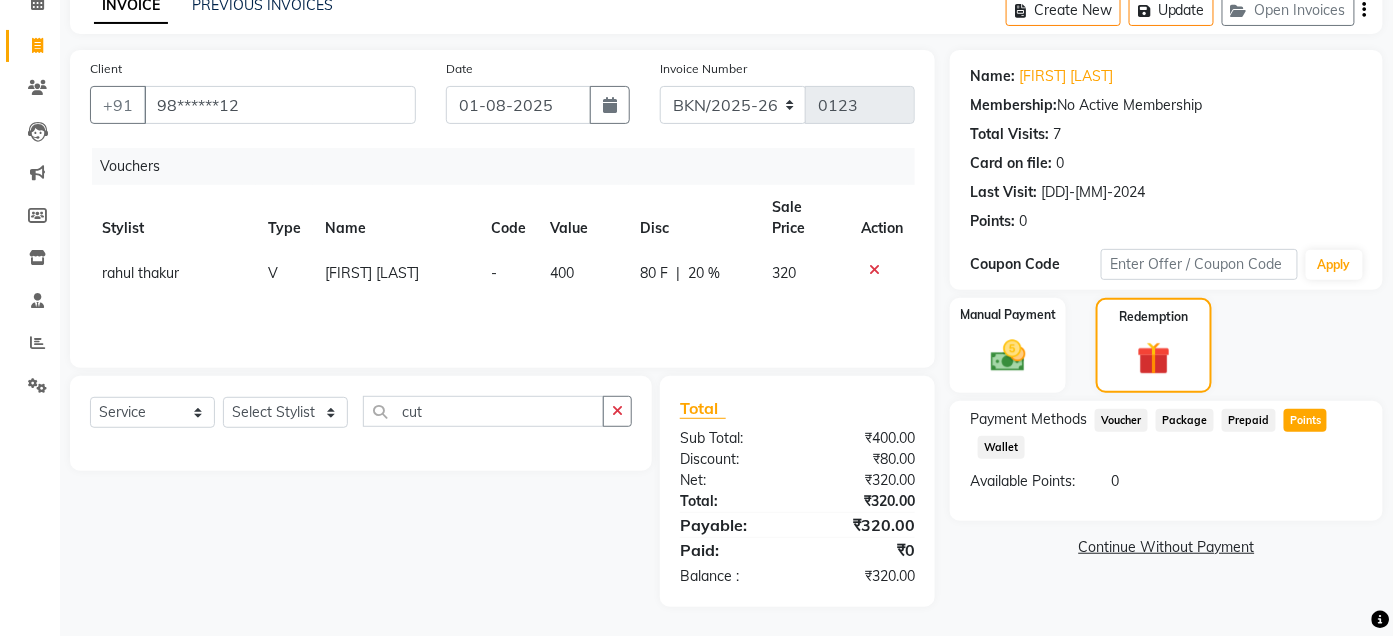 click on "Package" 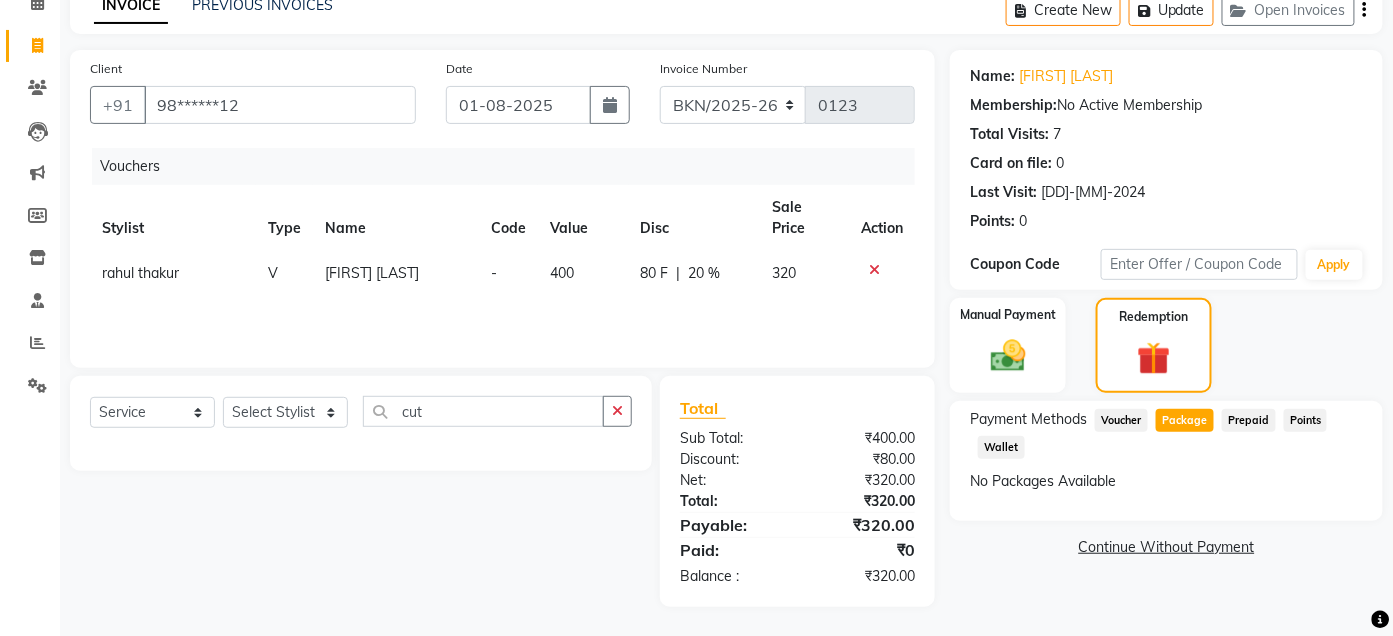 click on "400" 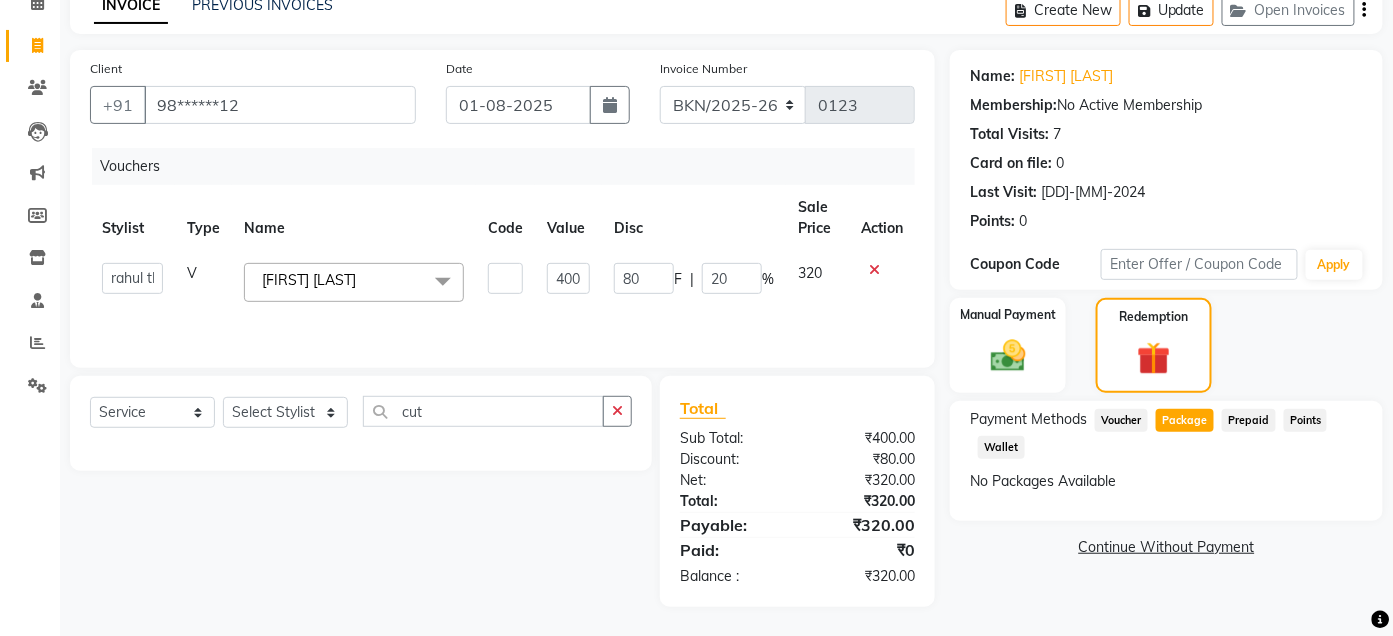 click on "400" 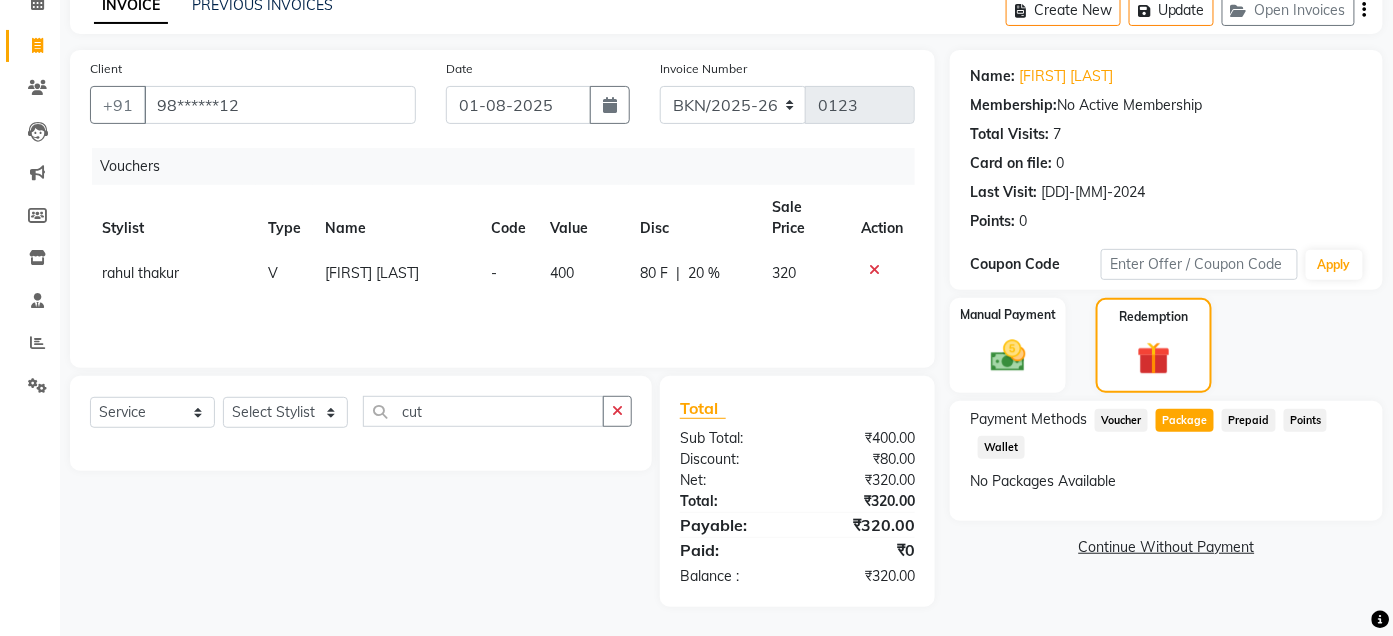 click on "Vouchers Stylist Type Name Code Value Disc Sale Price Action [FIRST] [LAST] V [FIRST] [LAST] - 400 80 F | 20 % 320" 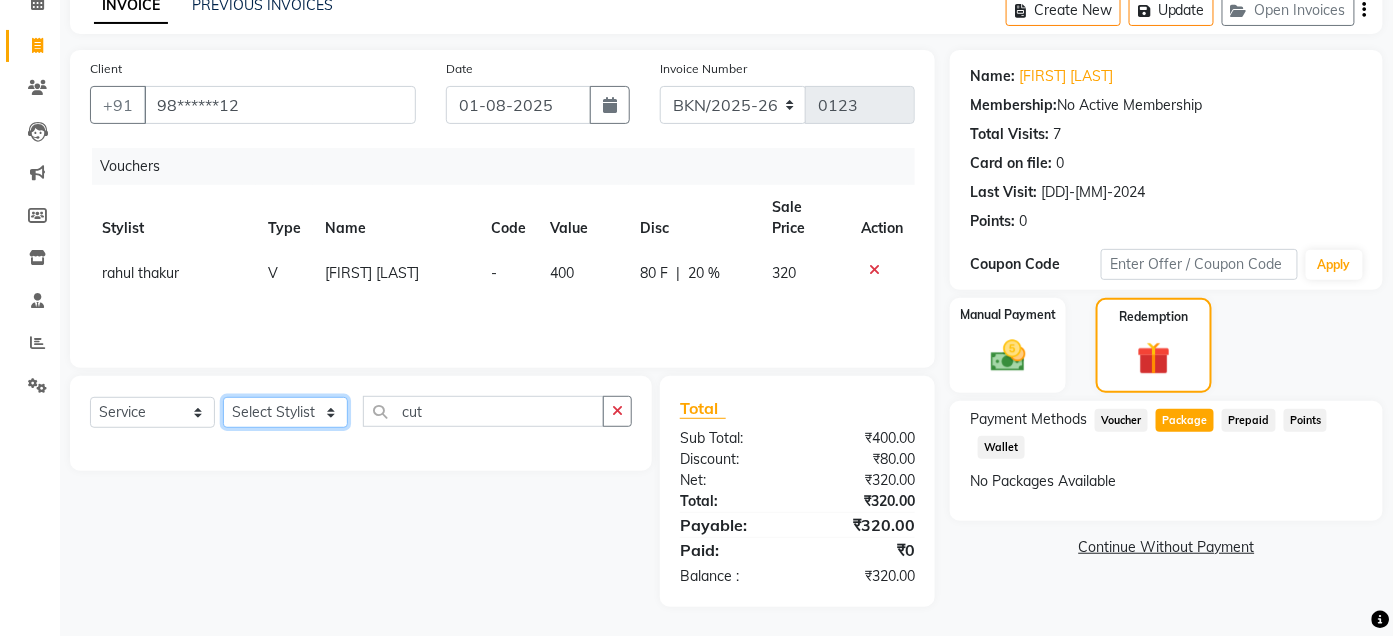 click on "Select Stylist Admin Ajay saroj Alan Athan  DR Prince Varde Manager milind Nasir  PAM parvati gupta  pooja loke Rahul rahul thakur rajesh patel sonali yogita" 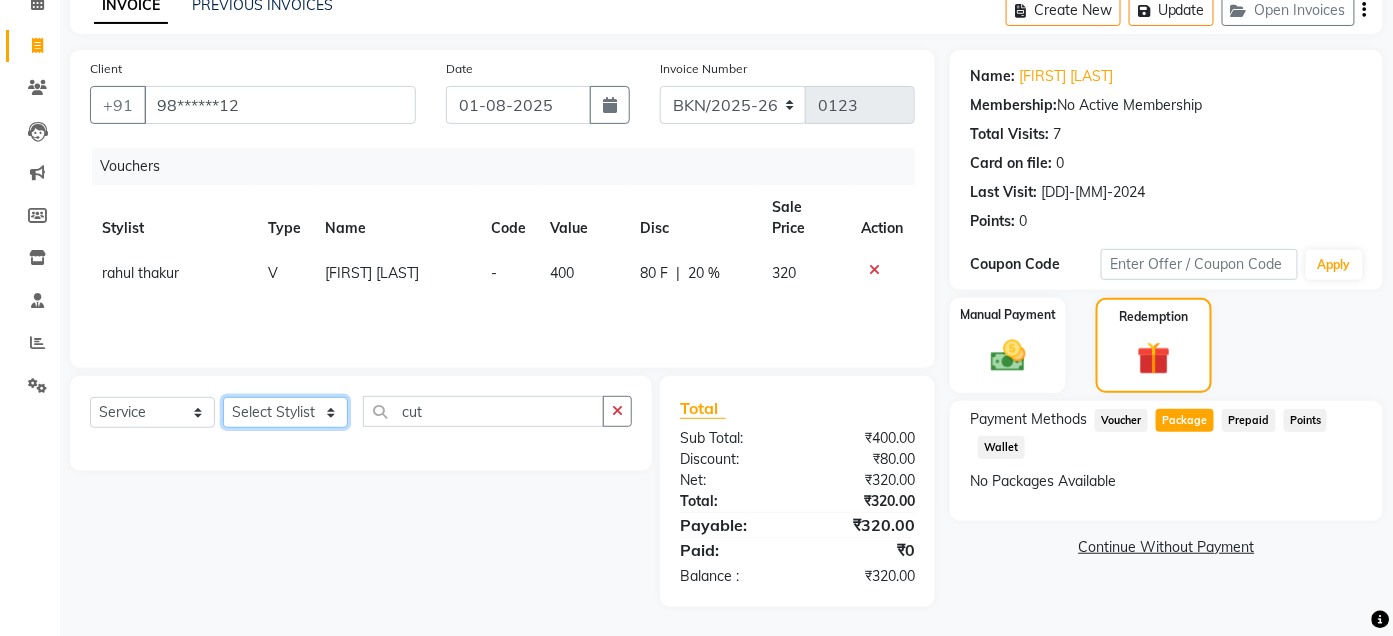 select on "75599" 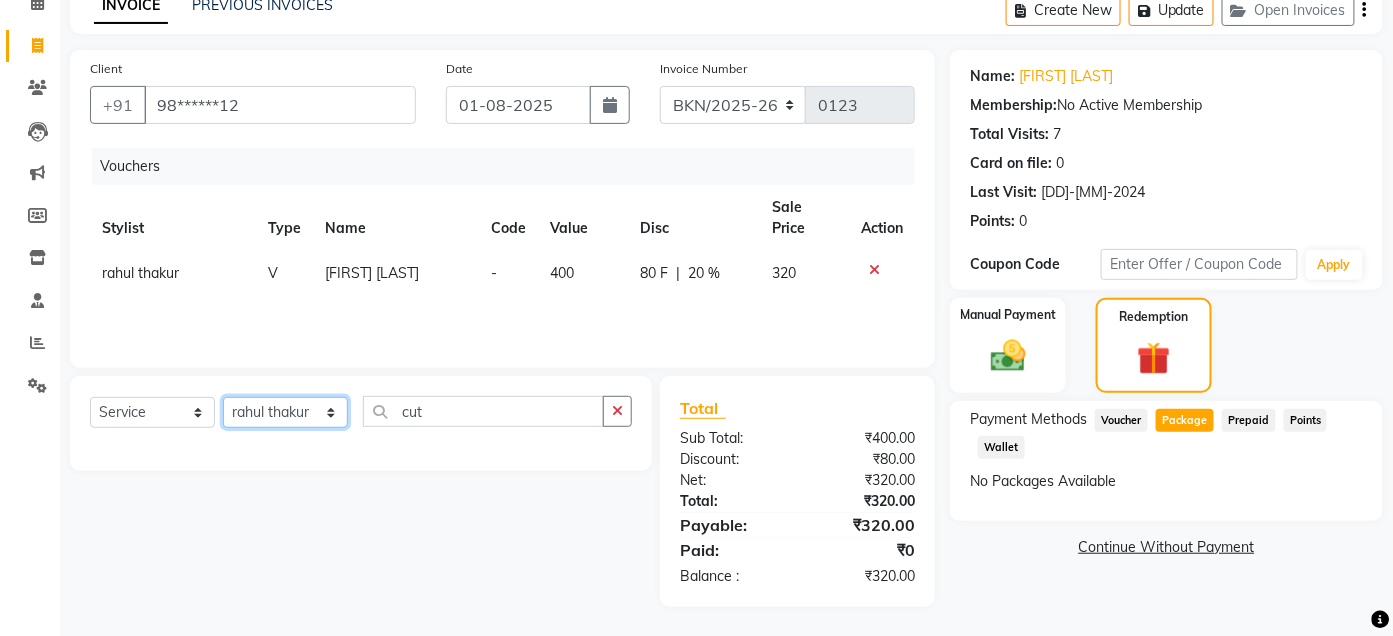 click on "Select Stylist Admin Ajay saroj Alan Athan  DR Prince Varde Manager milind Nasir  PAM parvati gupta  pooja loke Rahul rahul thakur rajesh patel sonali yogita" 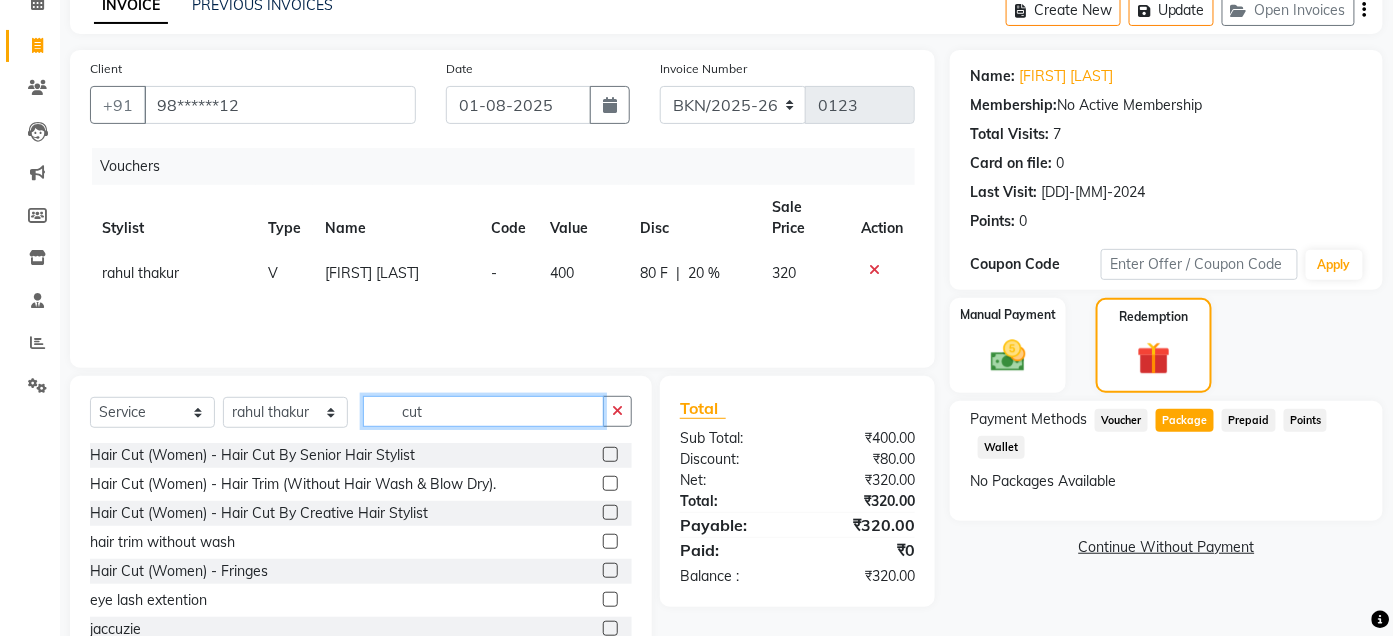 click on "cut" 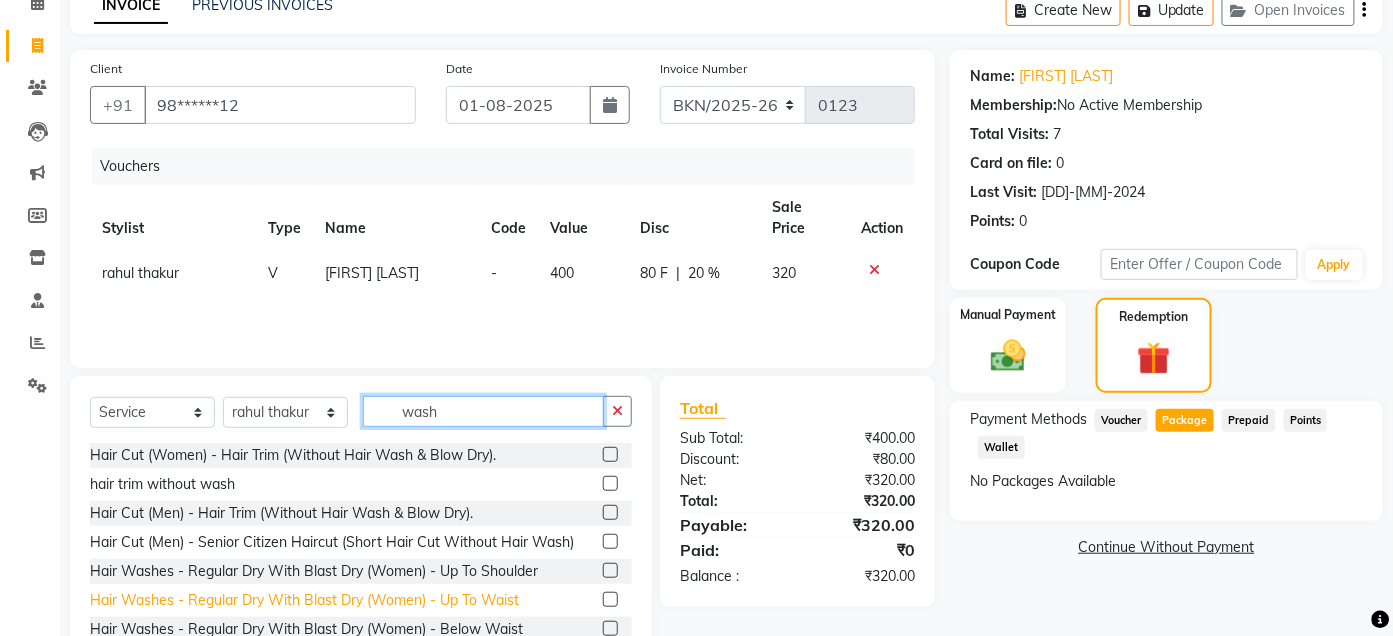 type on "wash" 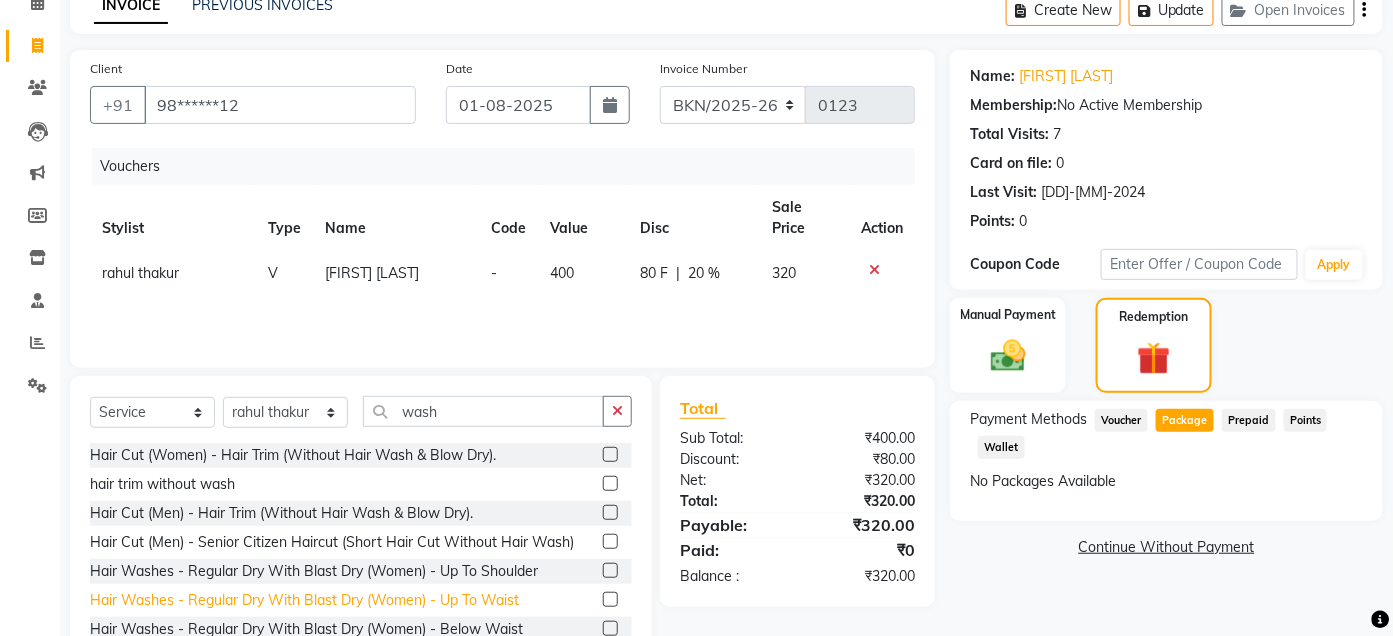 click on "Hair Washes - Regular Dry With Blast Dry (Women) - Up To Waist" 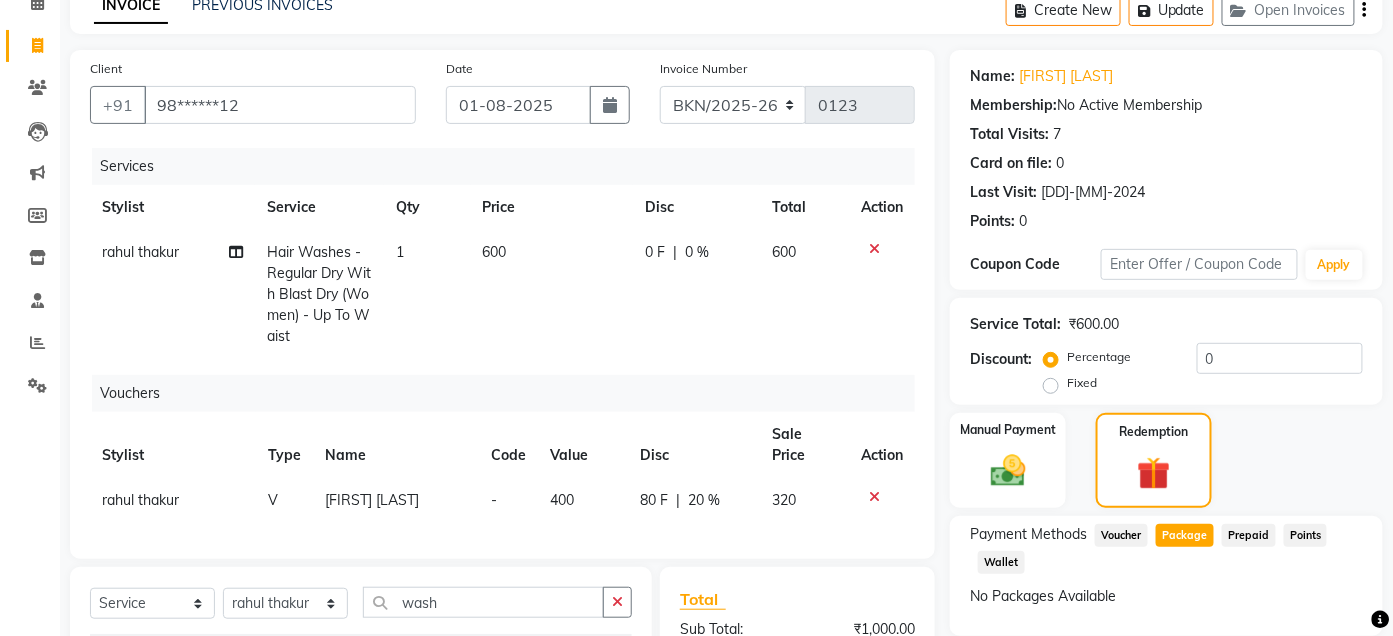 click 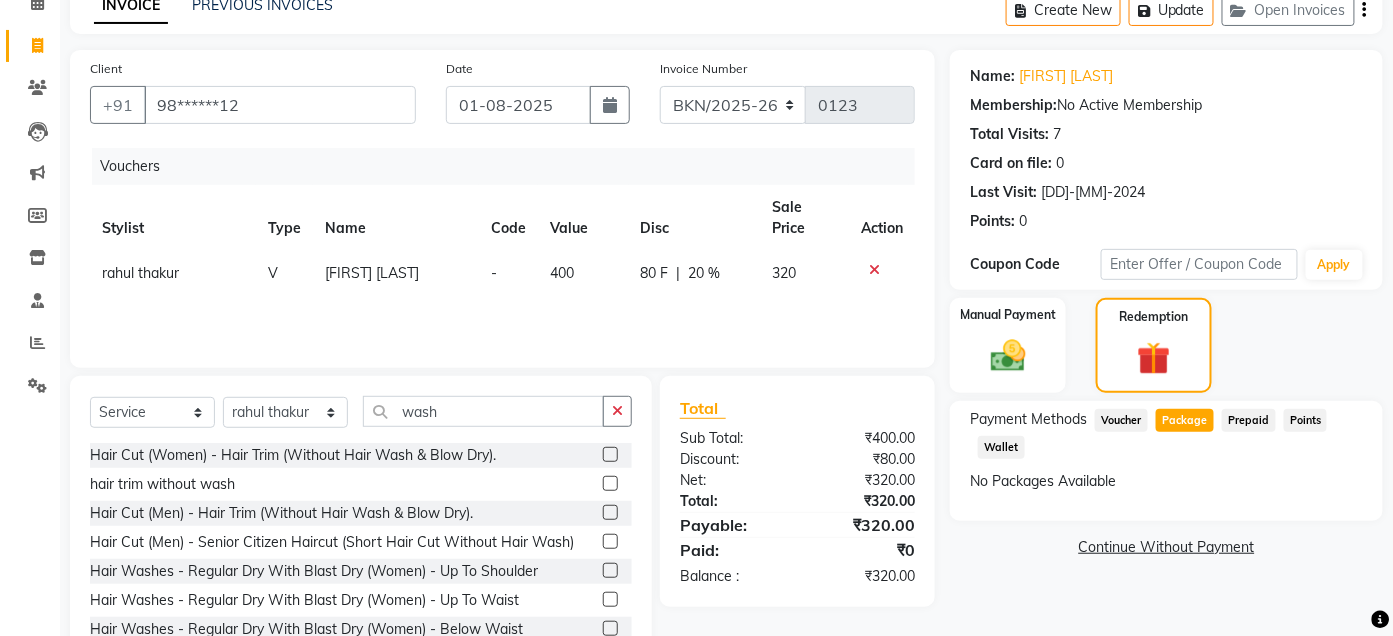scroll, scrollTop: 164, scrollLeft: 0, axis: vertical 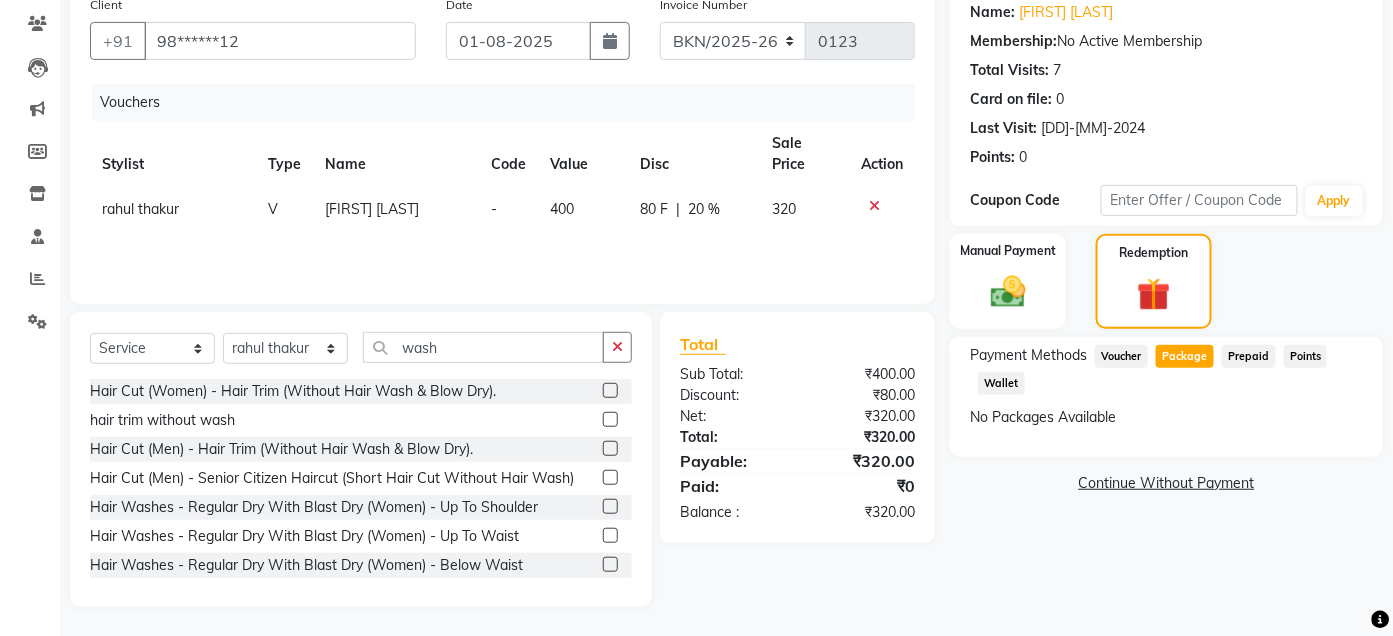 click on "Prepaid" 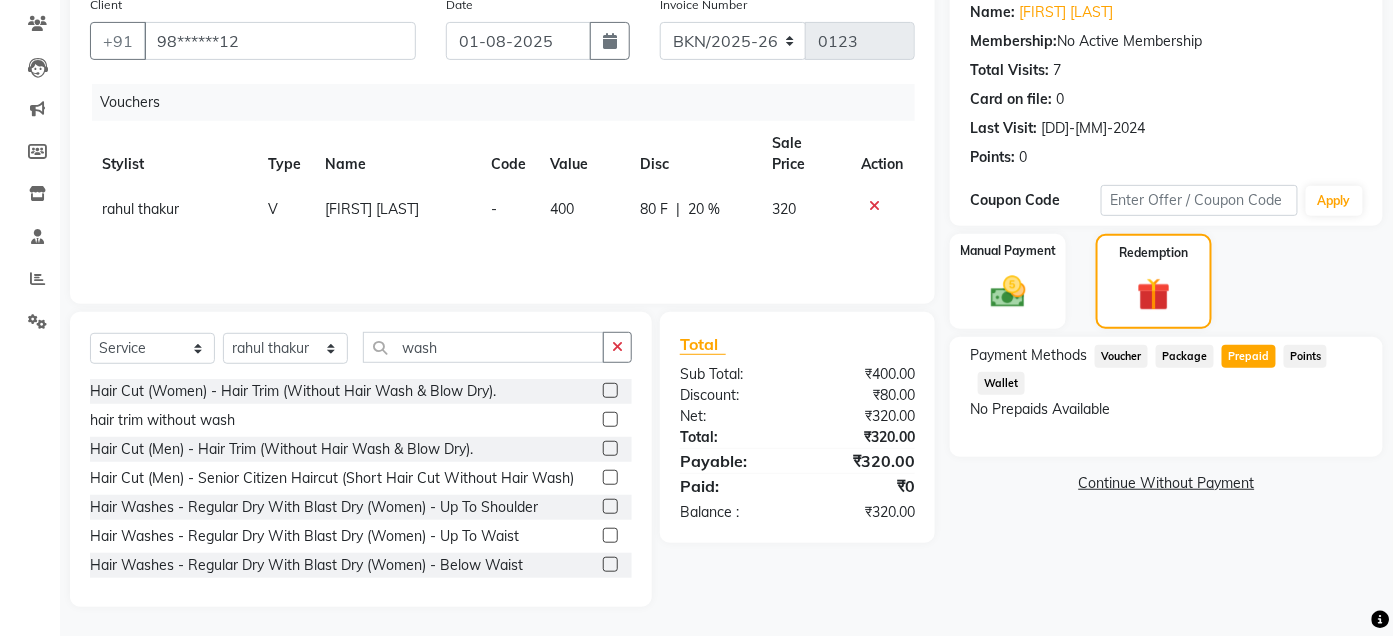 click on "Voucher" 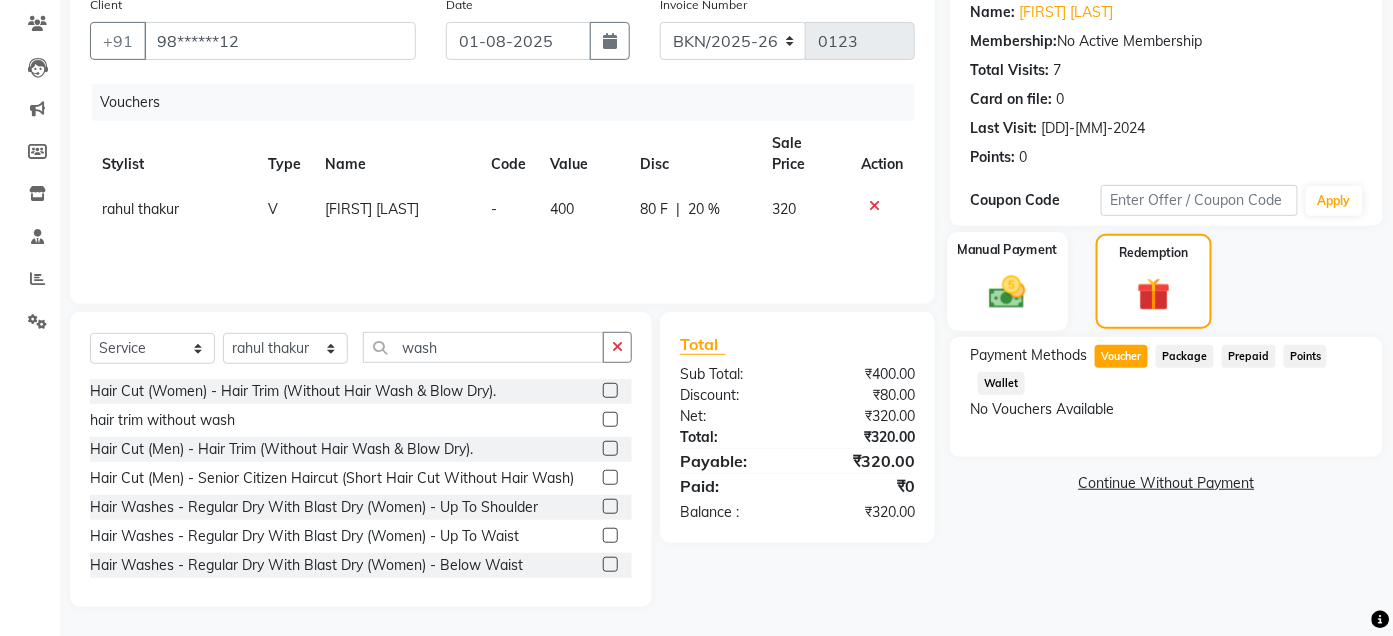 click 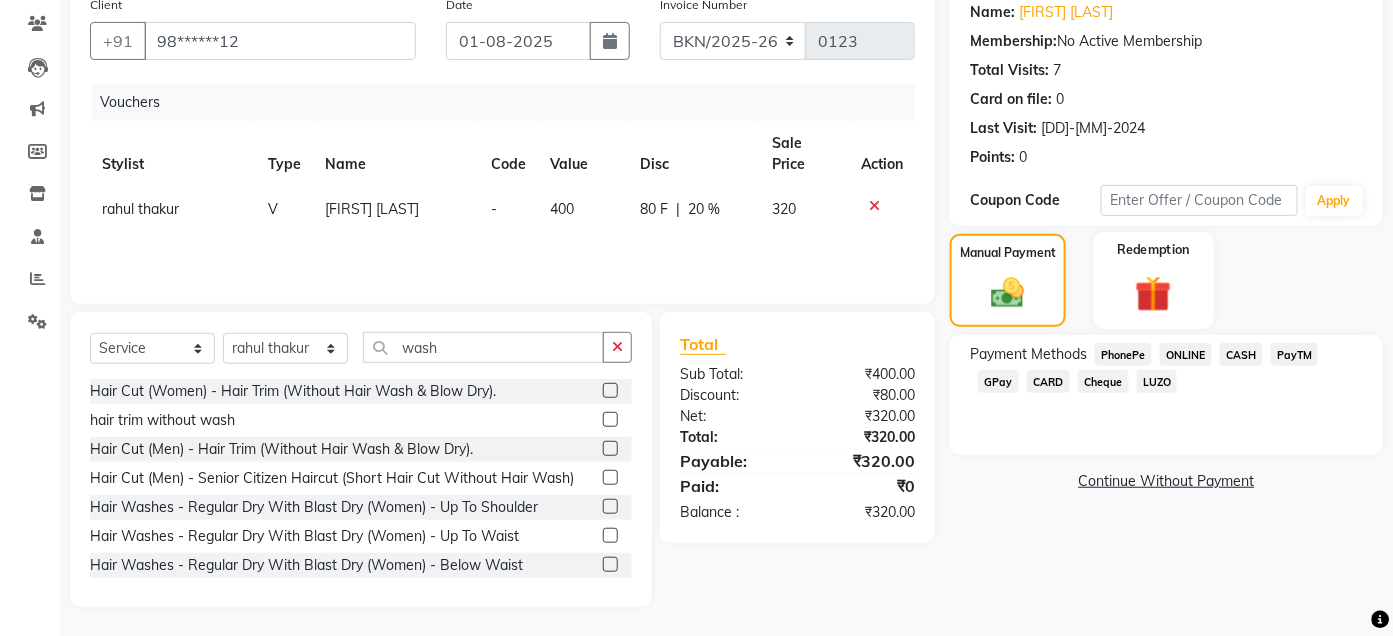click 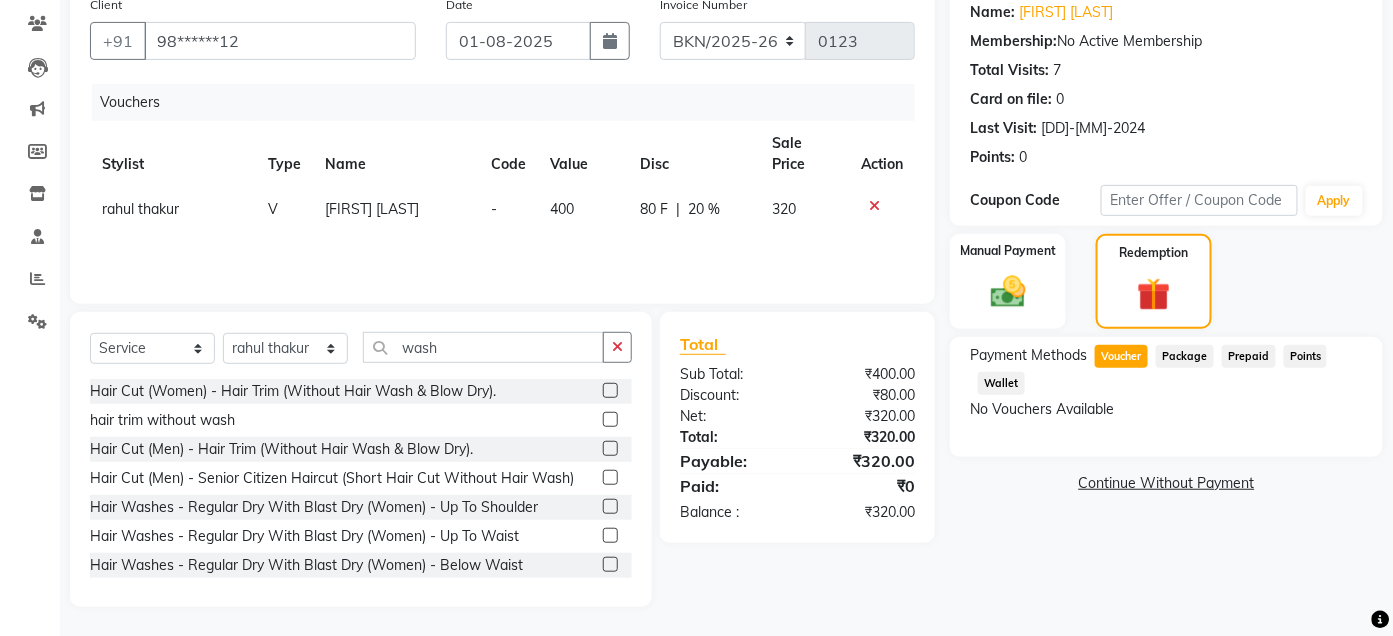 click 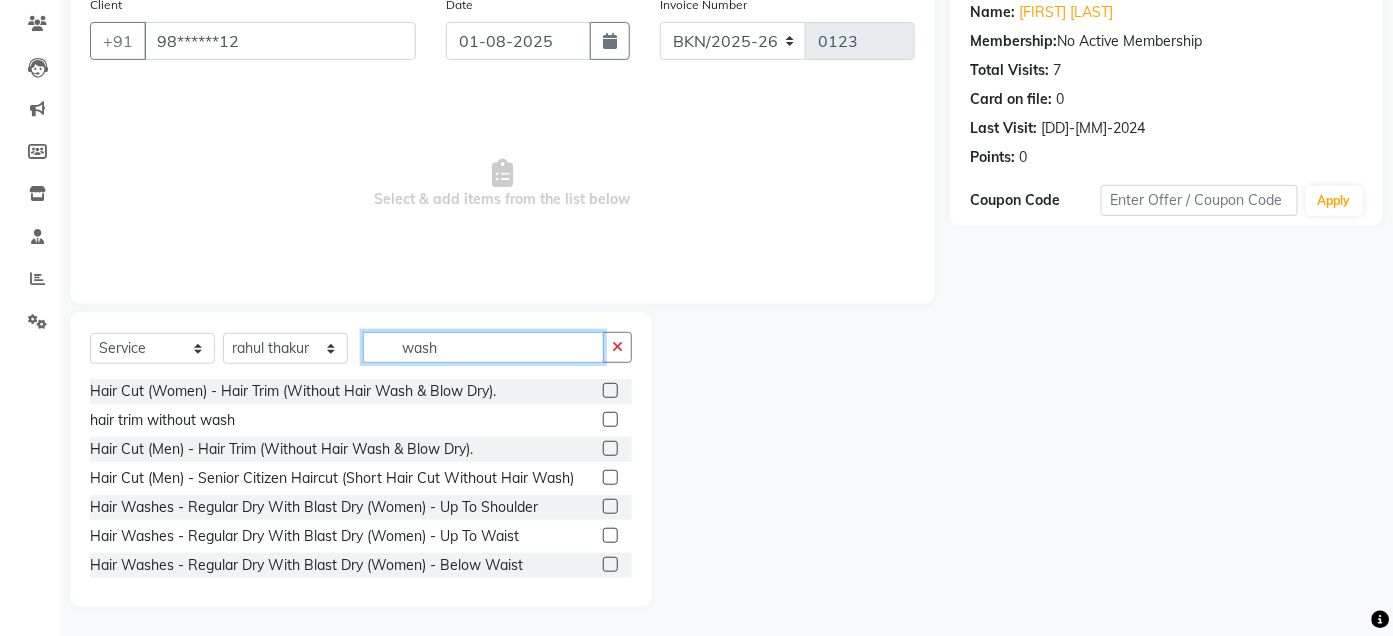 click on "wash" 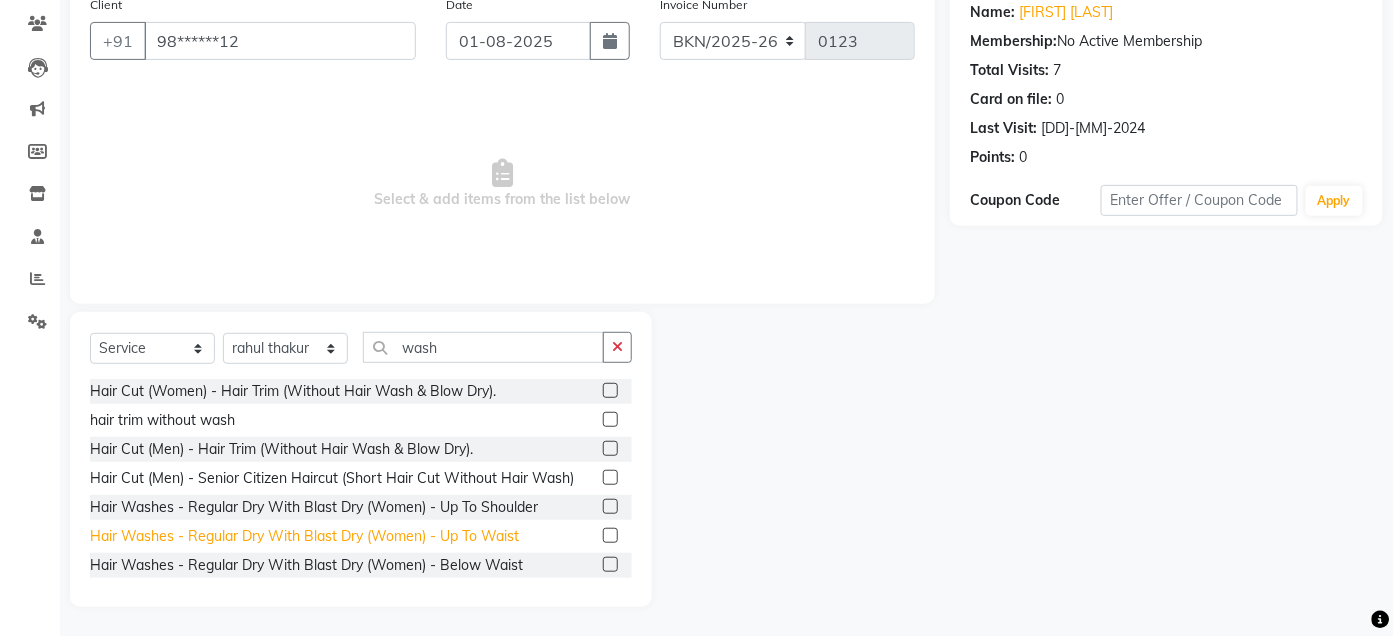 click on "Hair Washes - Regular Dry With Blast Dry (Women) - Up To Waist" 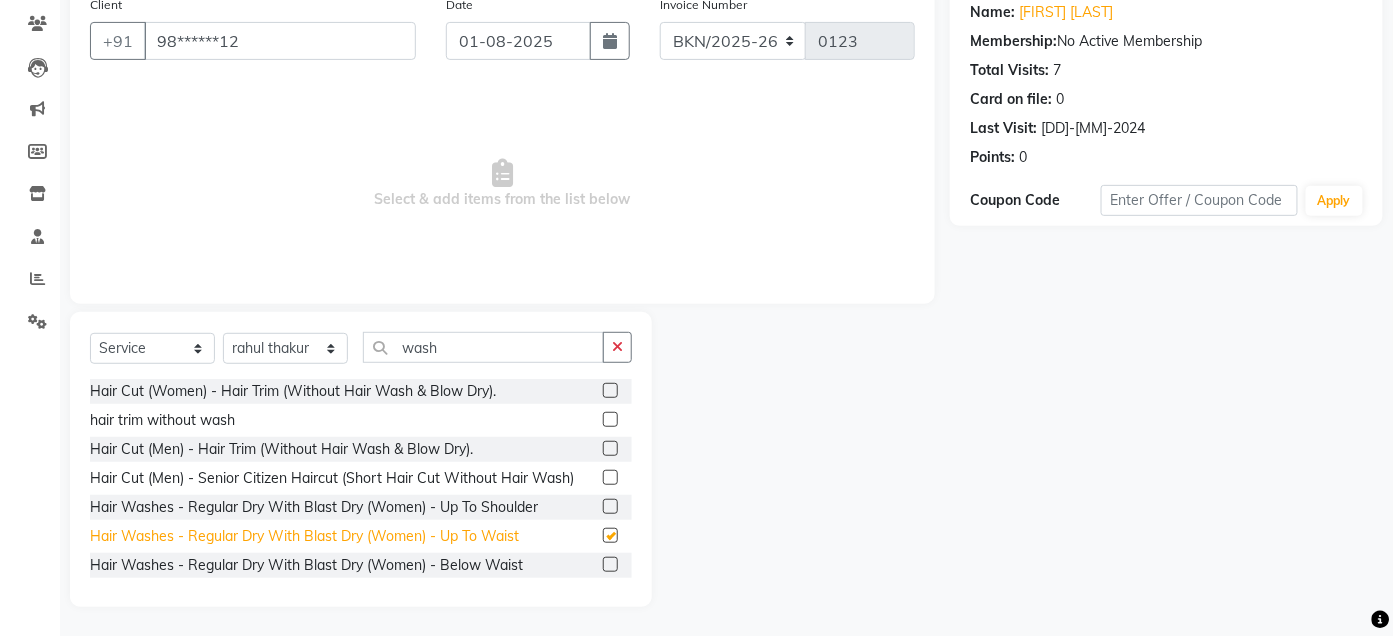 checkbox on "false" 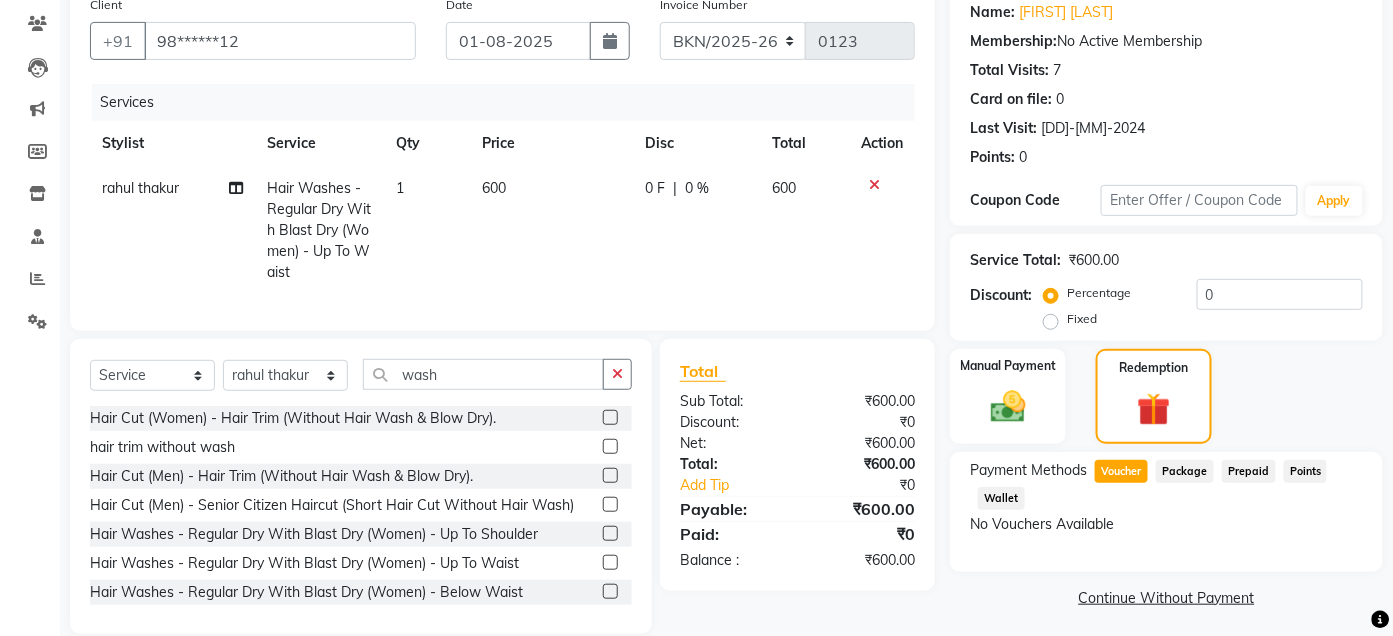 click on "600" 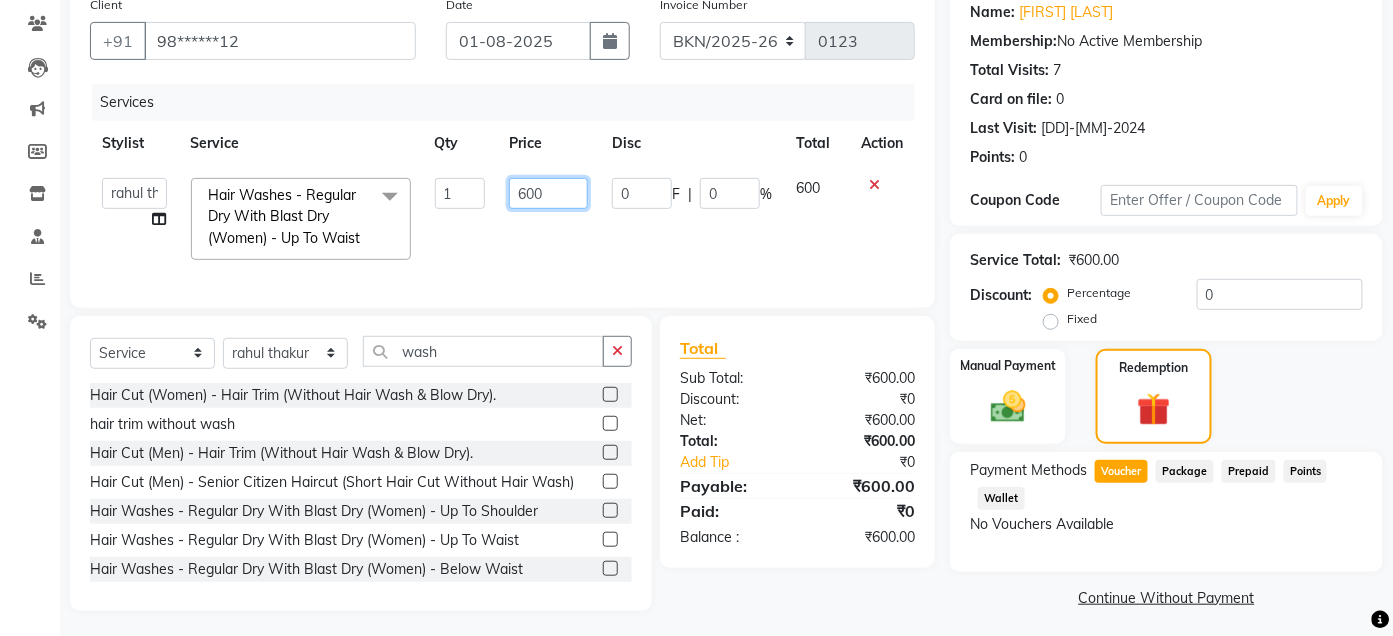 click on "600" 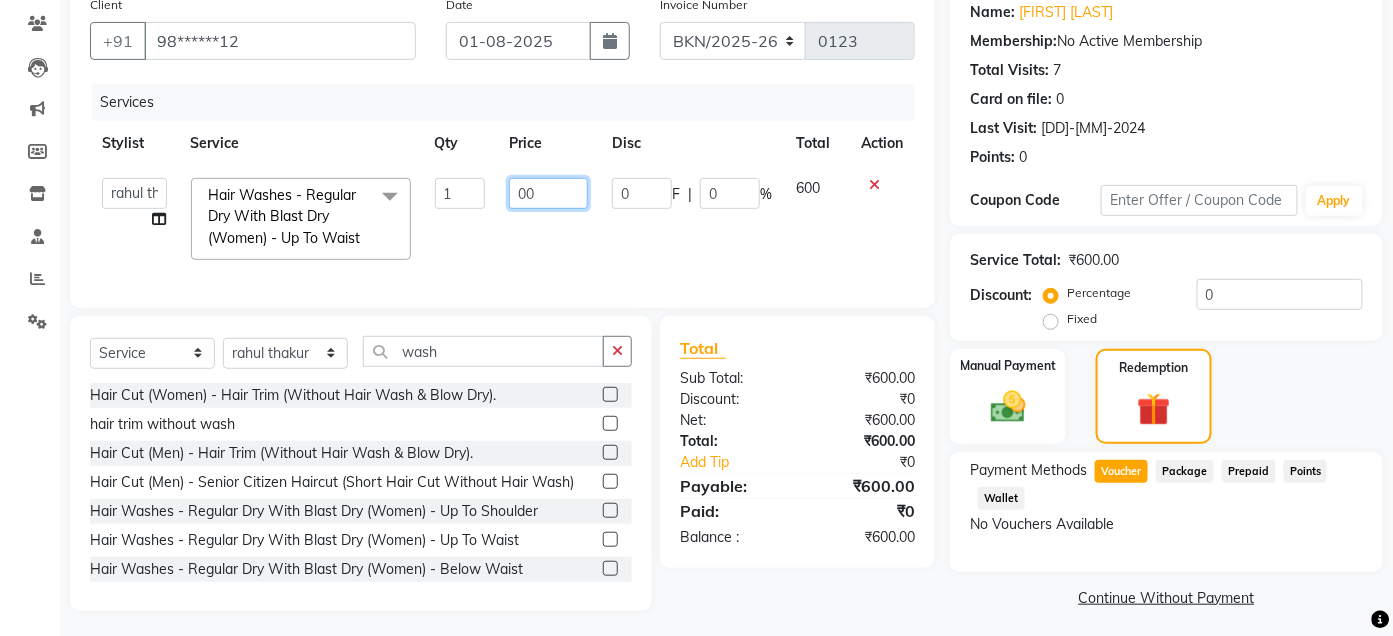 type on "400" 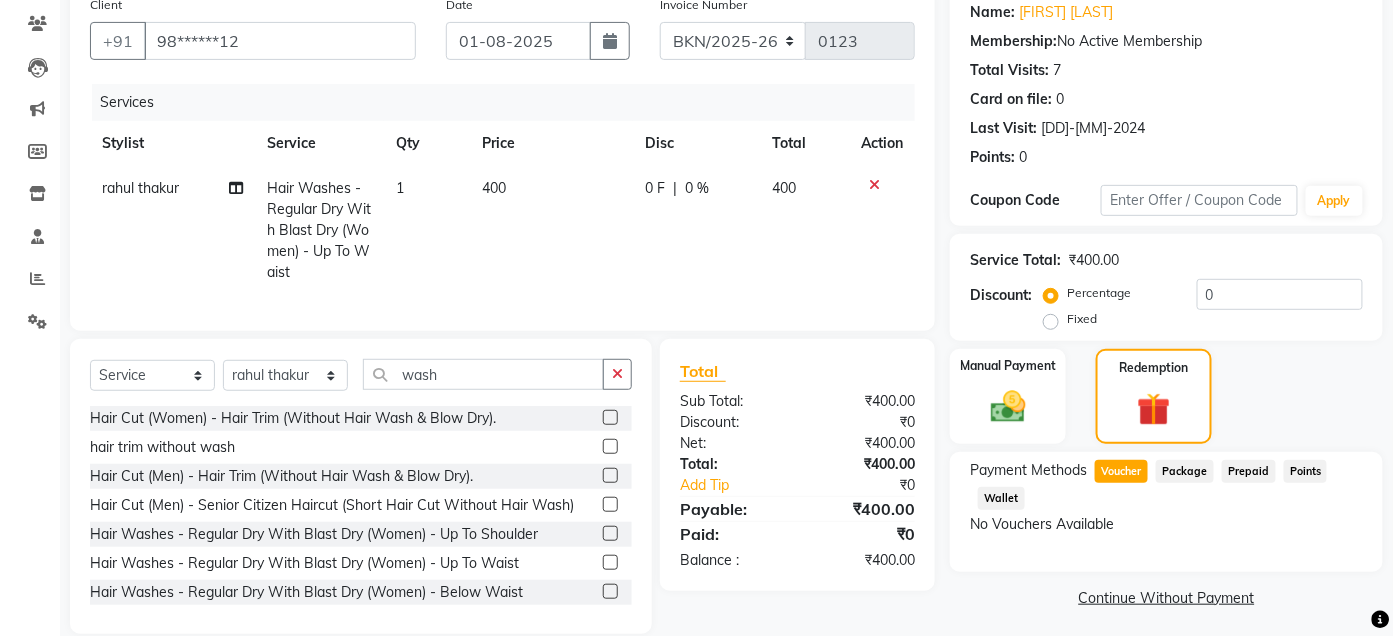 click on "[FIRST] [LAST] Hair Washes - Regular Dry With Blast Dry (Women) - Up To Waist 1 400 0 F | 0 % 400" 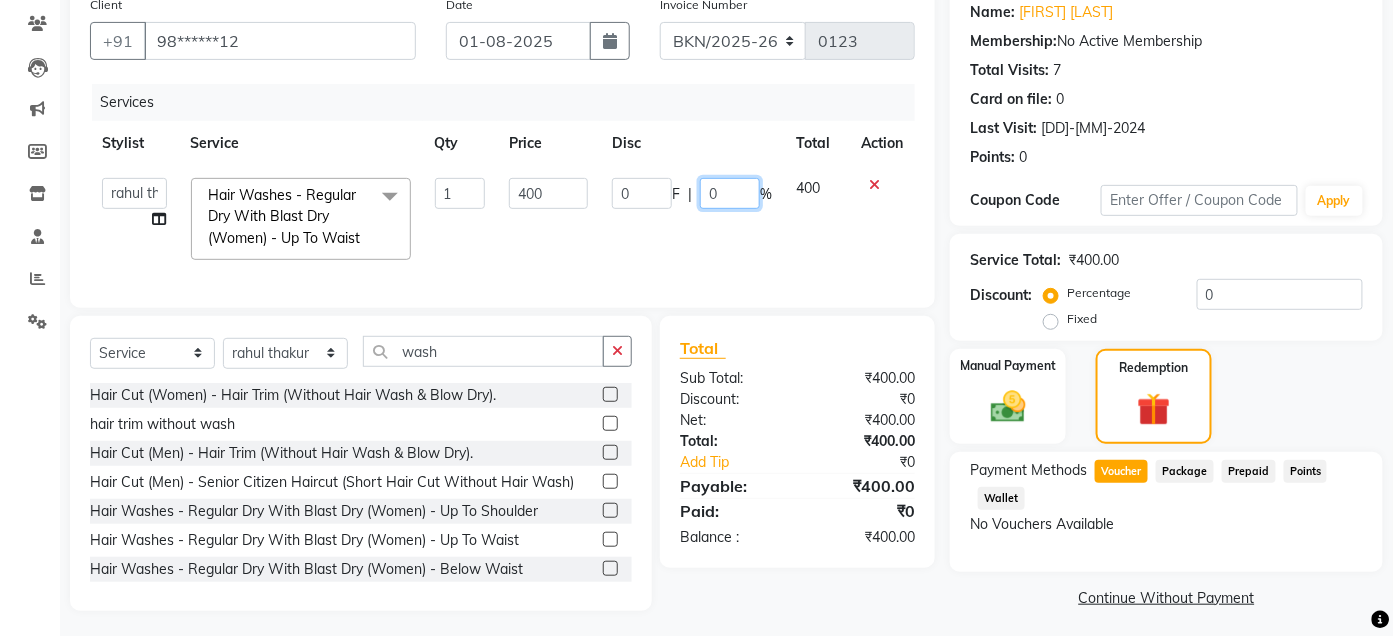 click on "0" 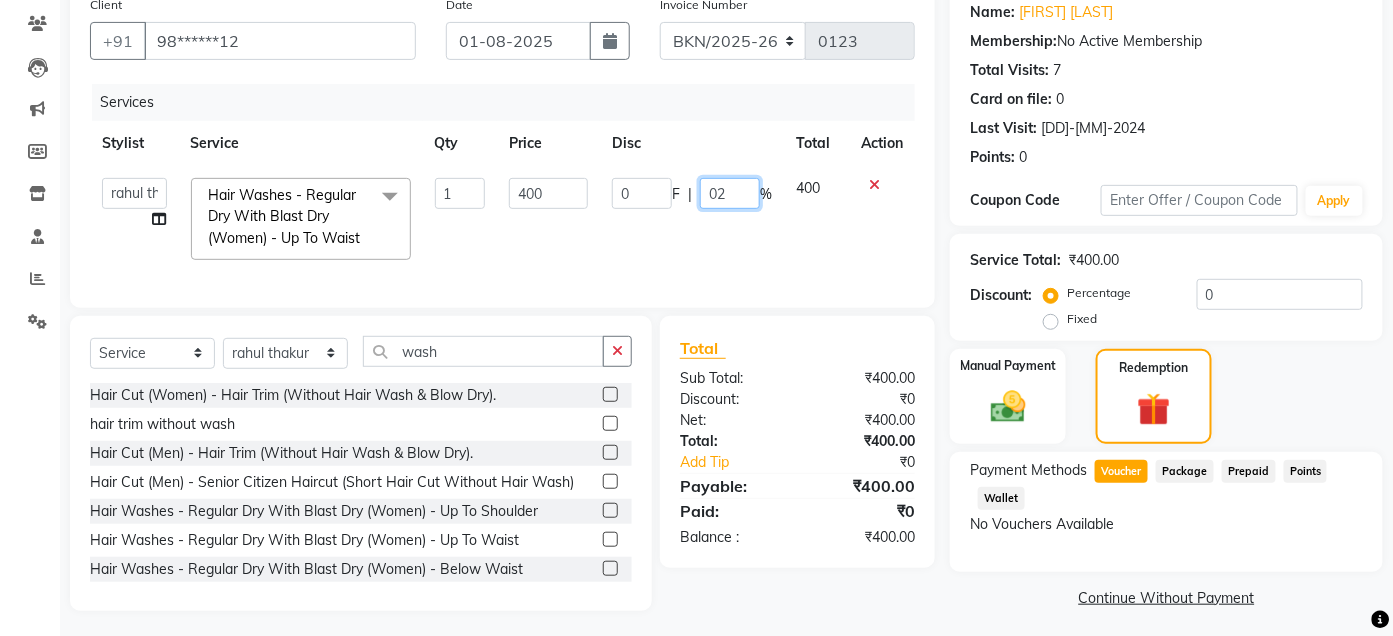 type on "020" 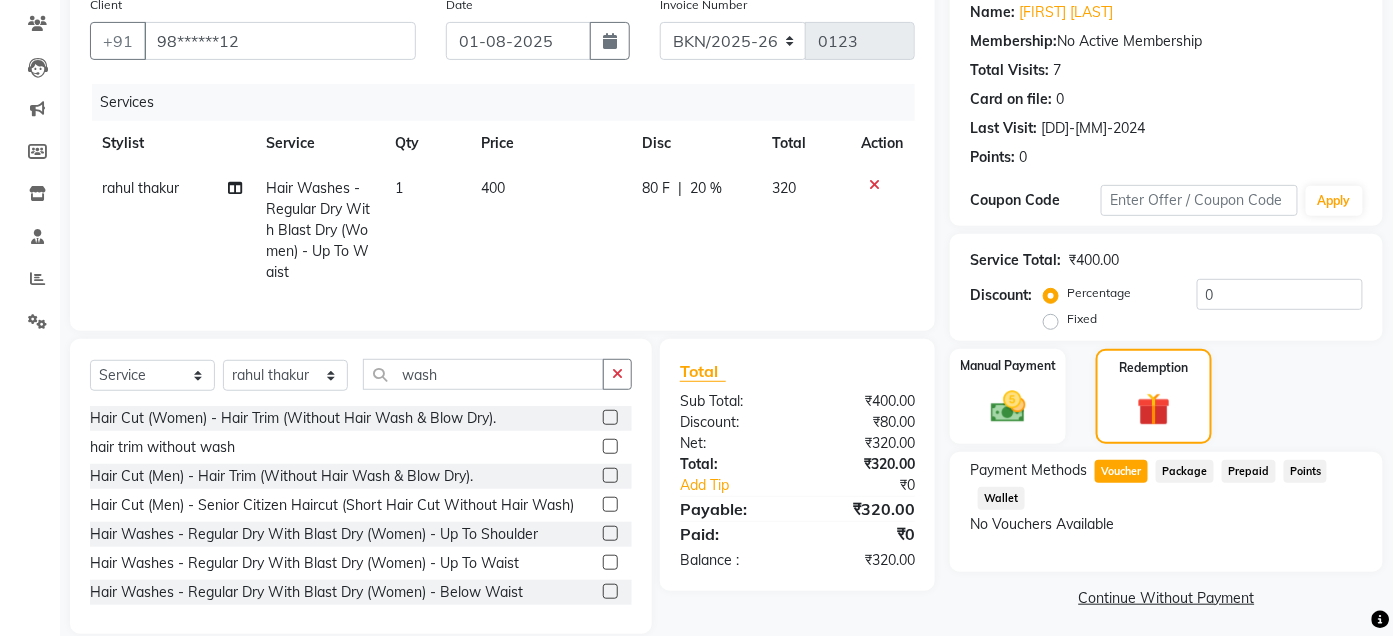 click on "80 F | 20 %" 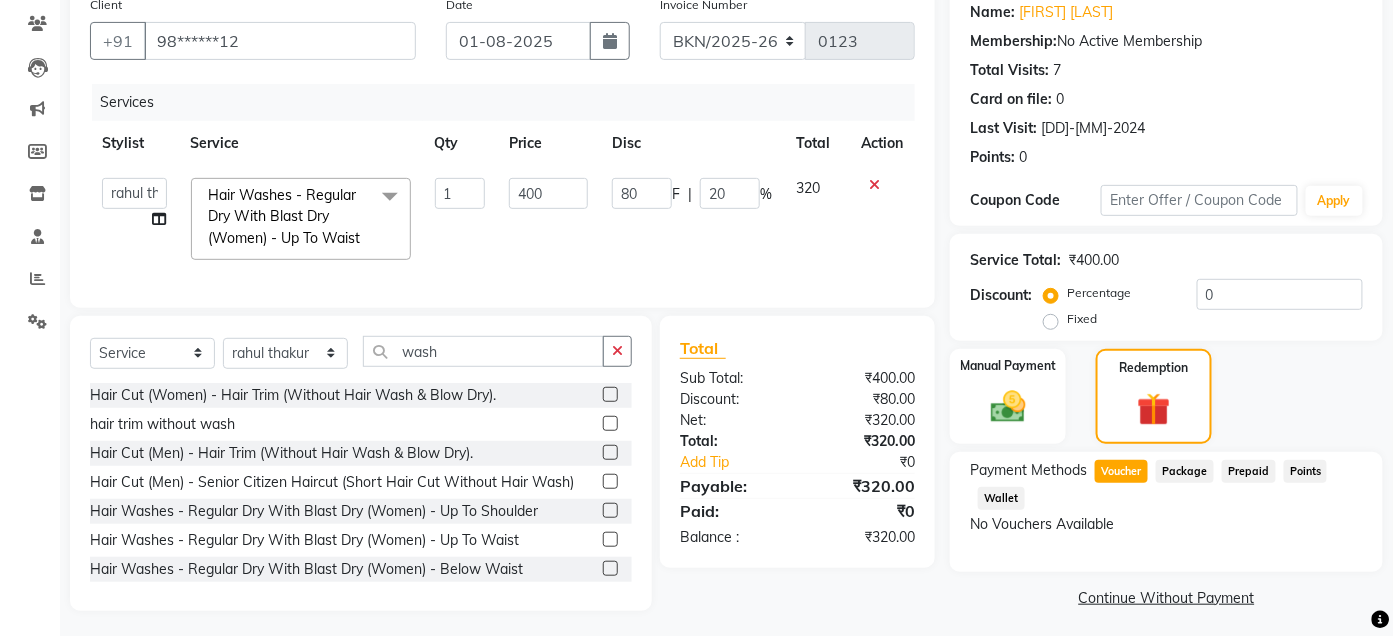 click on "Package" 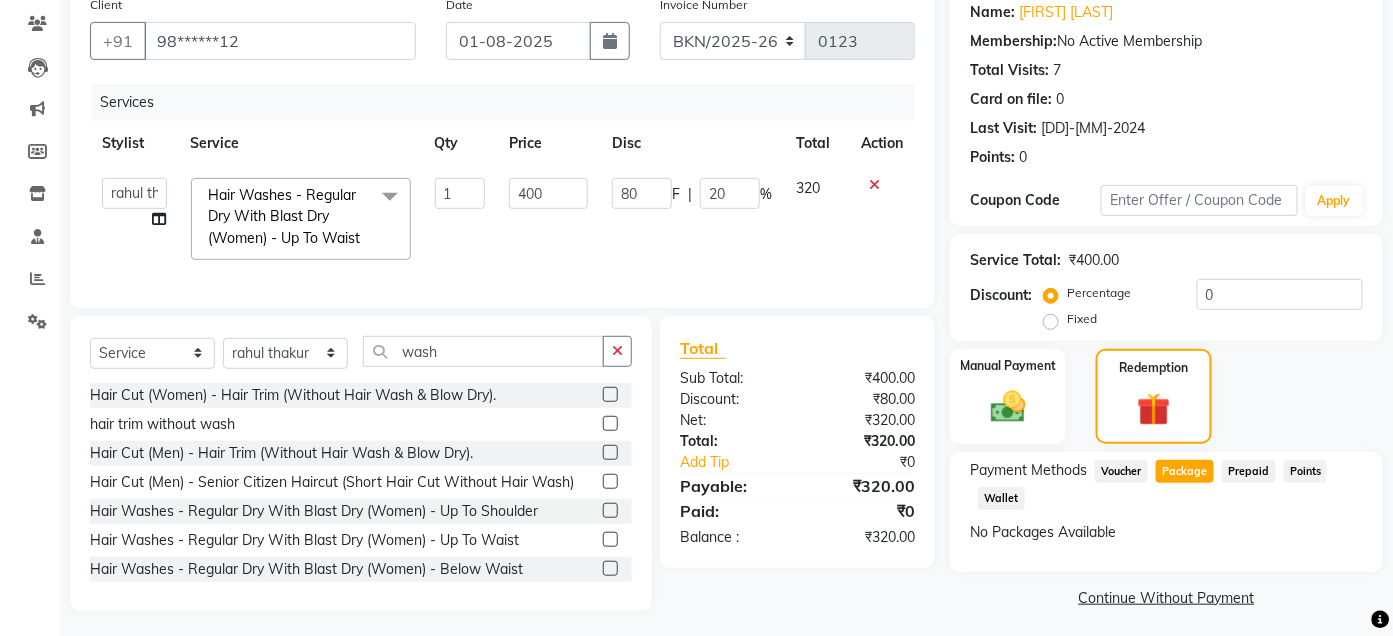 click on "Prepaid" 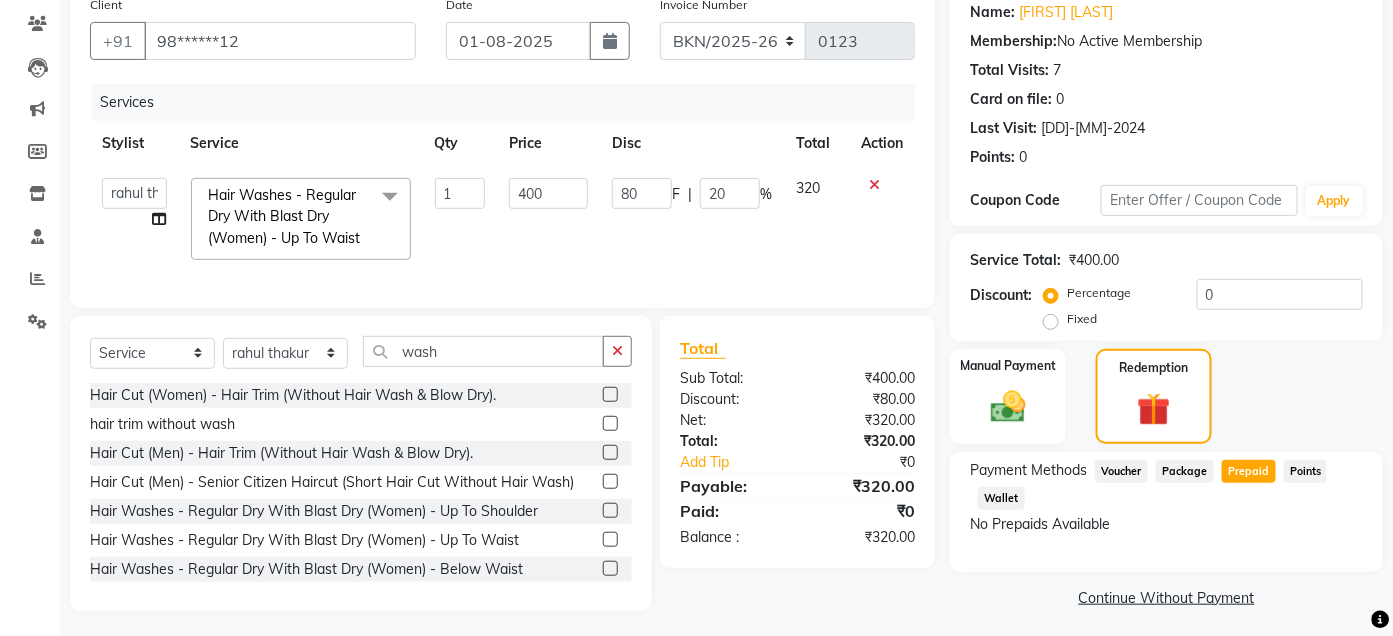 click on "Points" 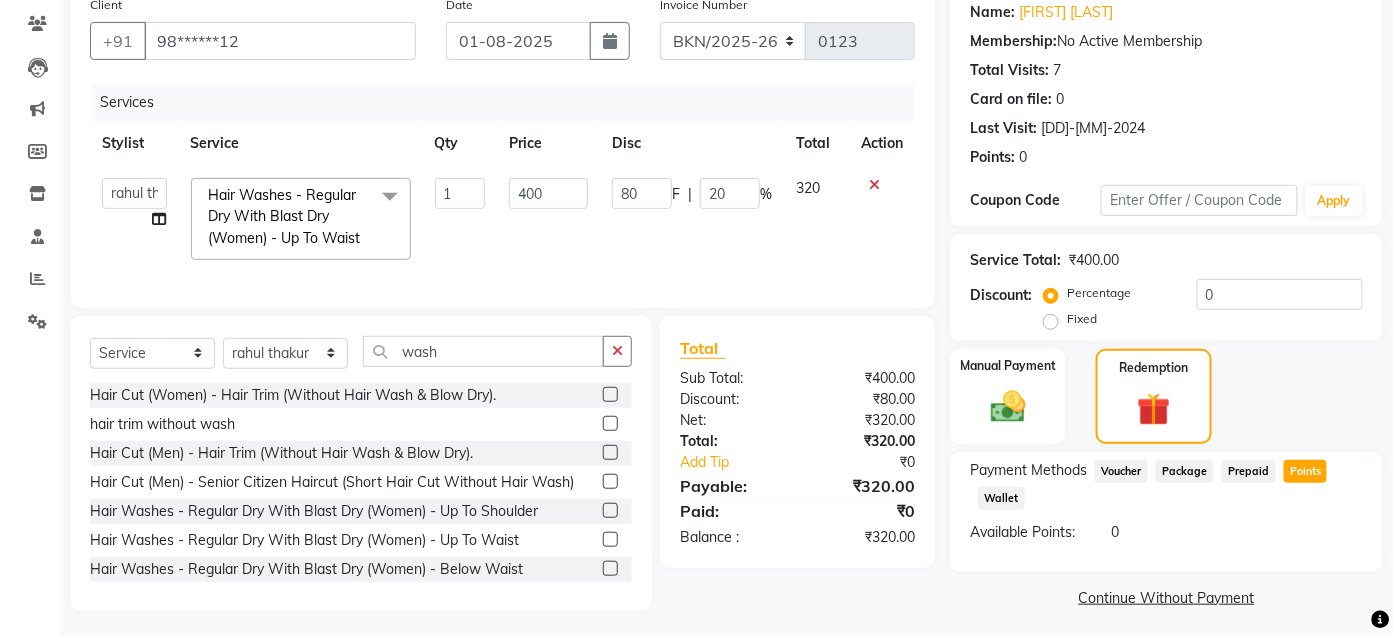 scroll, scrollTop: 0, scrollLeft: 0, axis: both 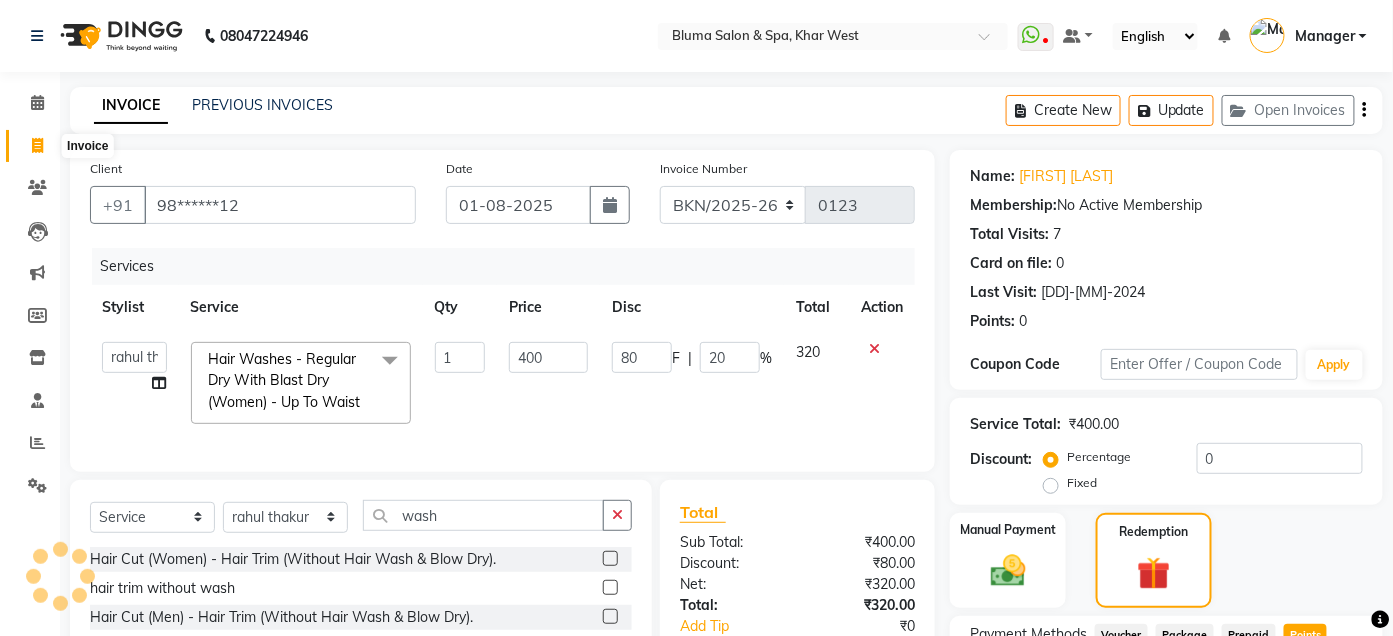 click 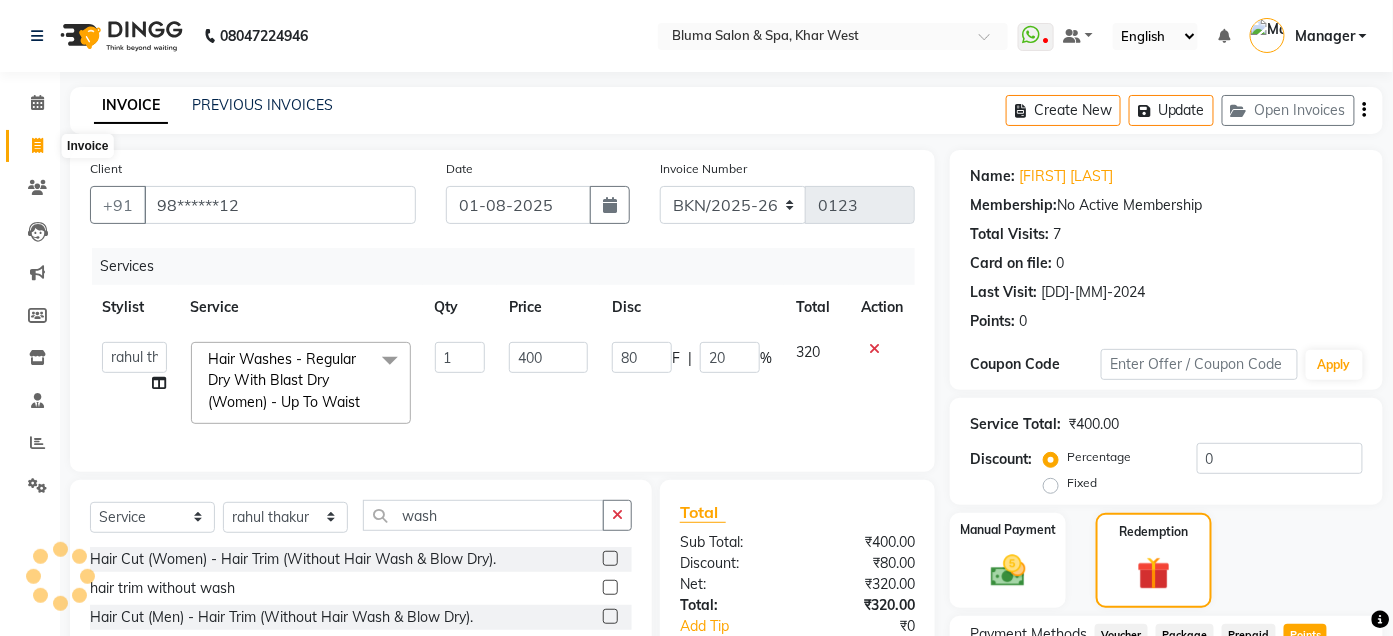 select on "service" 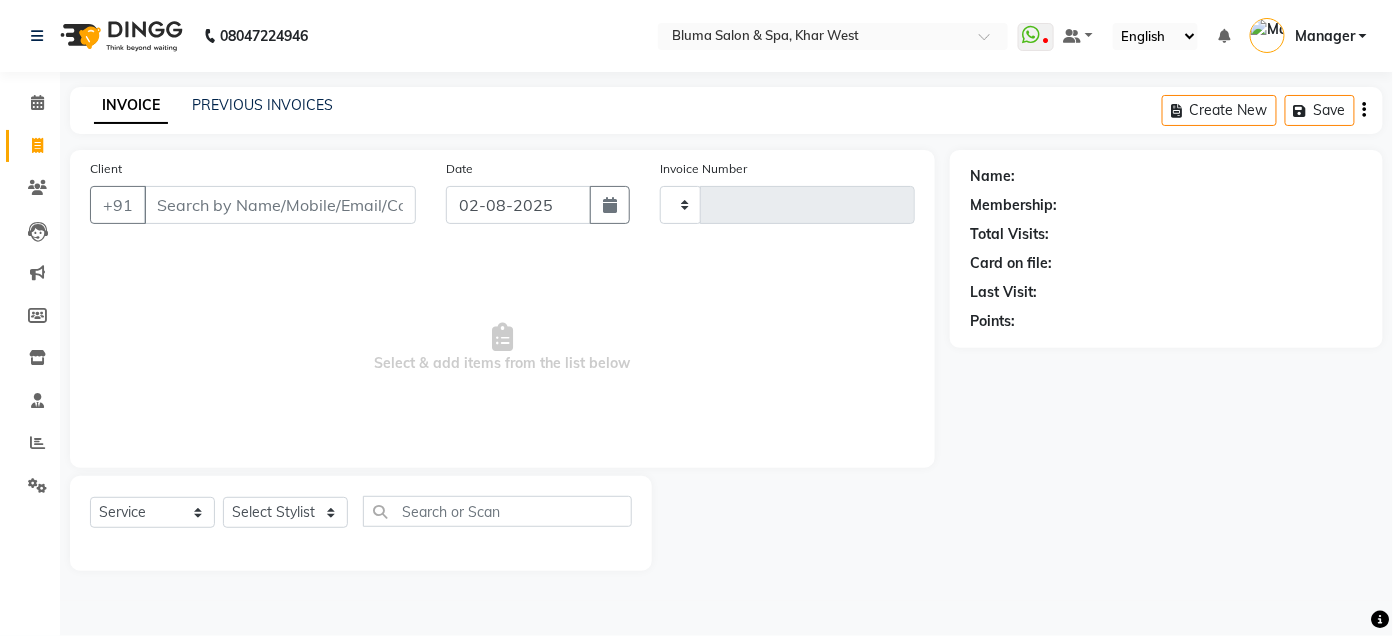 type on "0978" 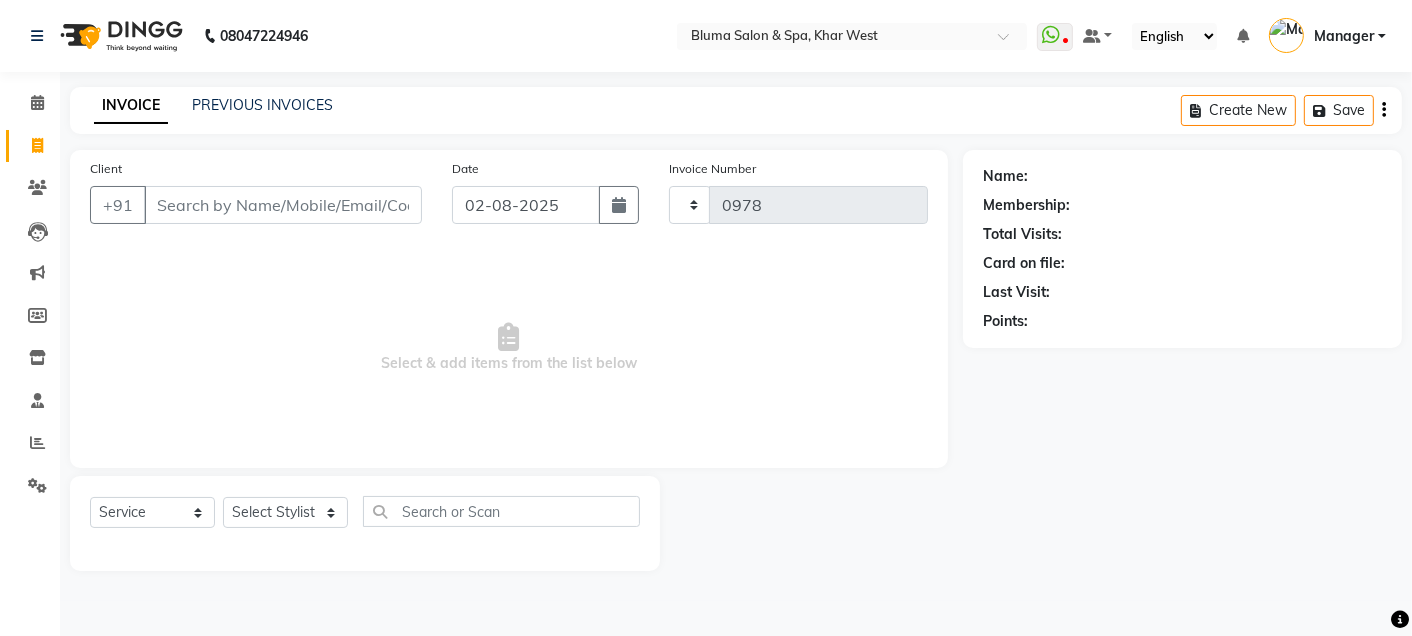 select on "3653" 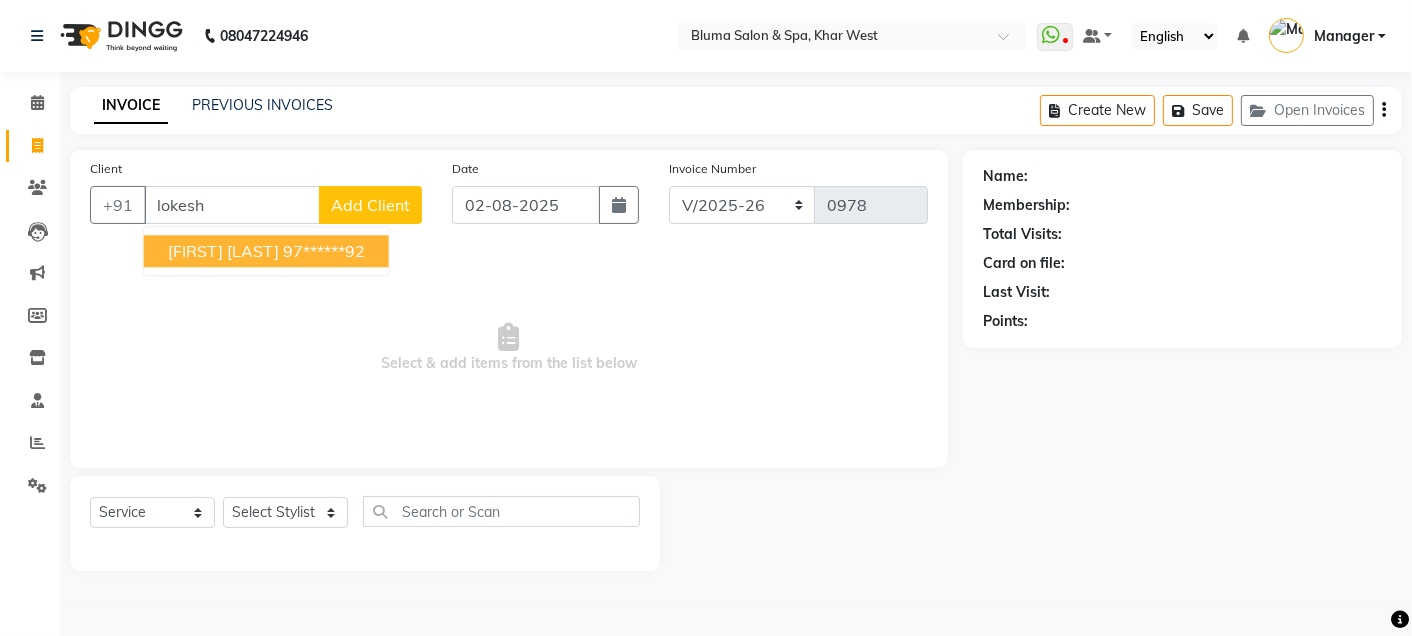 click on "97******92" at bounding box center [324, 251] 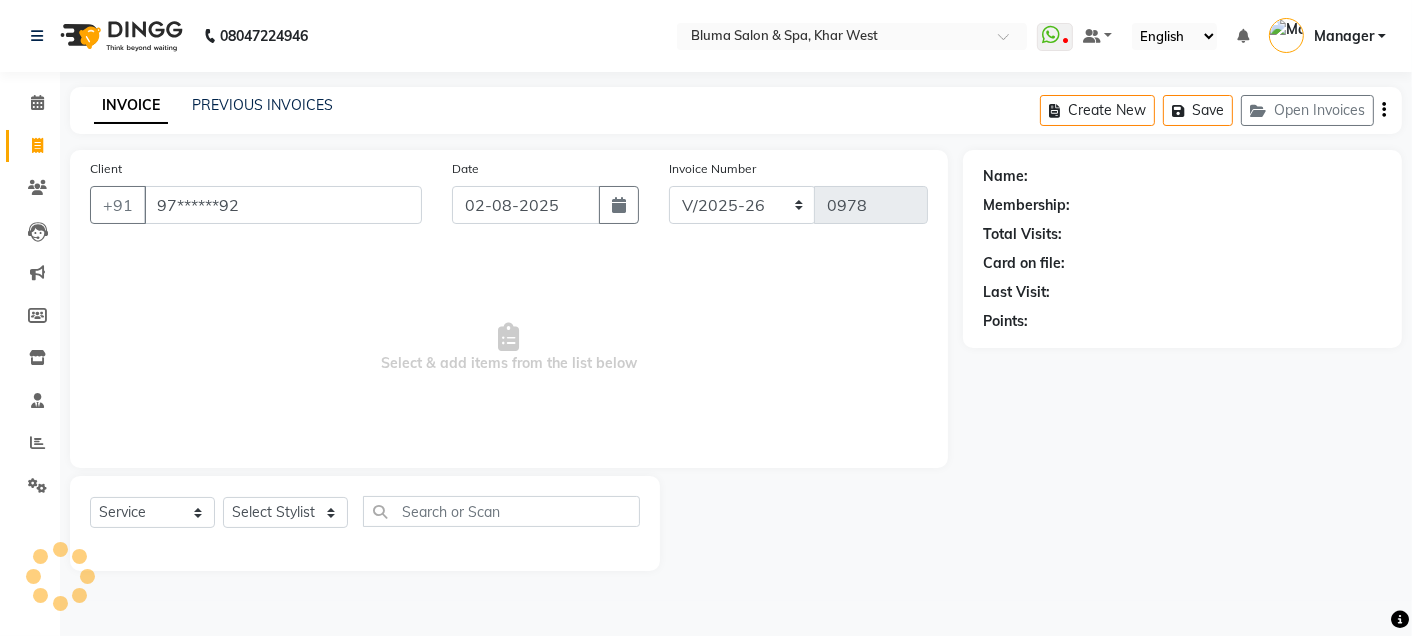 type on "97******92" 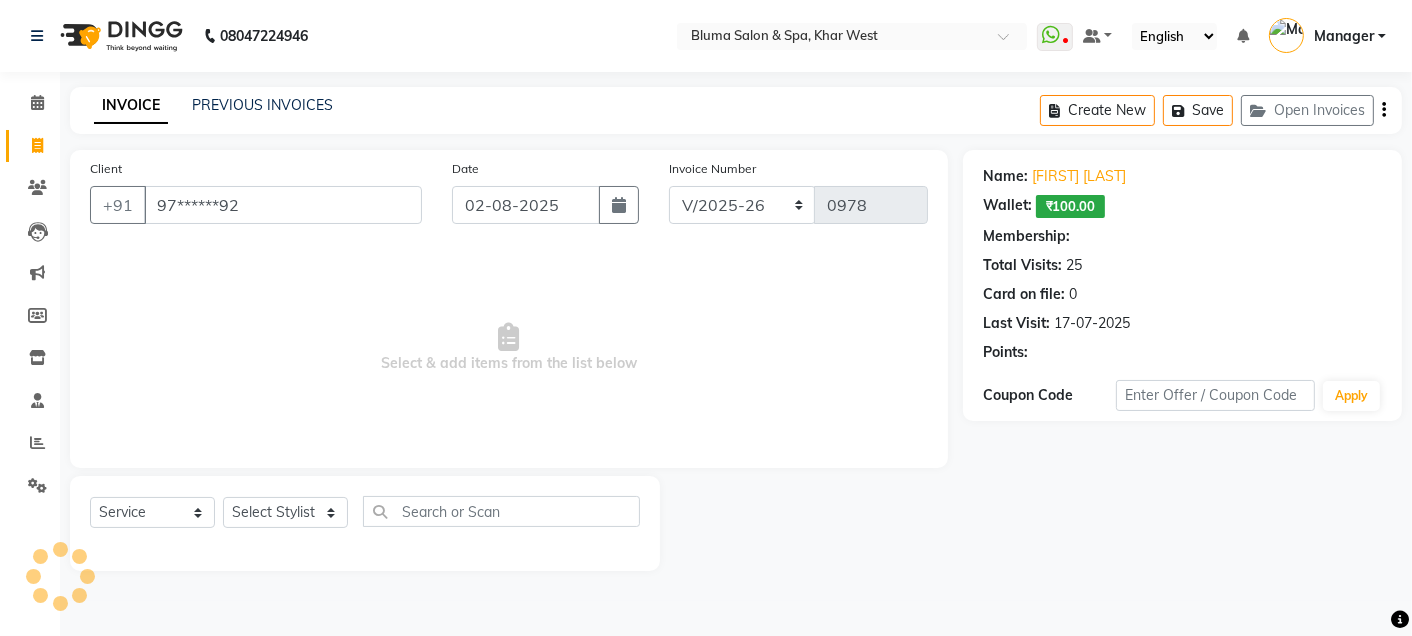 select on "1: Object" 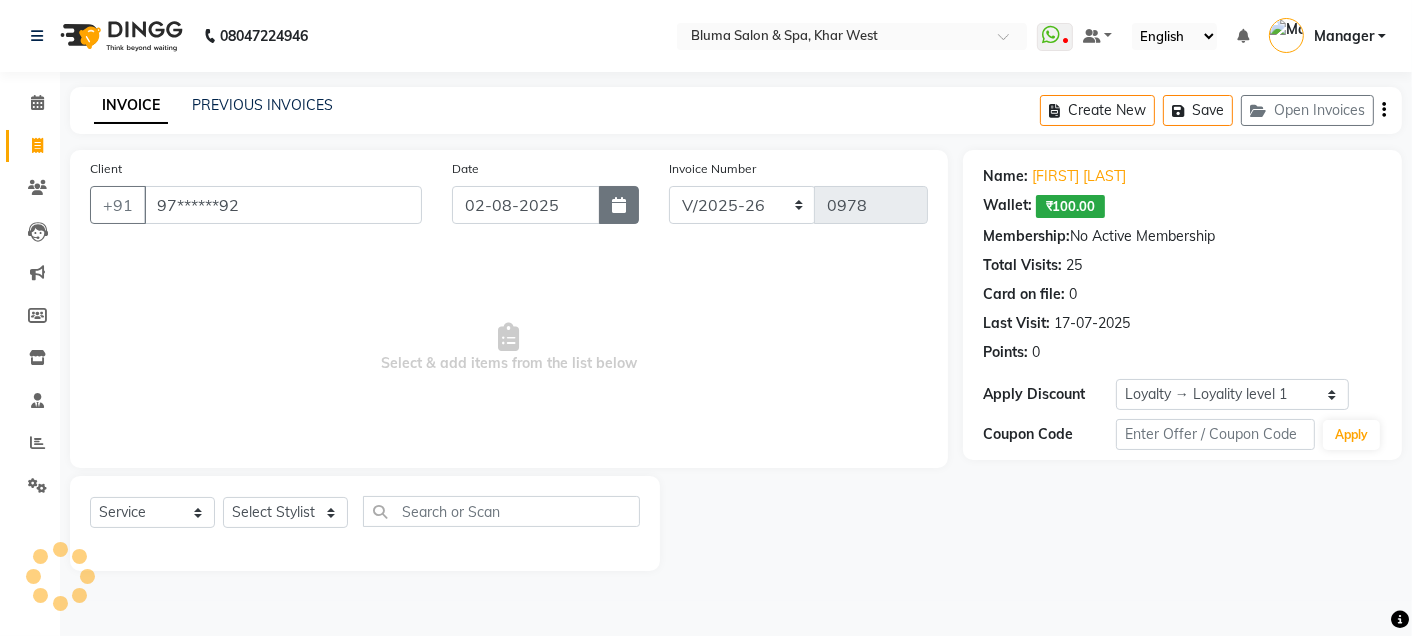 click 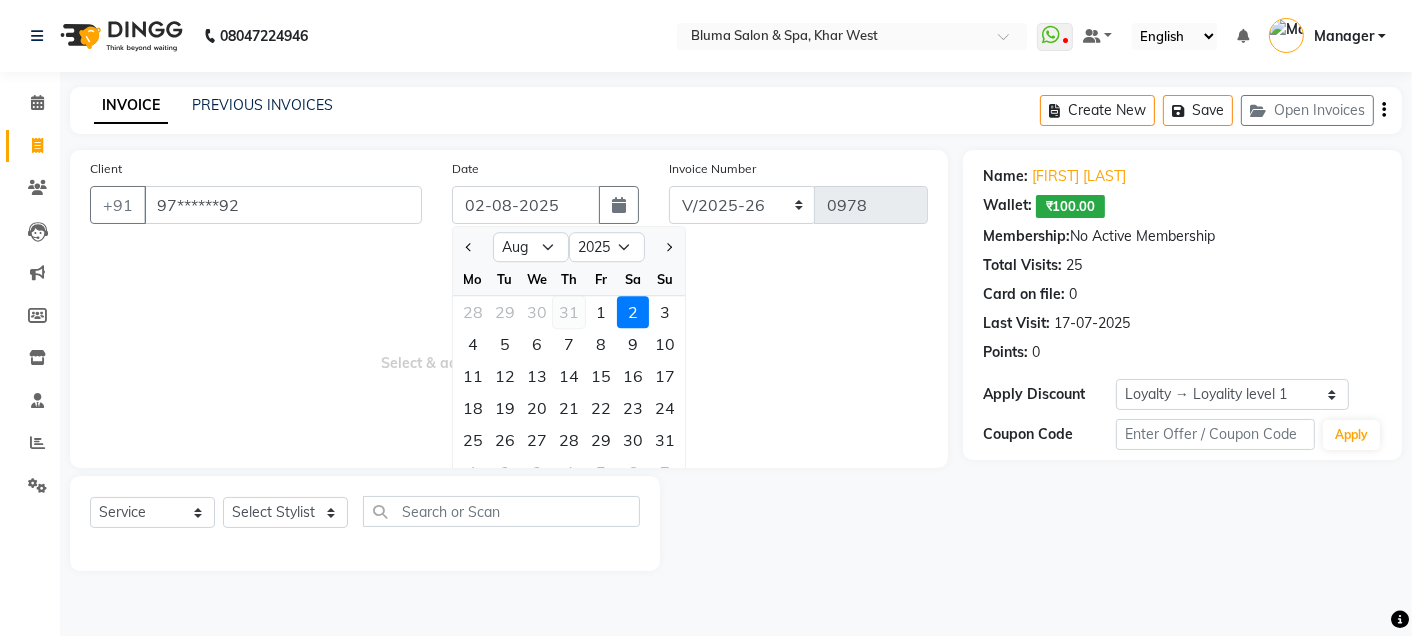 click on "31" 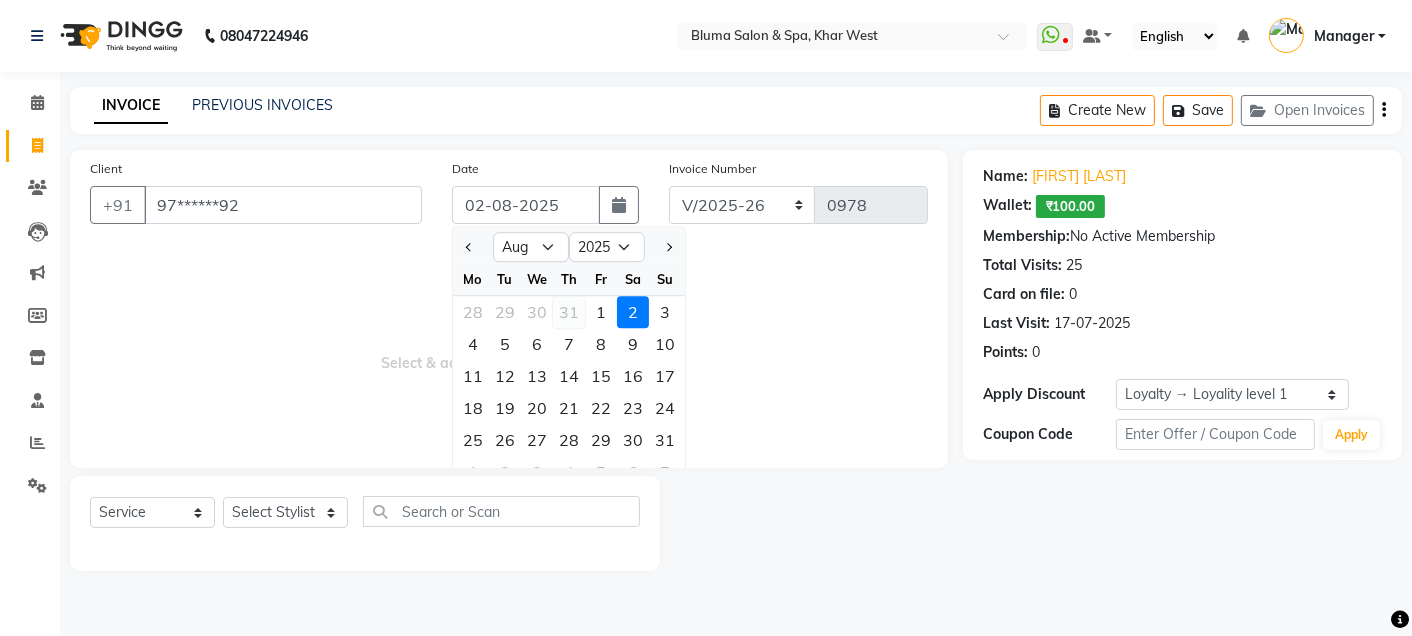 type on "31-07-2025" 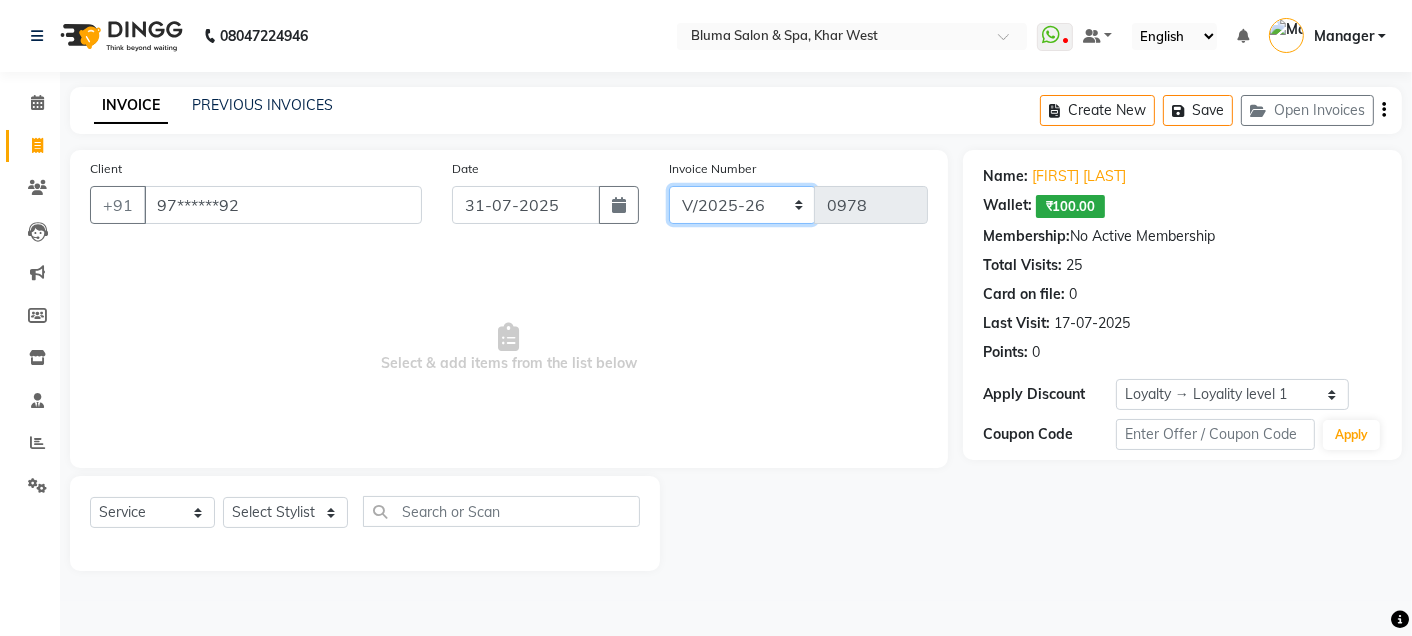click on "ALN/2025-26 AL/2025-26 BKN/2025-26 BK/2025-26 V/2025 V/2025-26" 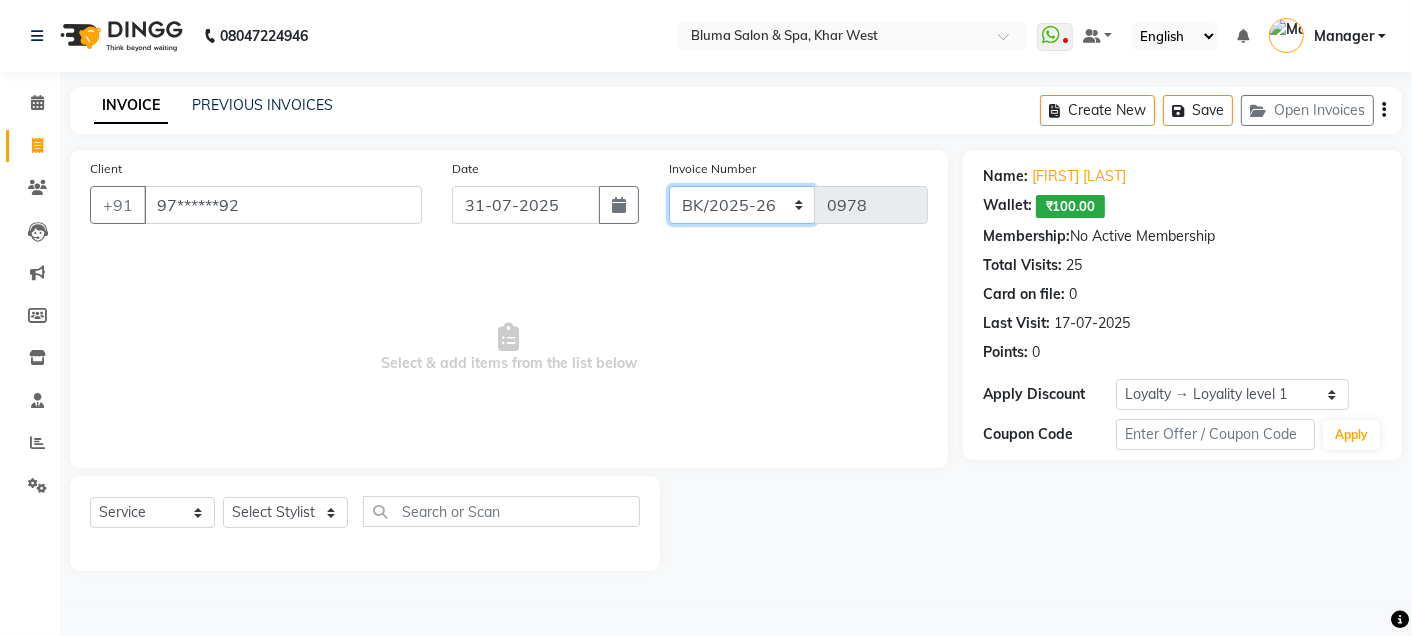 click on "ALN/2025-26 AL/2025-26 BKN/2025-26 BK/2025-26 V/2025 V/2025-26" 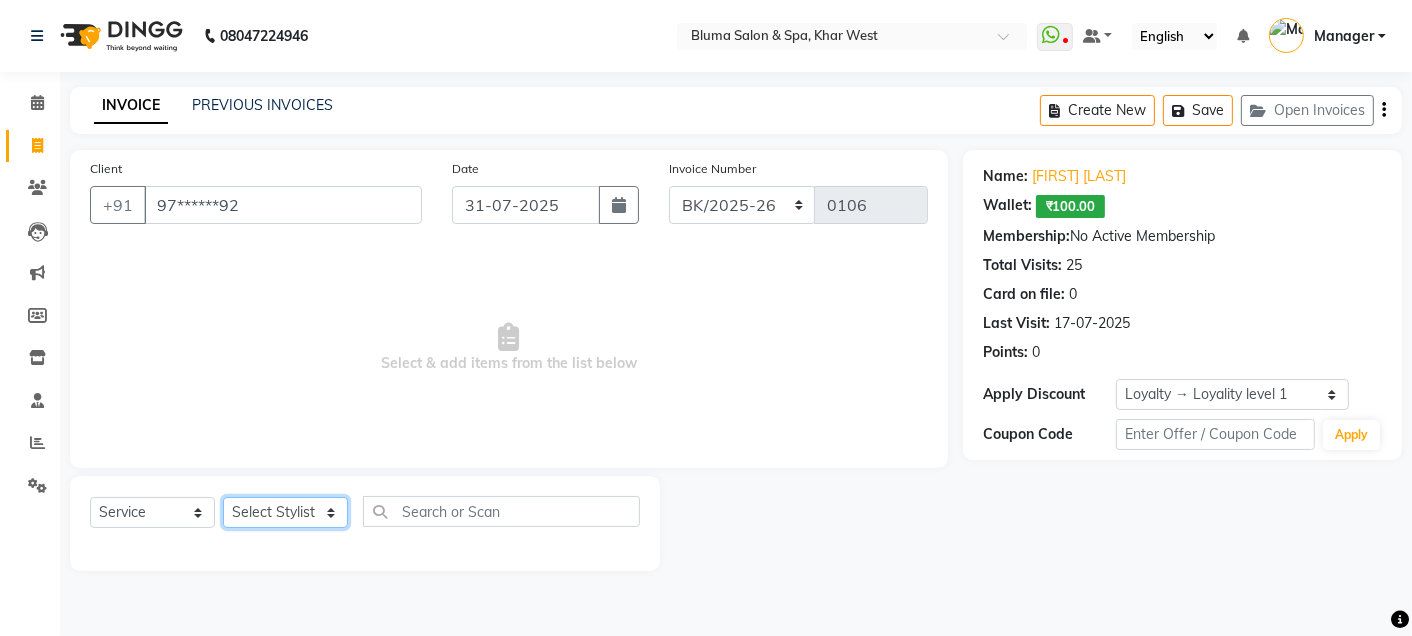 click on "Select Stylist Admin Ajay saroj Alan Athan  DR Prince Varde Manager milind Nasir  PAM parvati gupta  pooja loke Rahul rahul thakur rajesh patel sonali yogita" 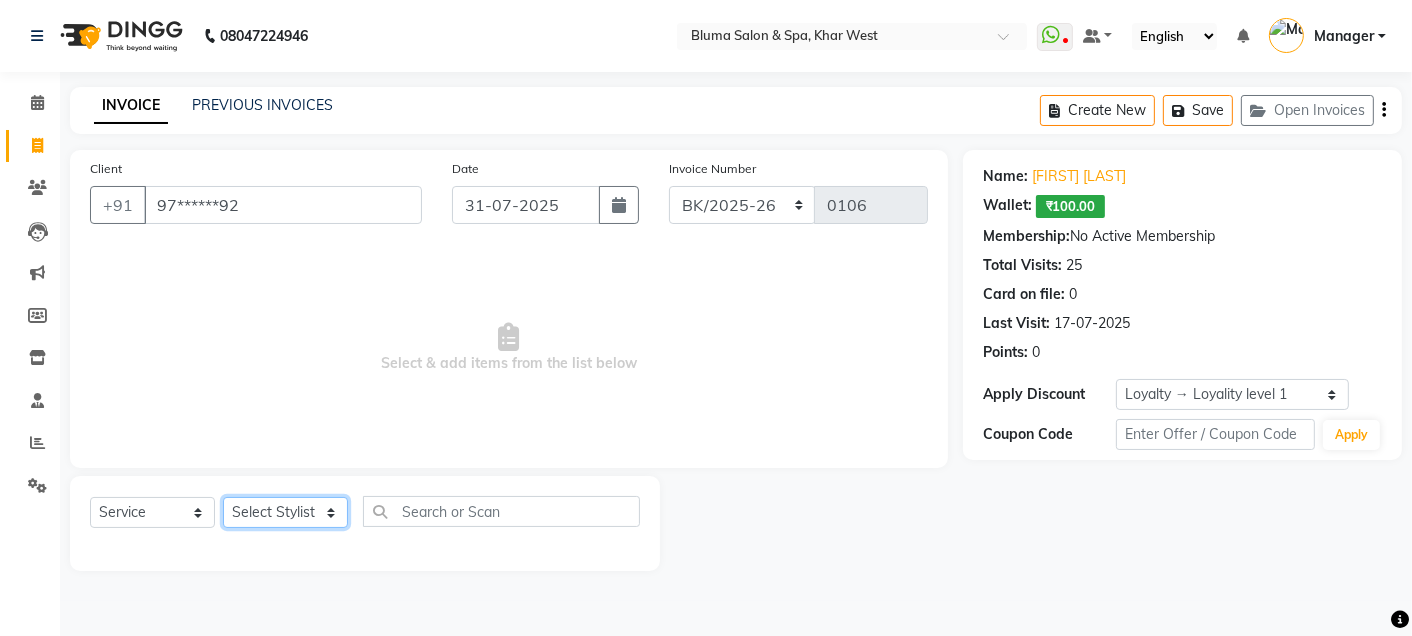select on "17128" 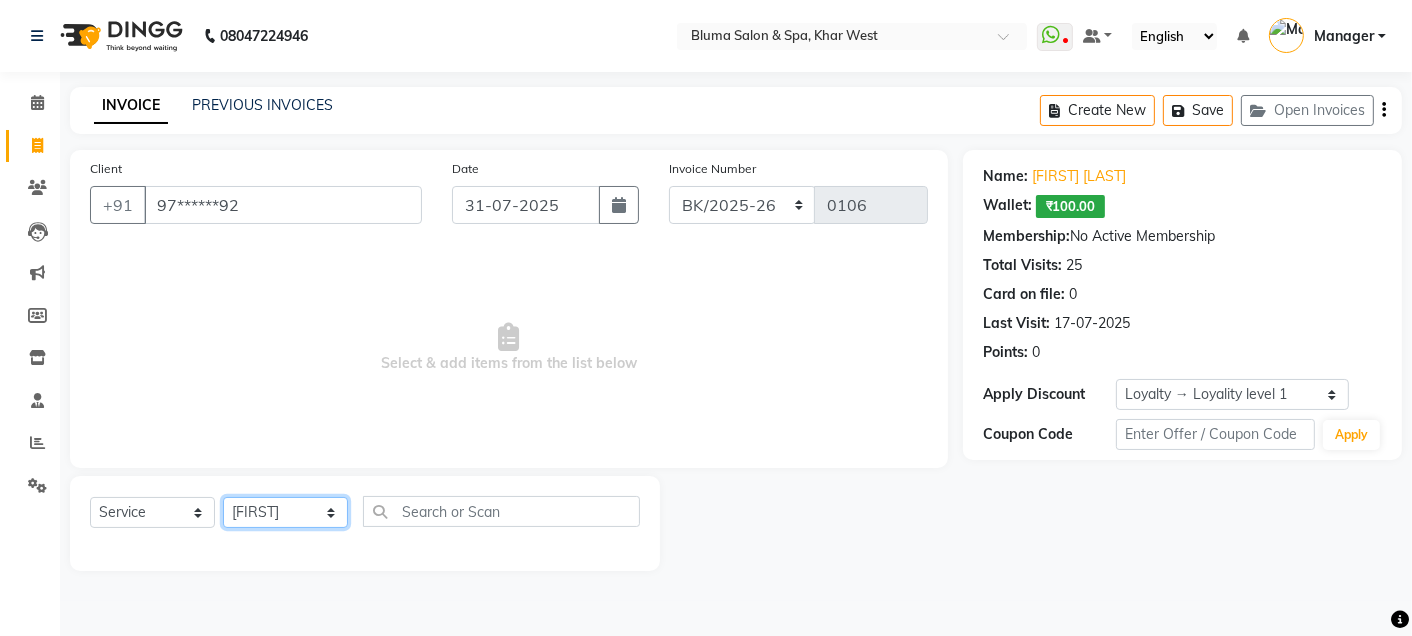 click on "Select Stylist Admin Ajay saroj Alan Athan  DR Prince Varde Manager milind Nasir  PAM parvati gupta  pooja loke Rahul rahul thakur rajesh patel sonali yogita" 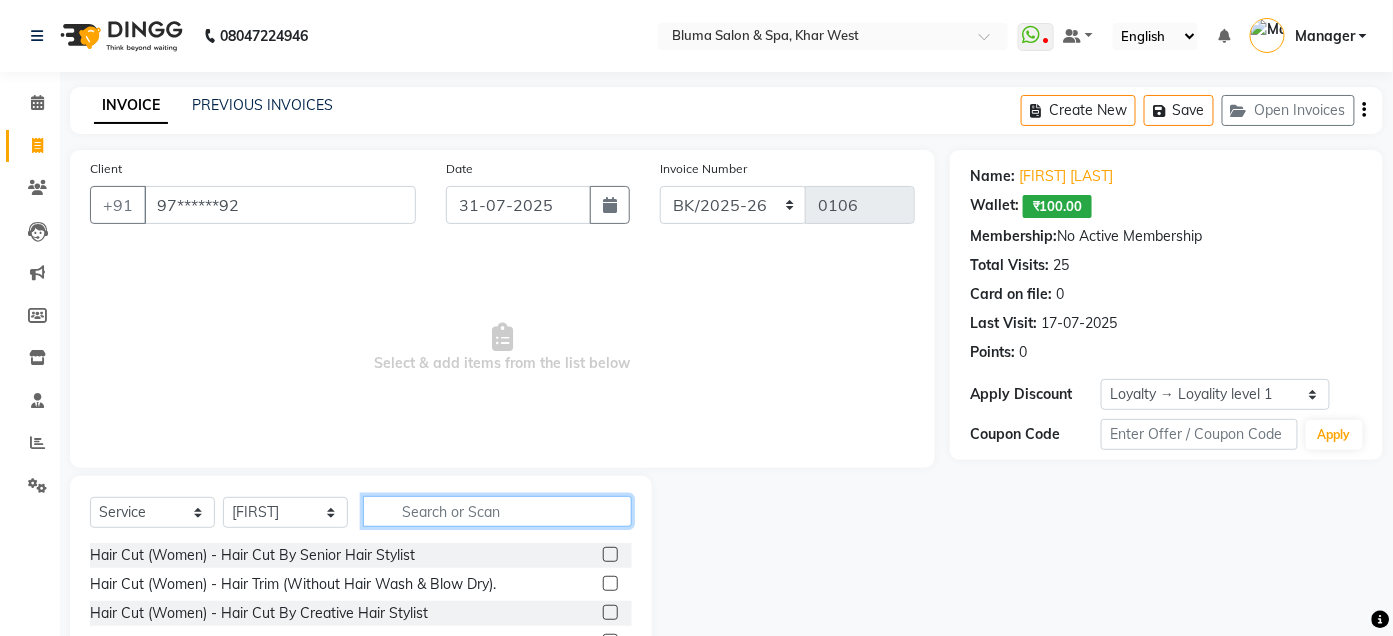 click 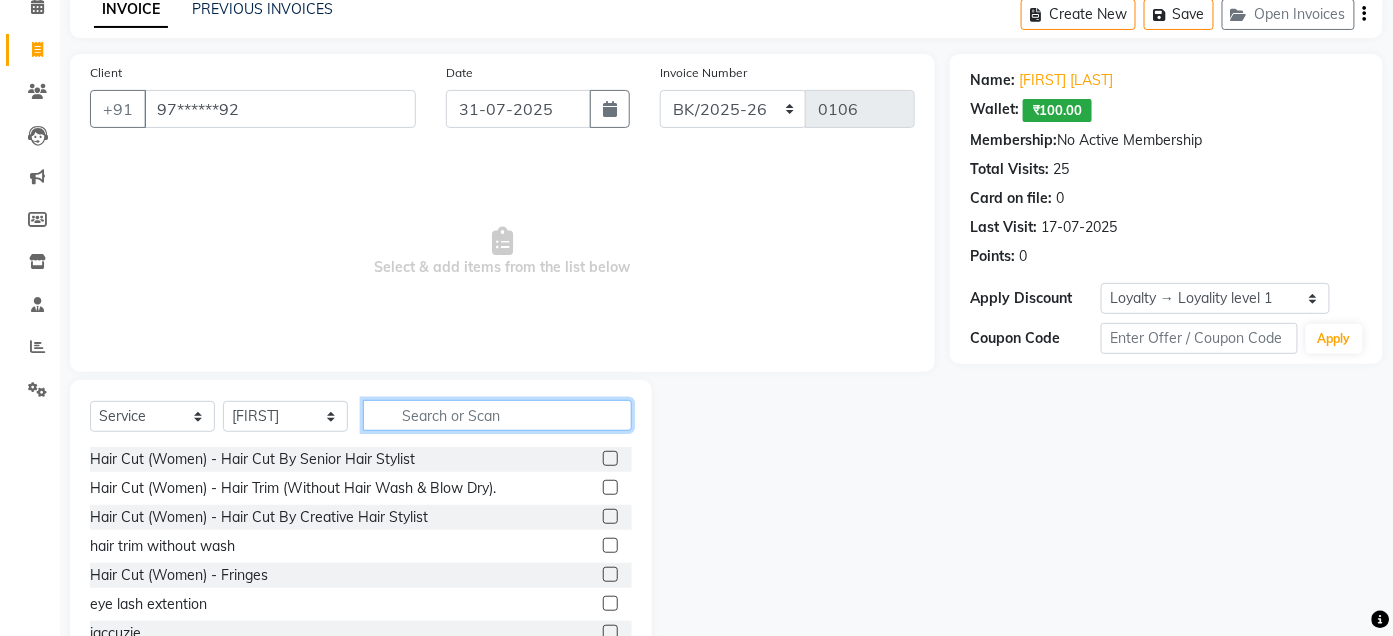 scroll, scrollTop: 164, scrollLeft: 0, axis: vertical 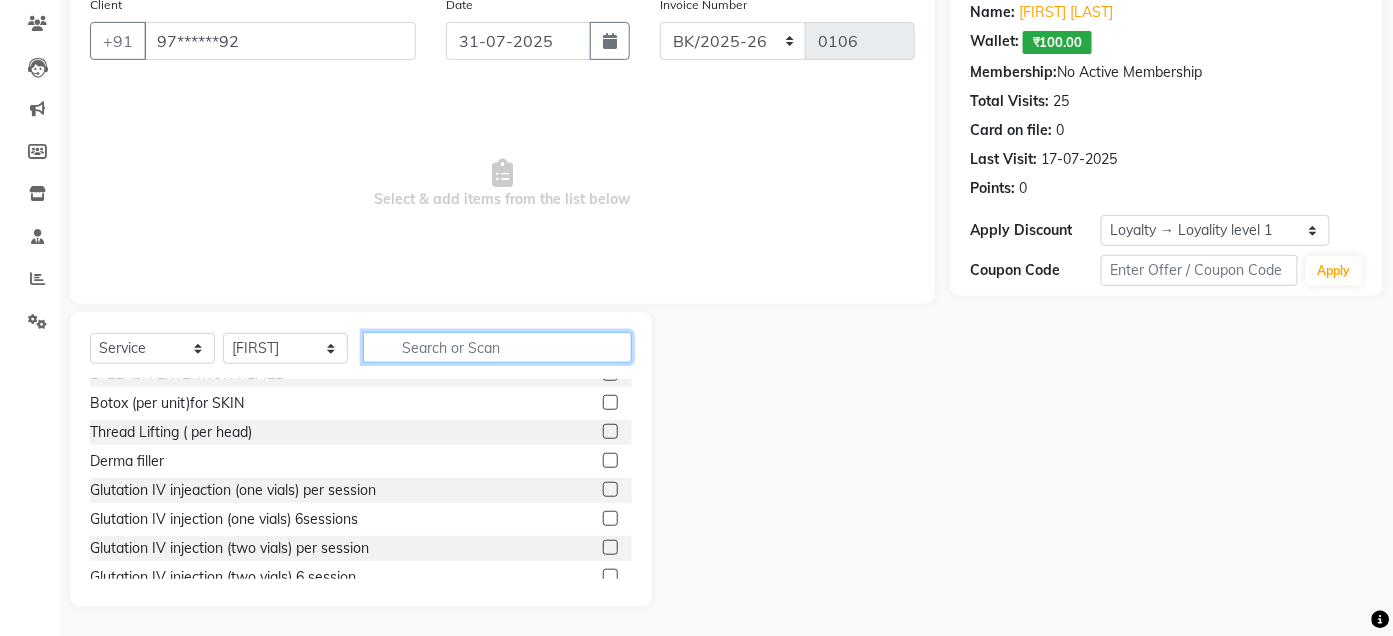 click 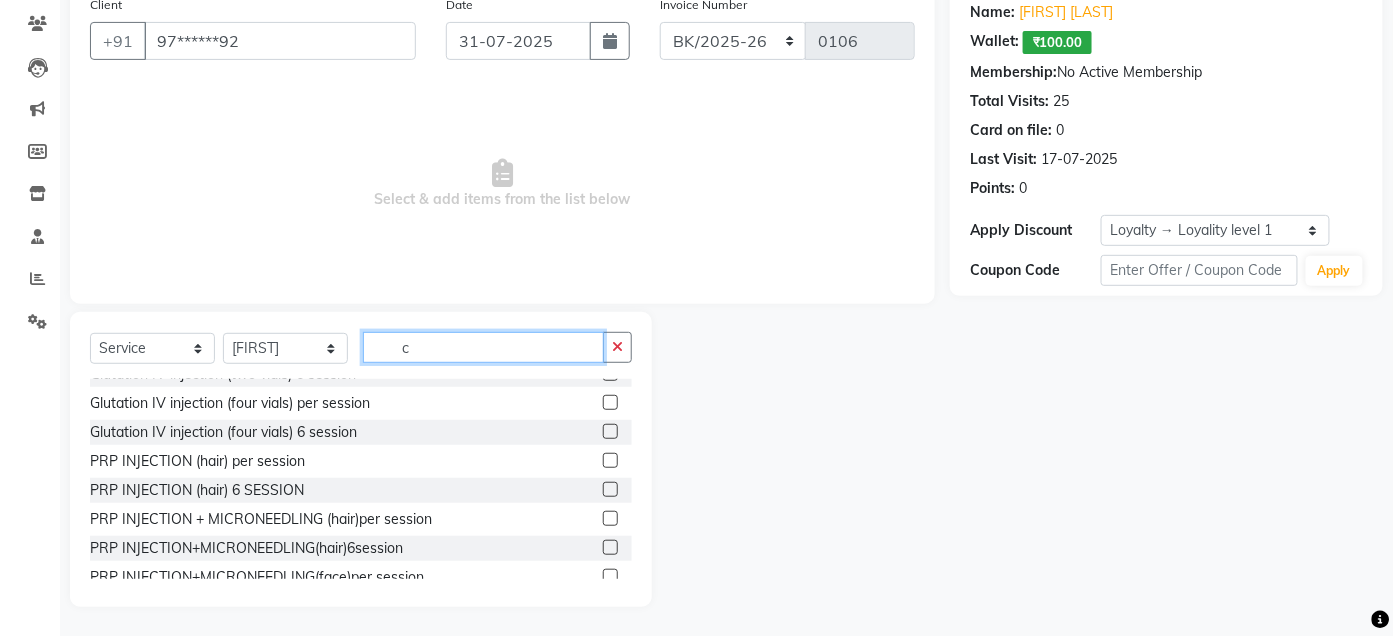 scroll, scrollTop: 47, scrollLeft: 0, axis: vertical 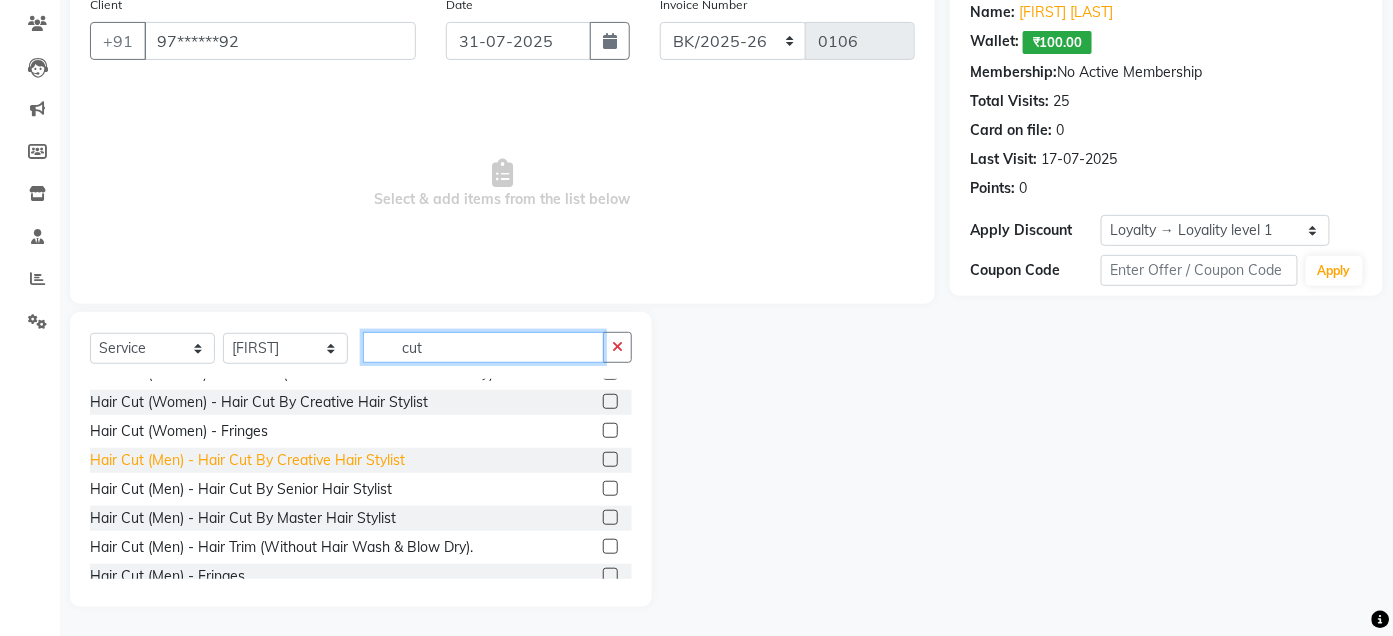 type on "cut" 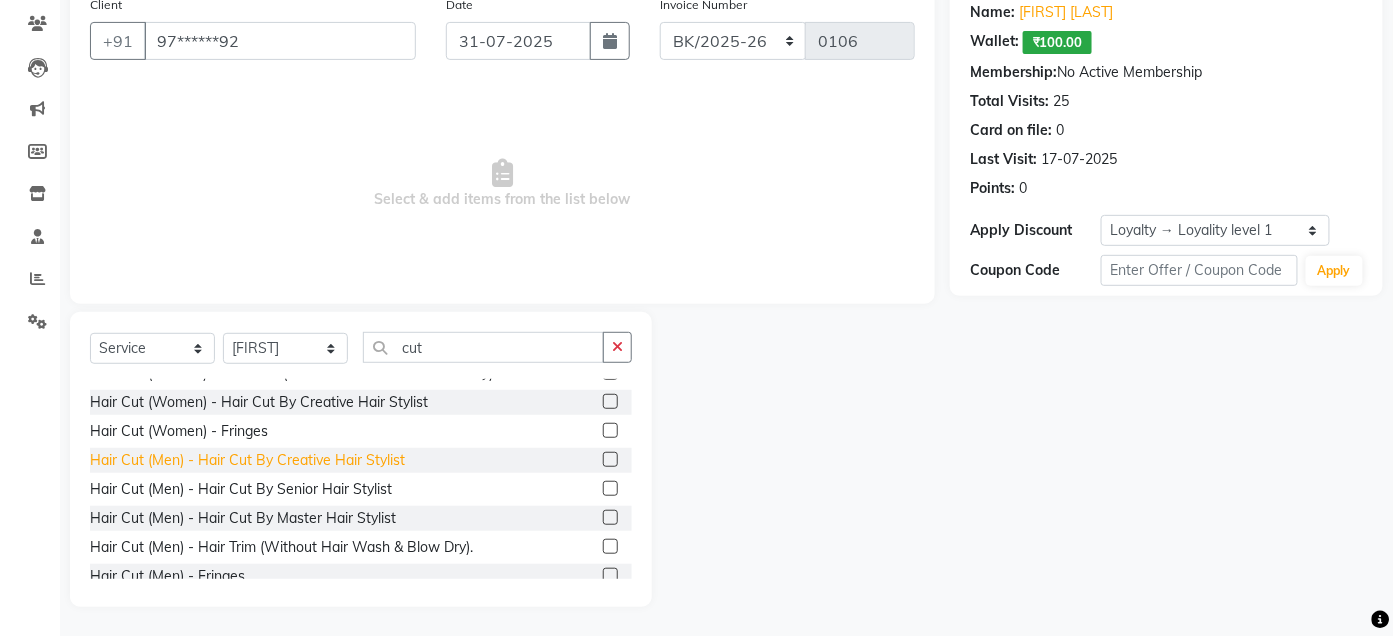 click on "Hair Cut (Men) - Hair Cut By Creative Hair Stylist" 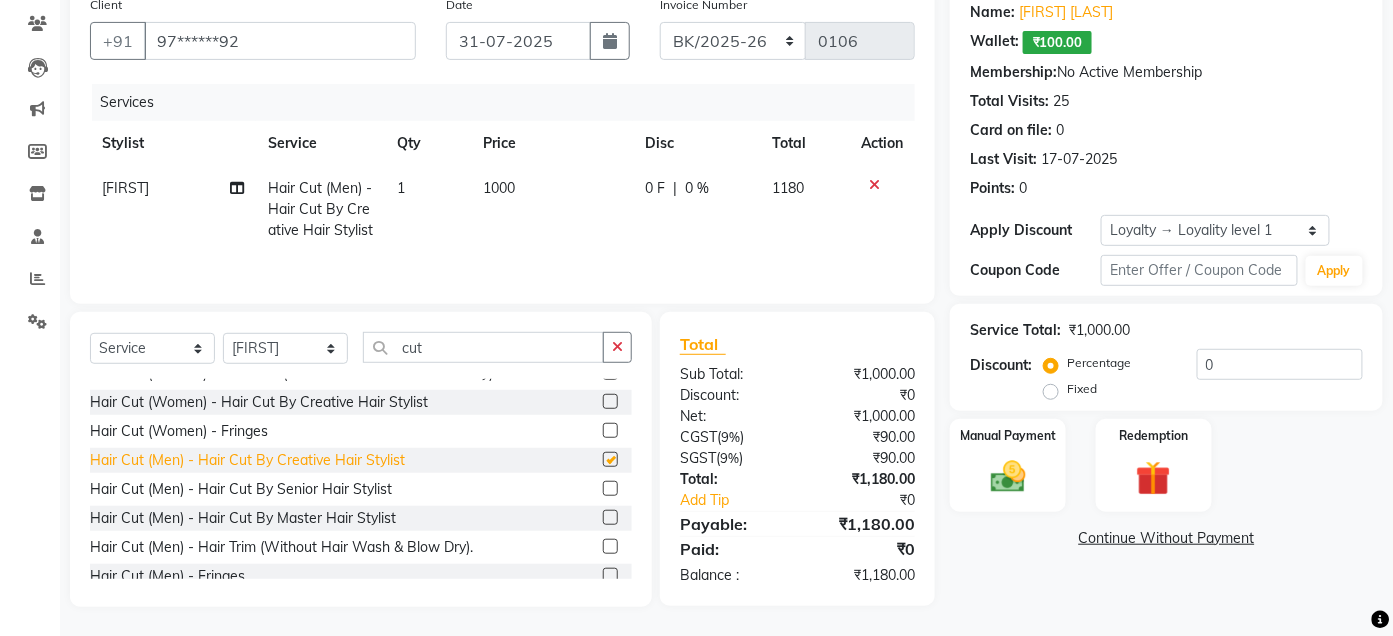 checkbox on "false" 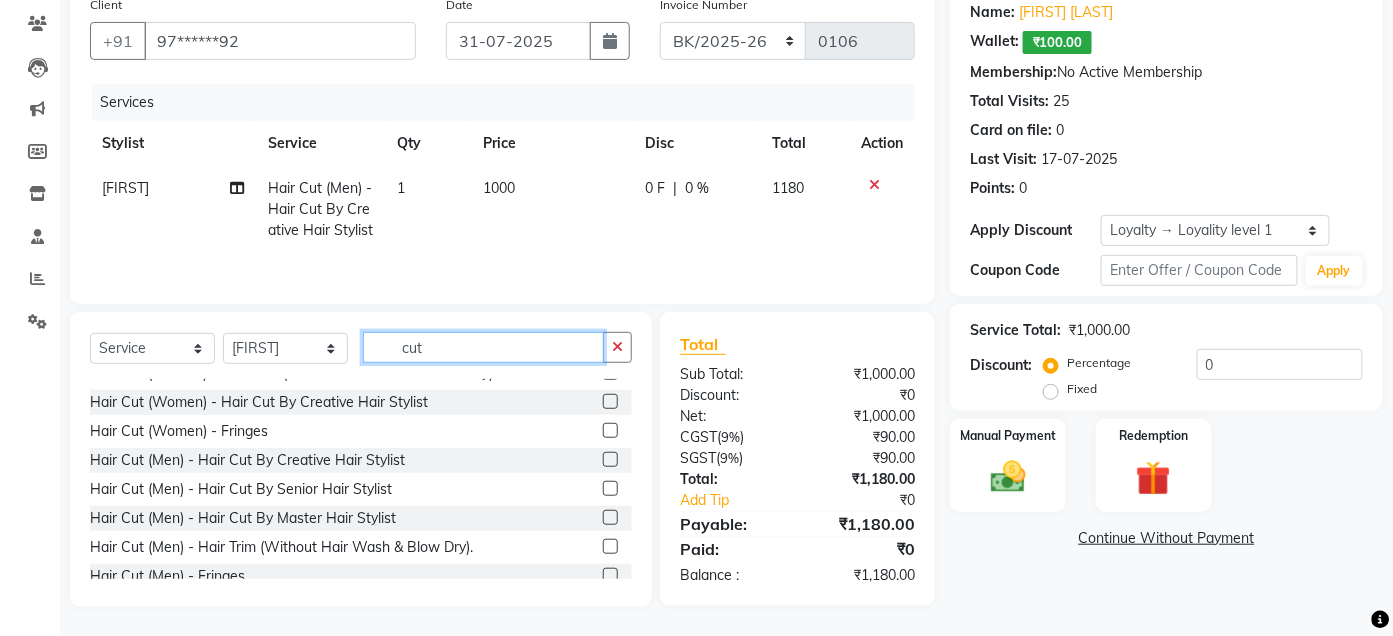 click on "cut" 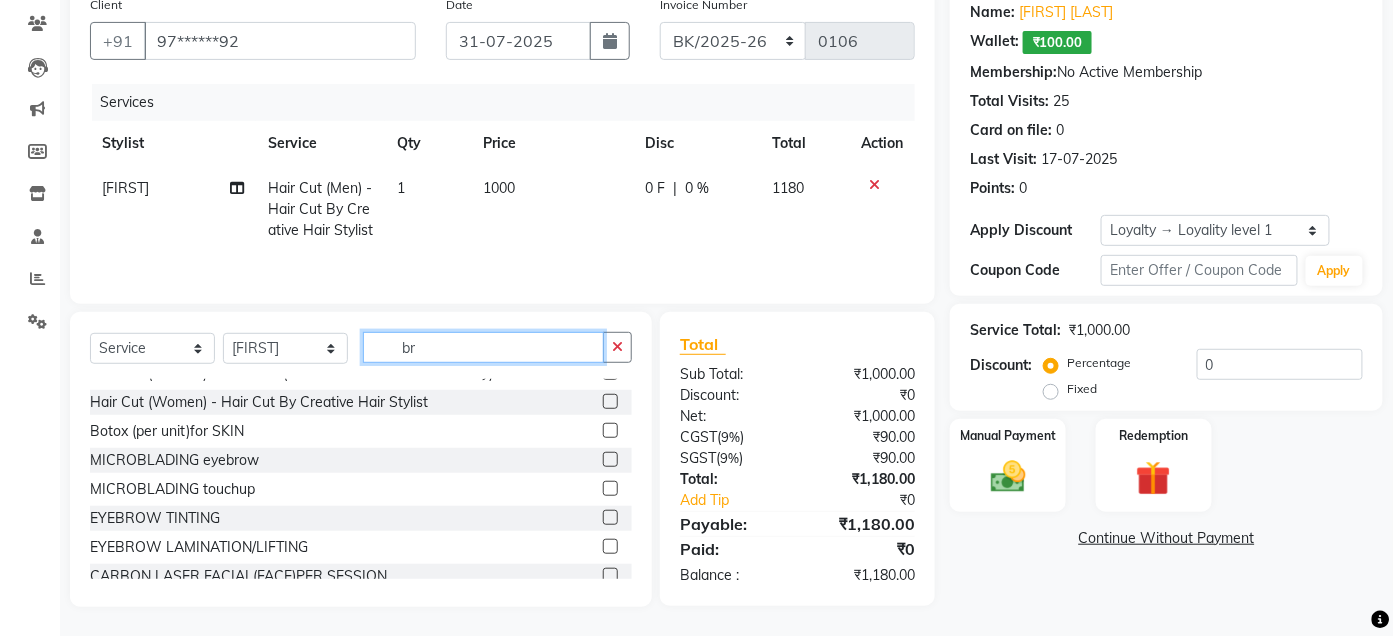 scroll, scrollTop: 0, scrollLeft: 0, axis: both 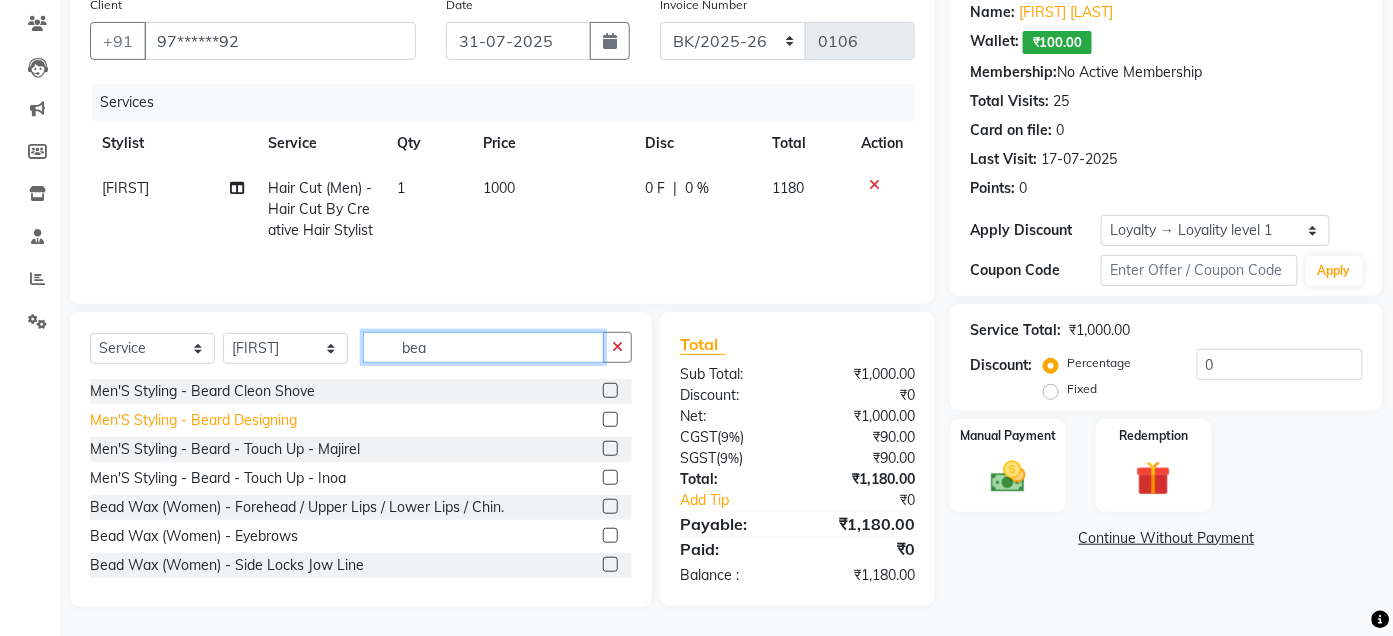 type on "bea" 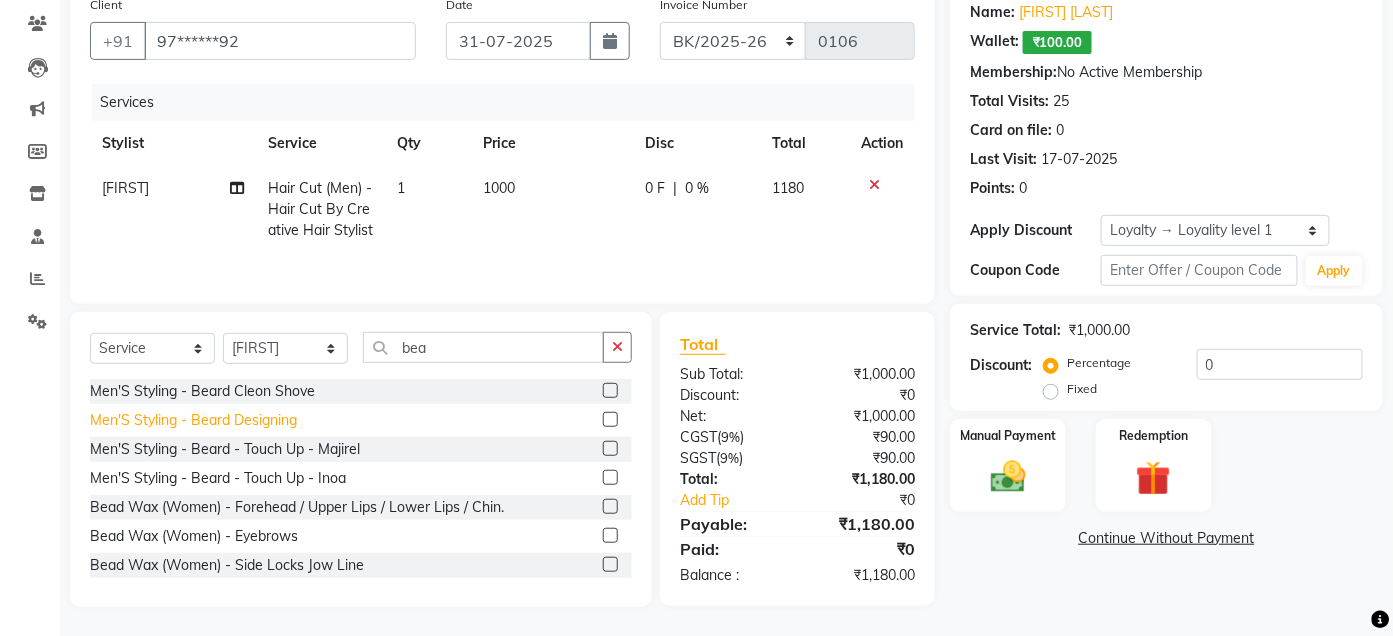 click on "Men'S Styling  - Beard Designing" 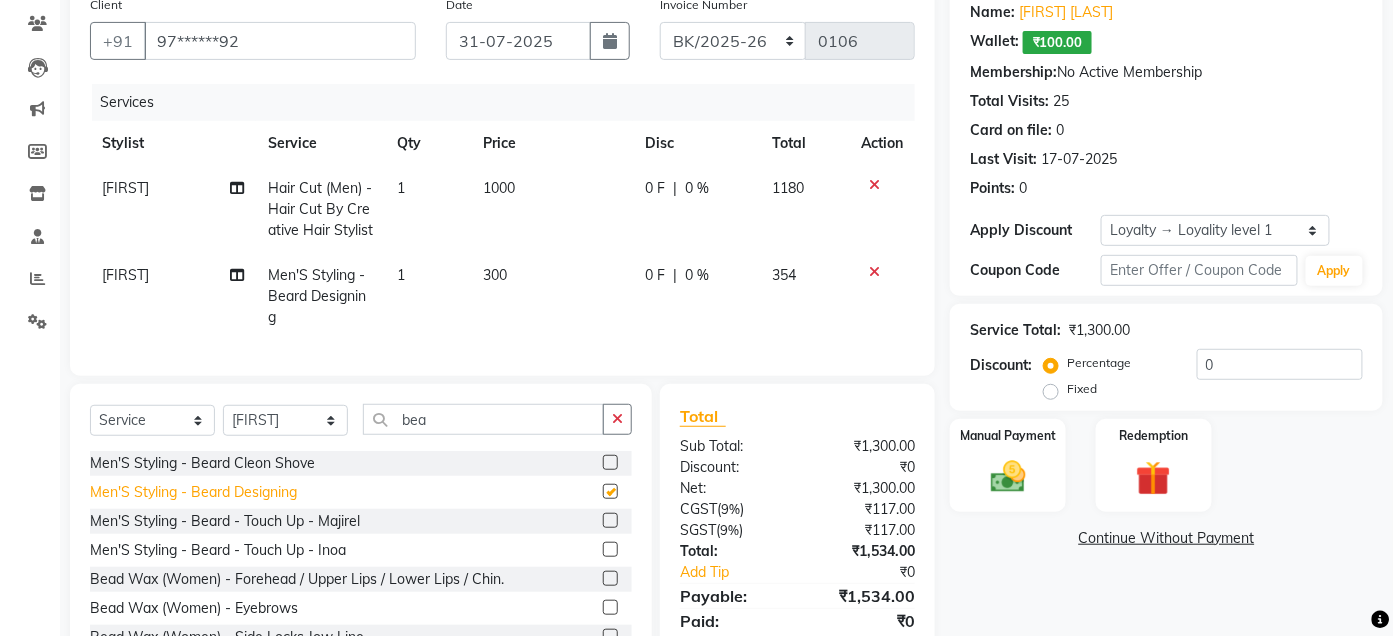 checkbox on "false" 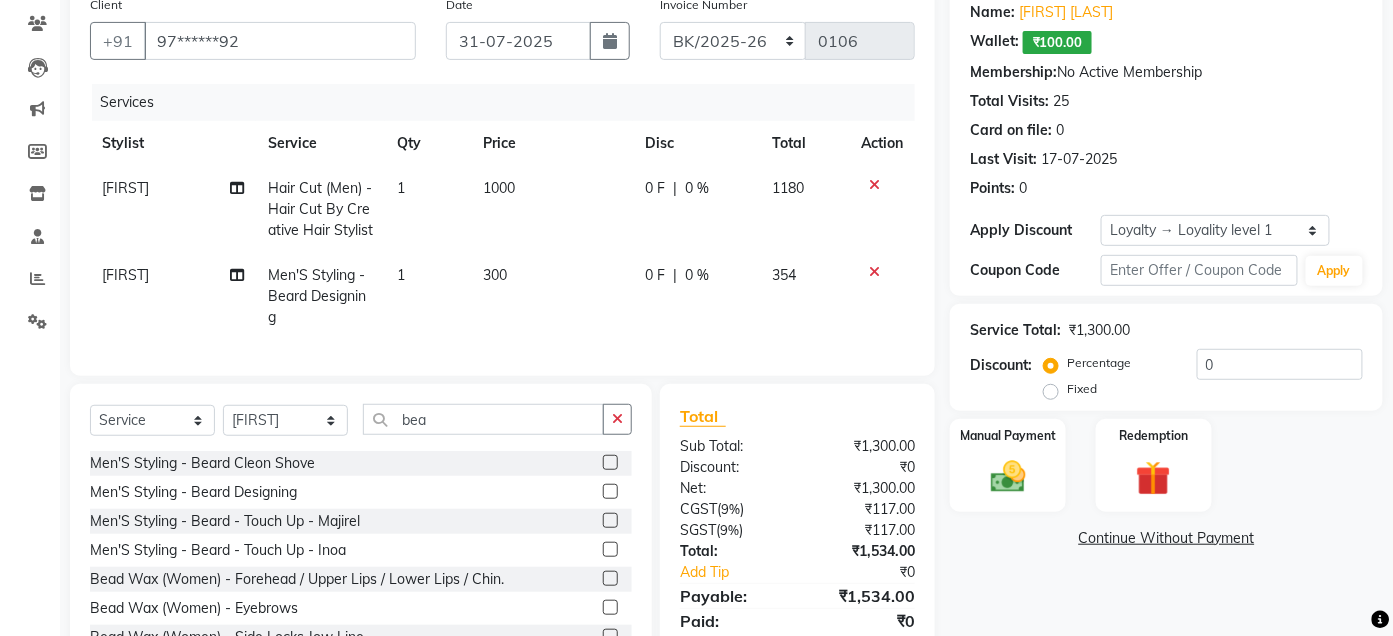 click on "1000" 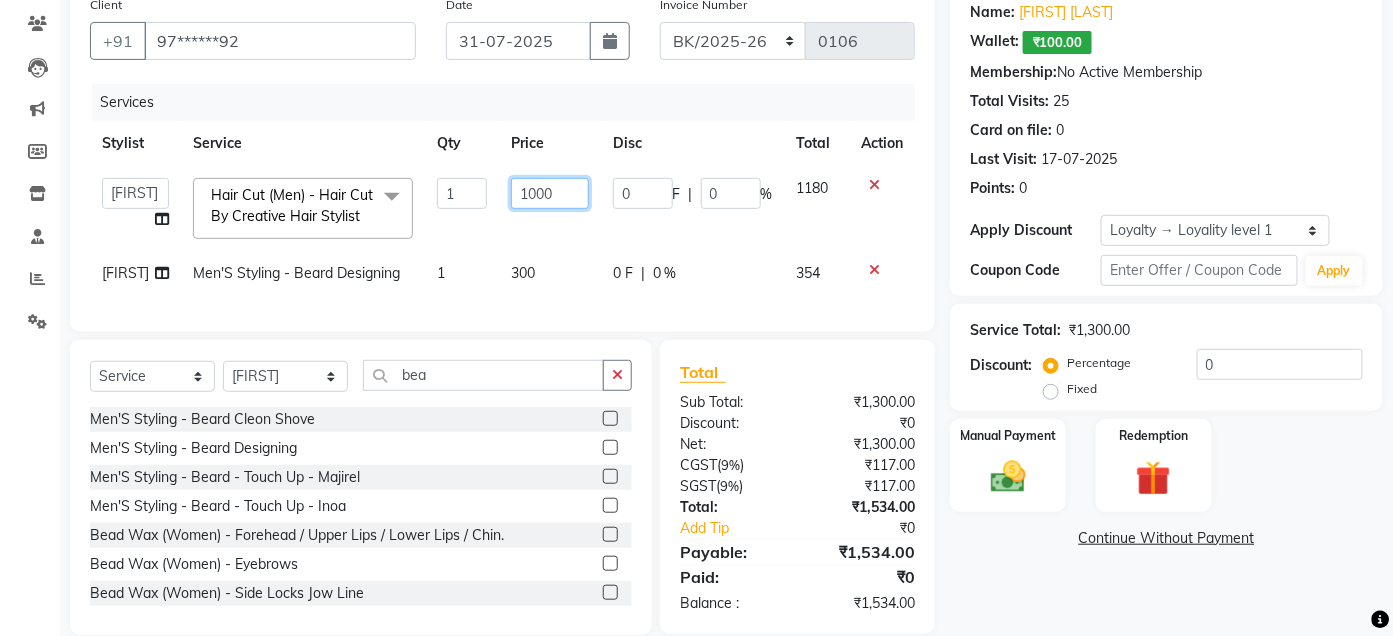 click on "1000" 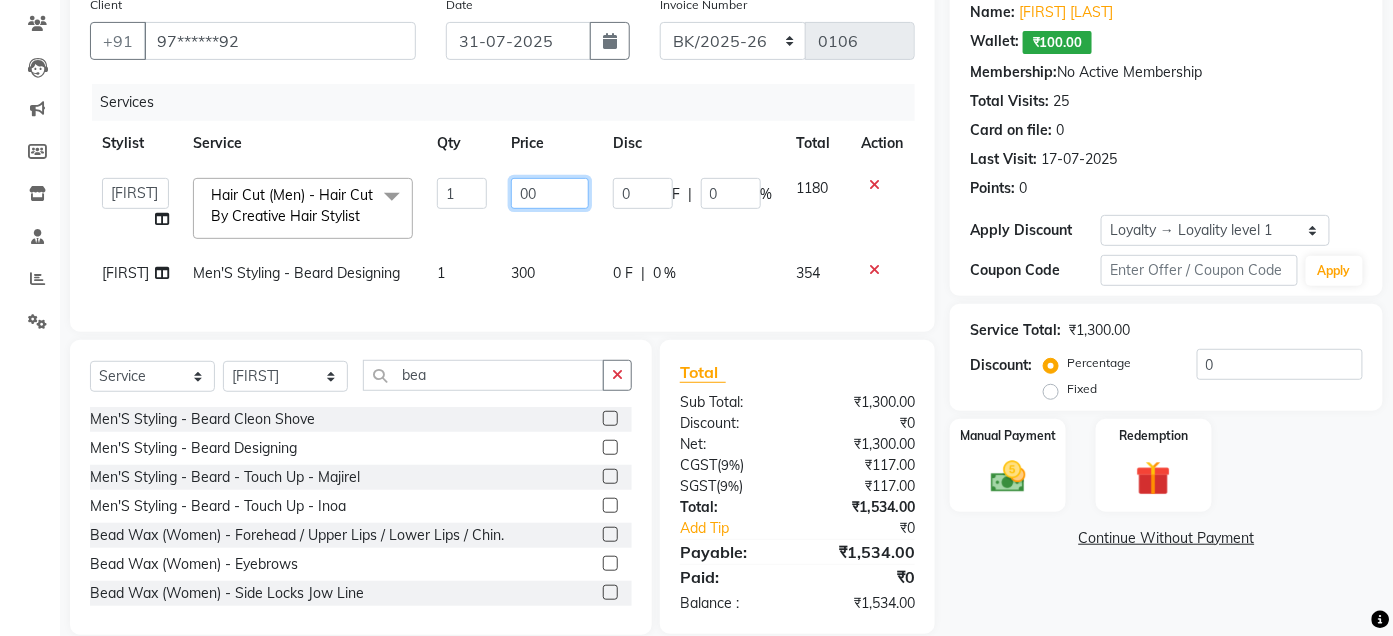 type on "700" 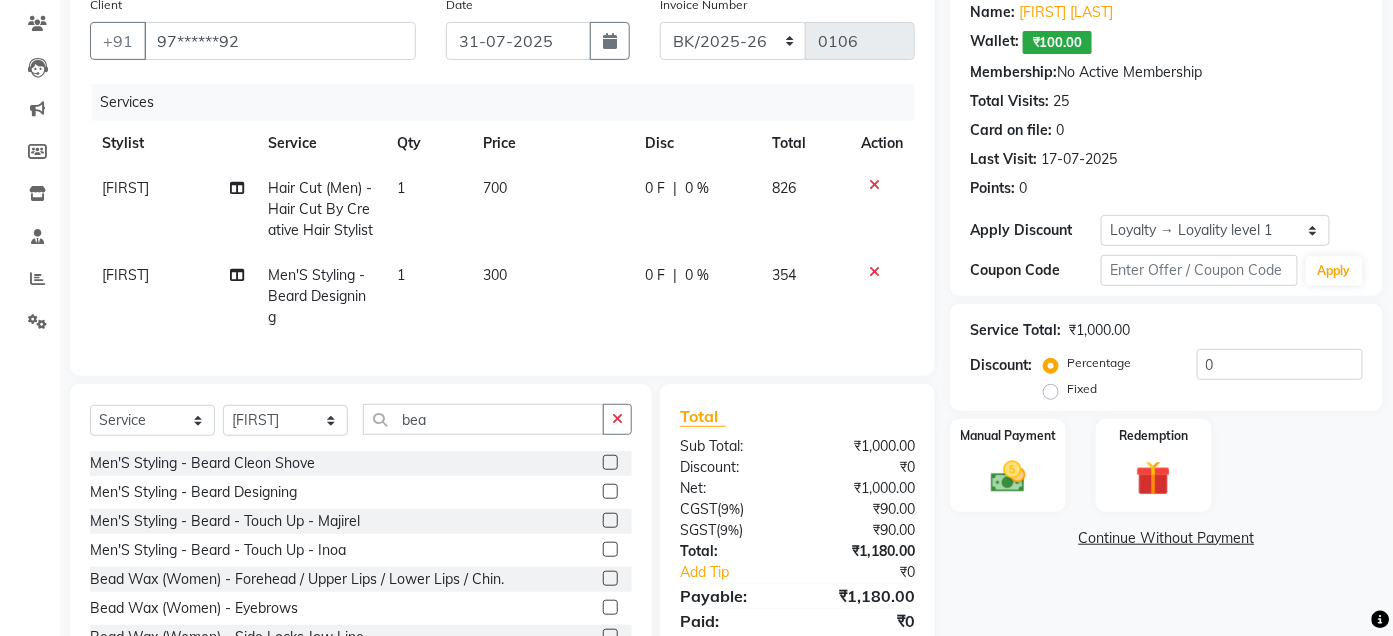 click on "0 F | 0 %" 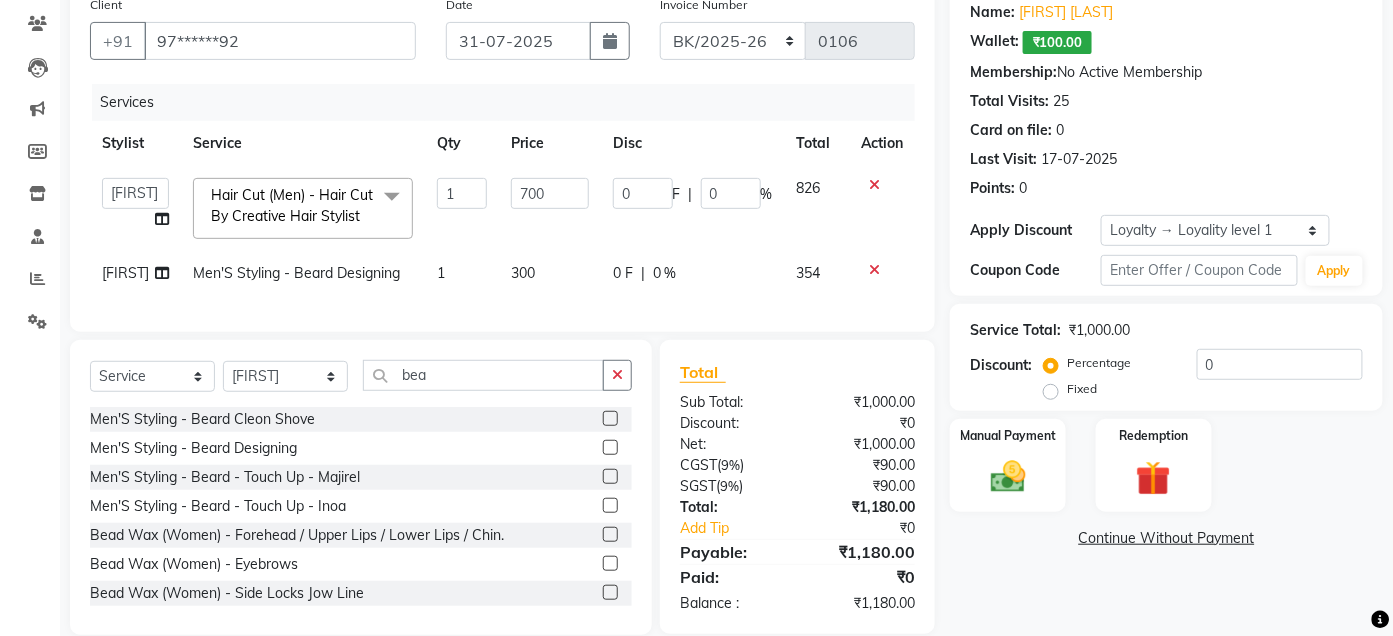 scroll, scrollTop: 210, scrollLeft: 0, axis: vertical 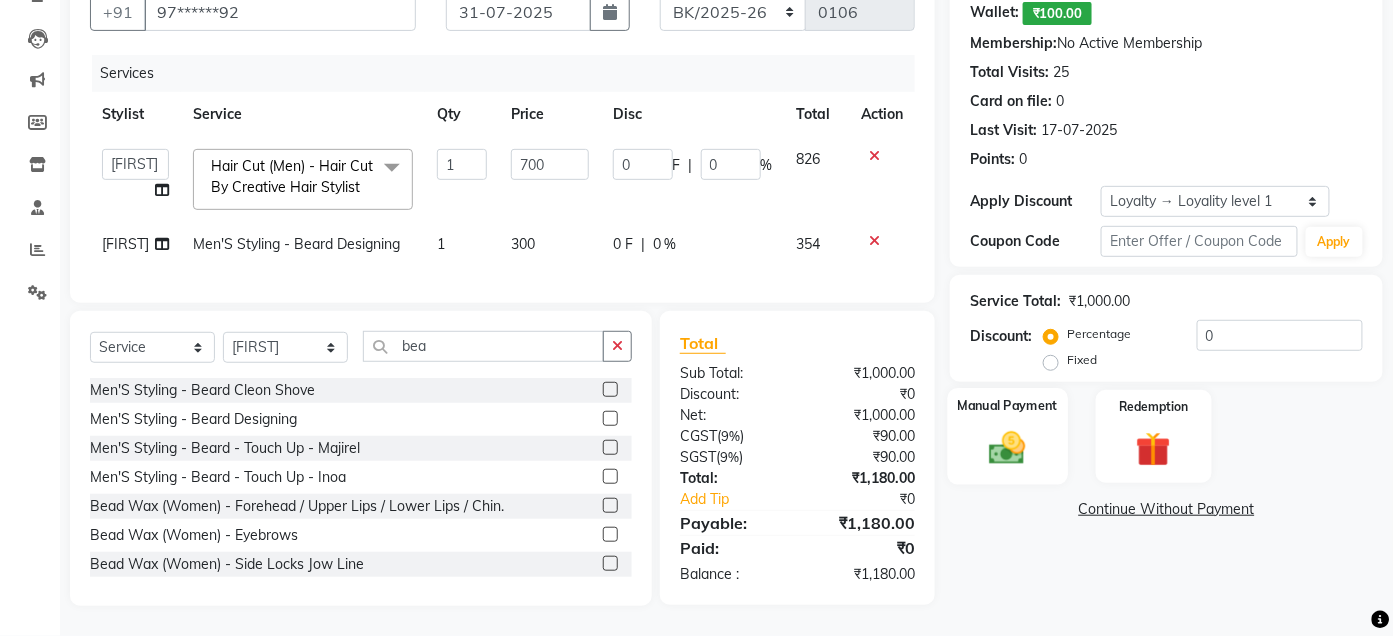 click 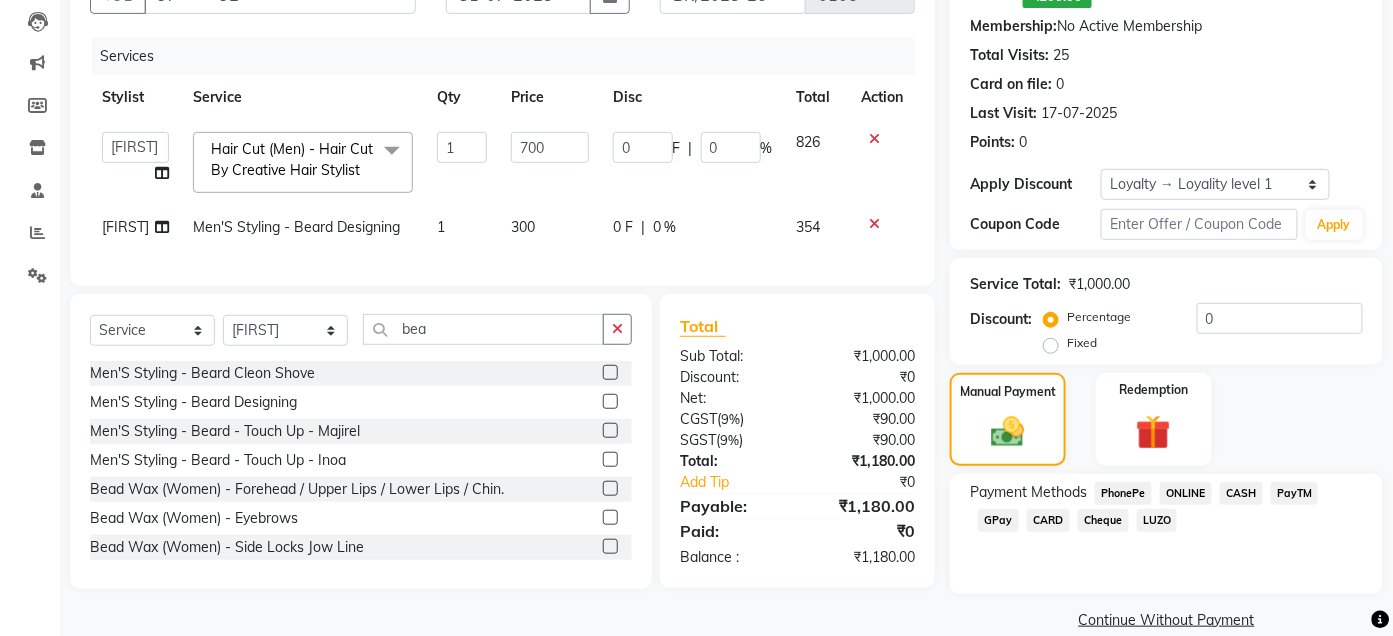 click on "GPay" 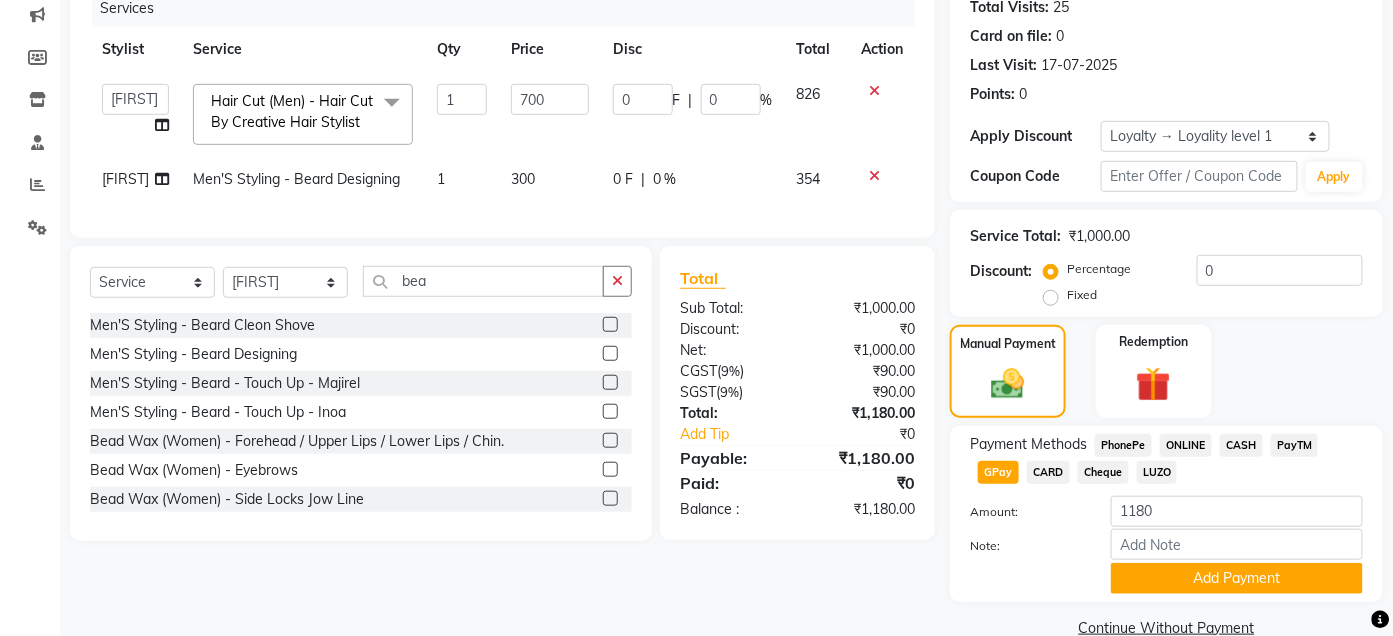 scroll, scrollTop: 296, scrollLeft: 0, axis: vertical 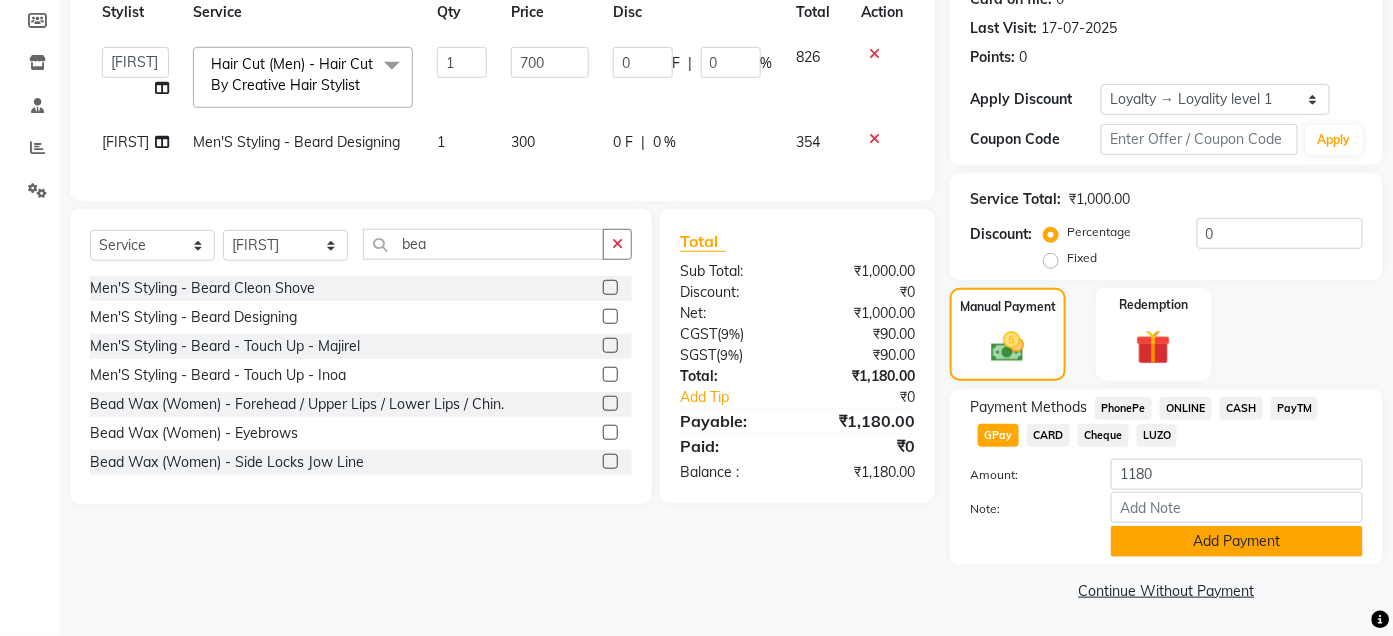 click on "Add Payment" 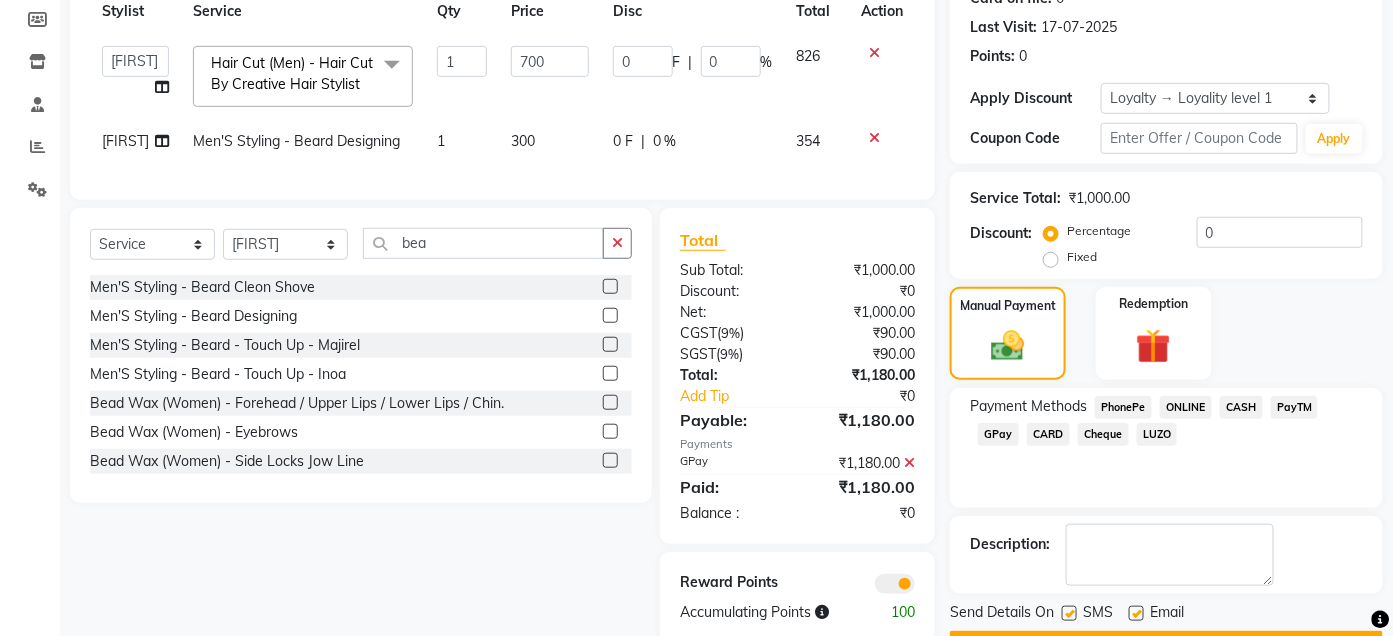 scroll, scrollTop: 0, scrollLeft: 0, axis: both 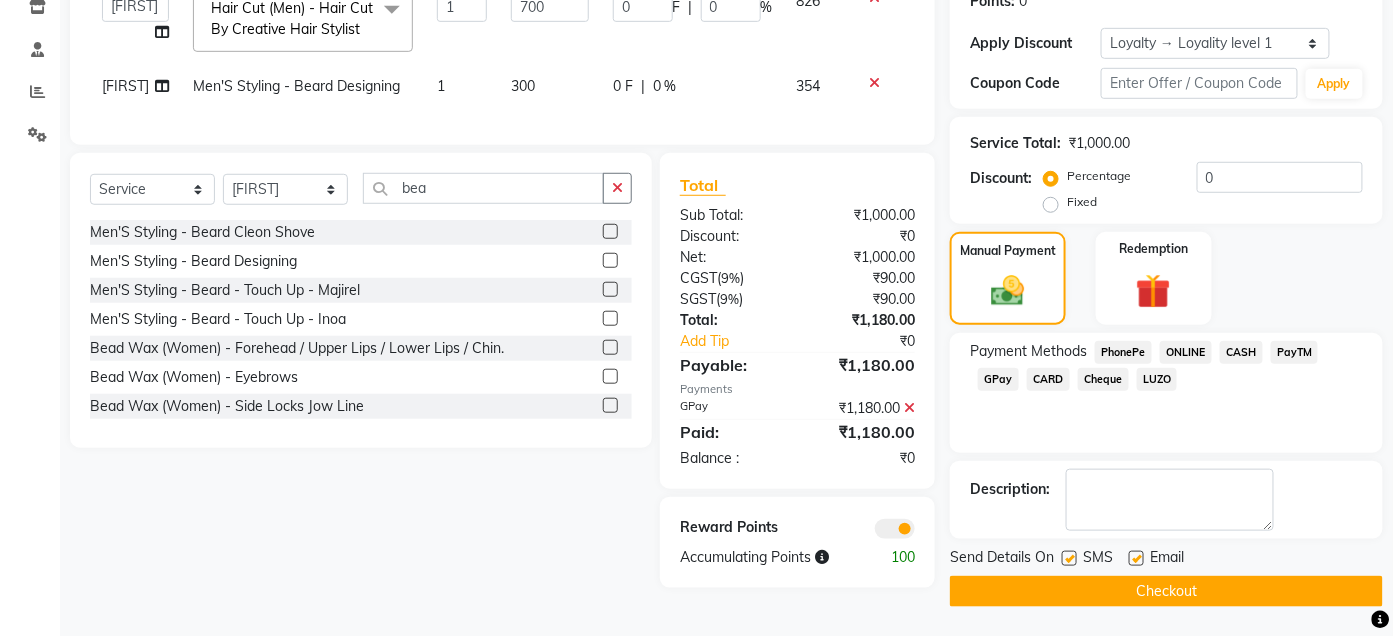 click on "Checkout" 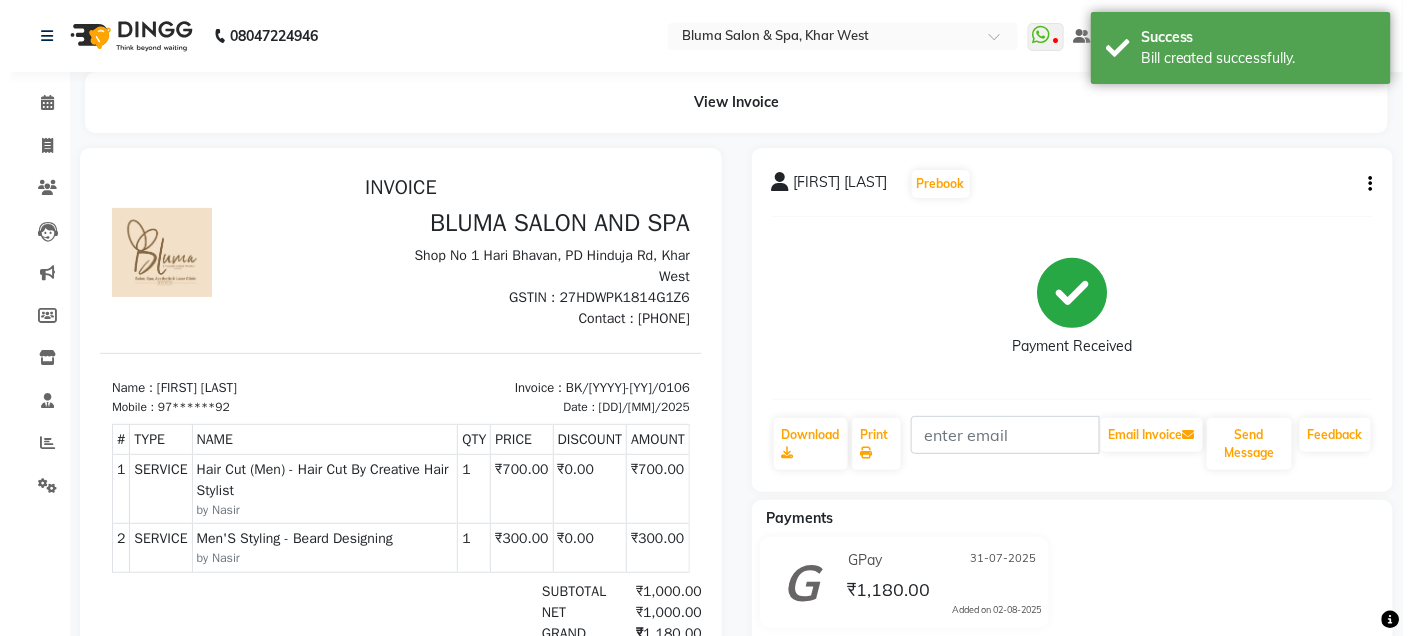 scroll, scrollTop: 0, scrollLeft: 0, axis: both 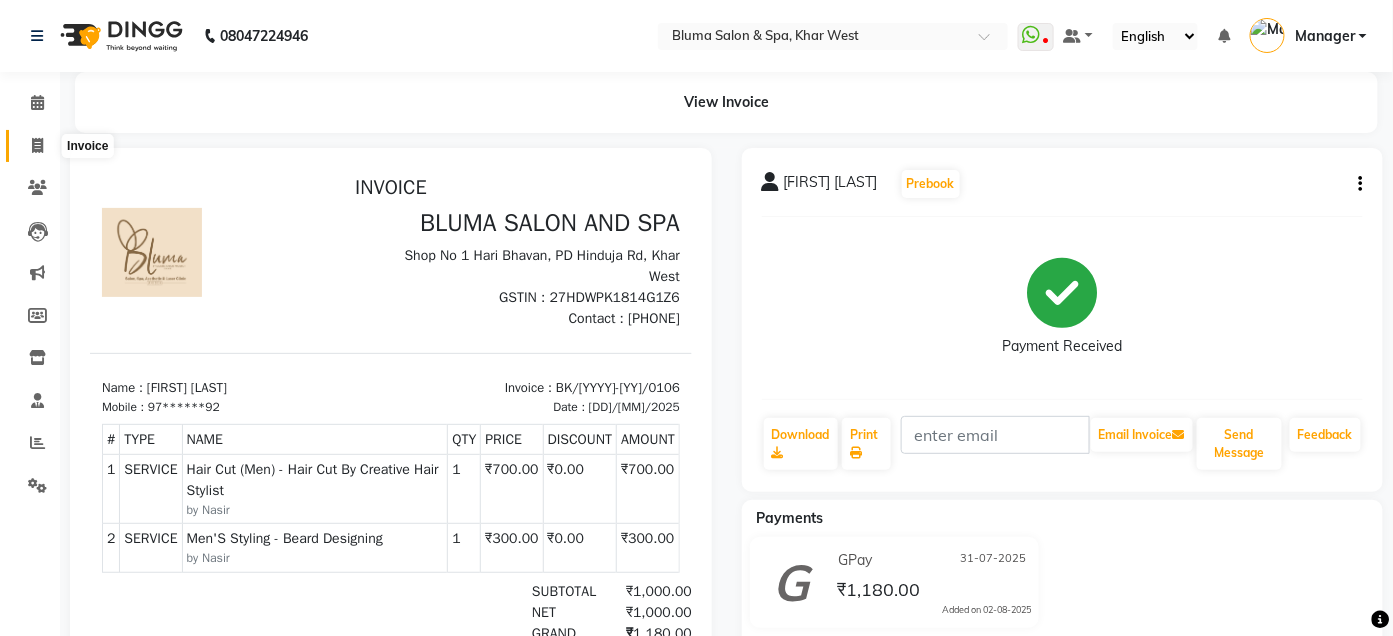 click 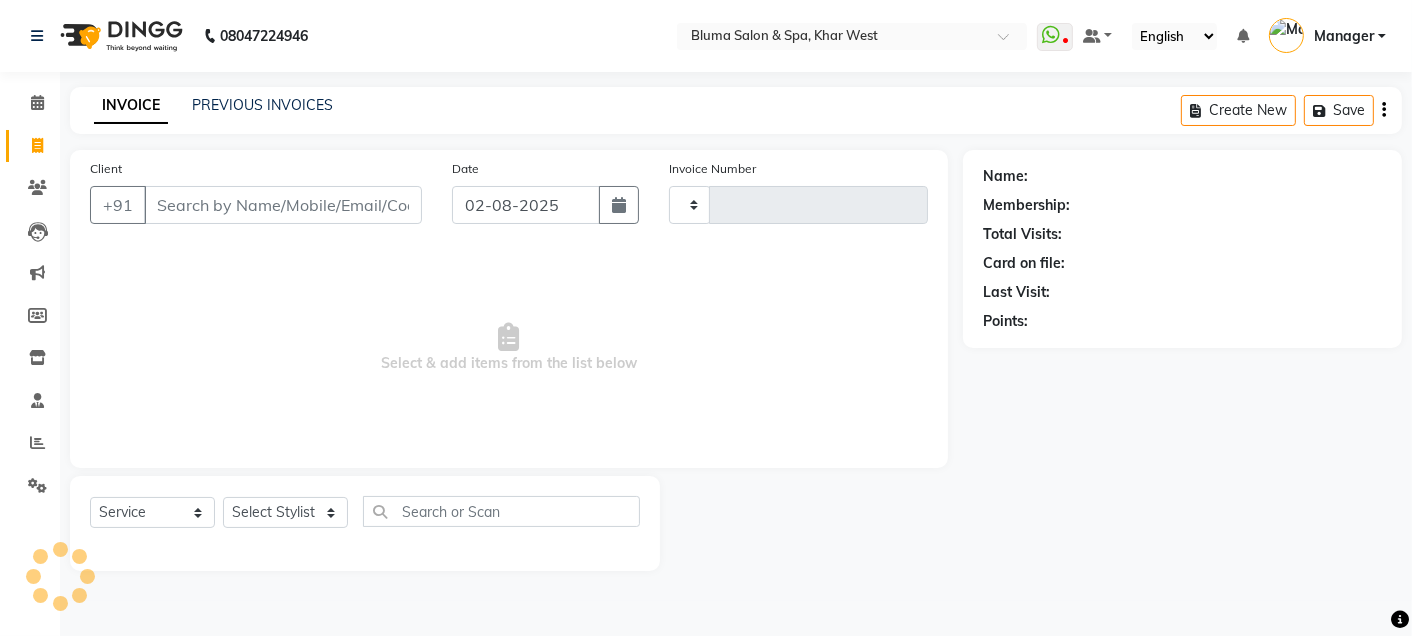 type on "0978" 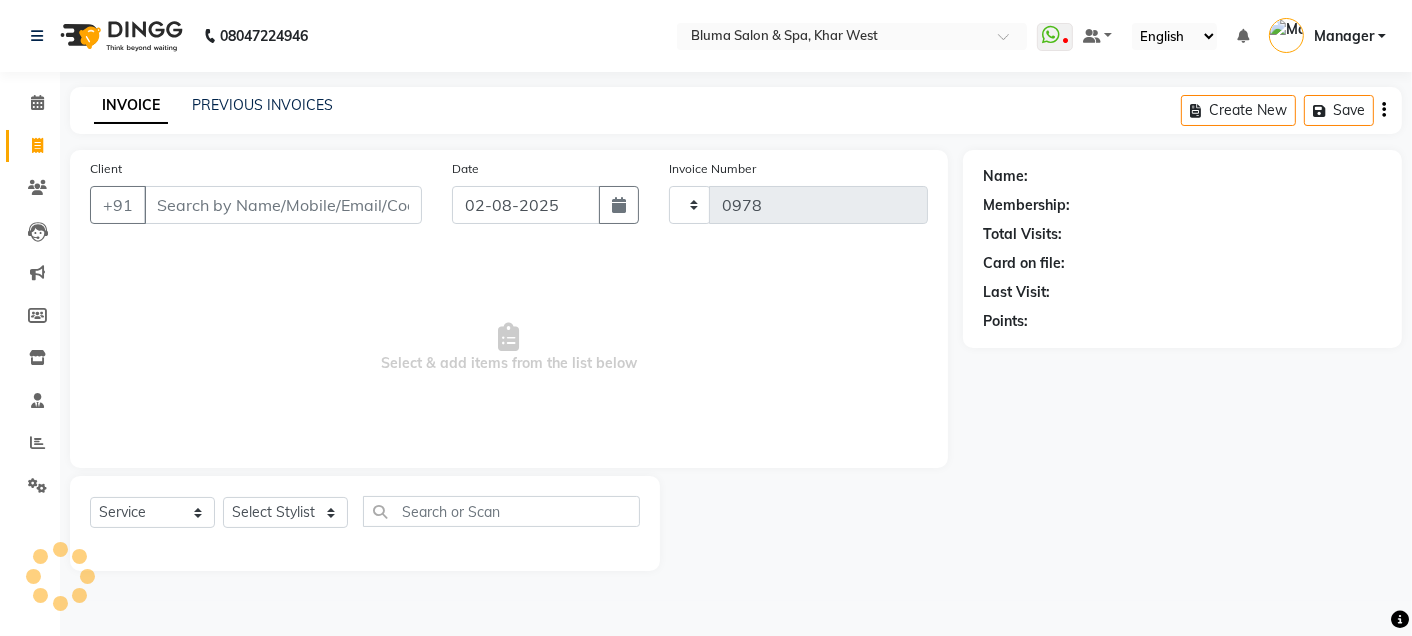 select on "3653" 